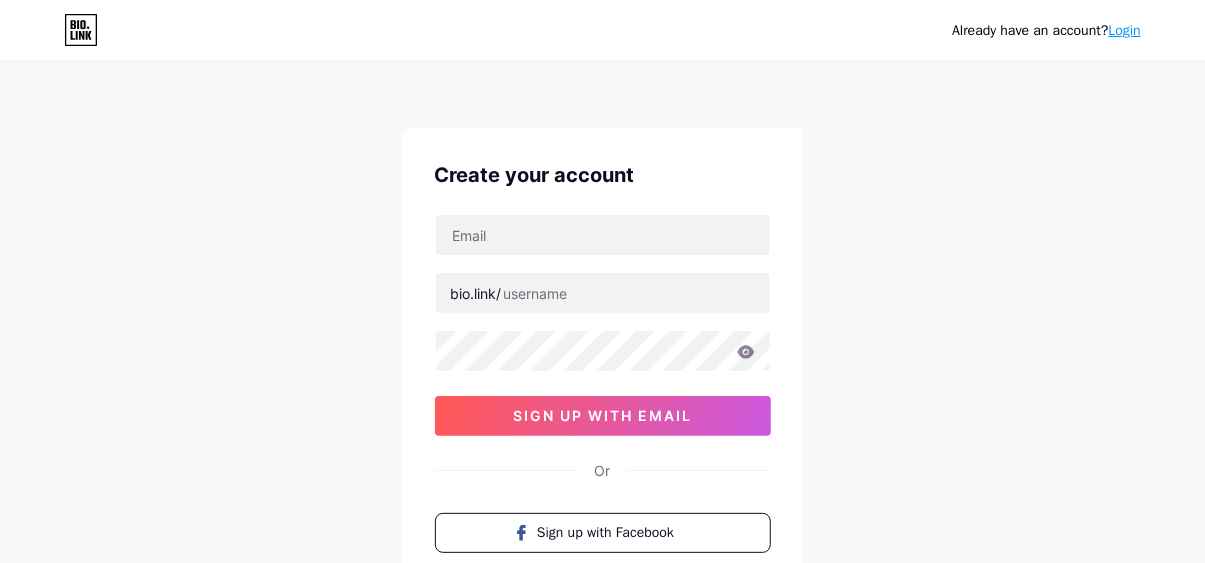 scroll, scrollTop: 200, scrollLeft: 0, axis: vertical 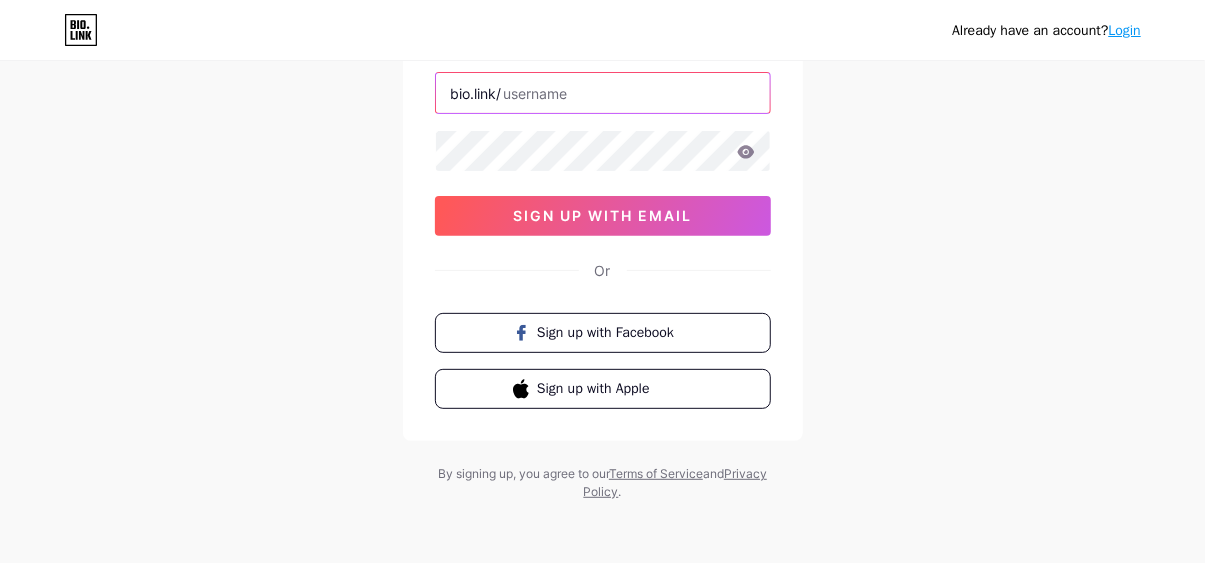 click at bounding box center (603, 93) 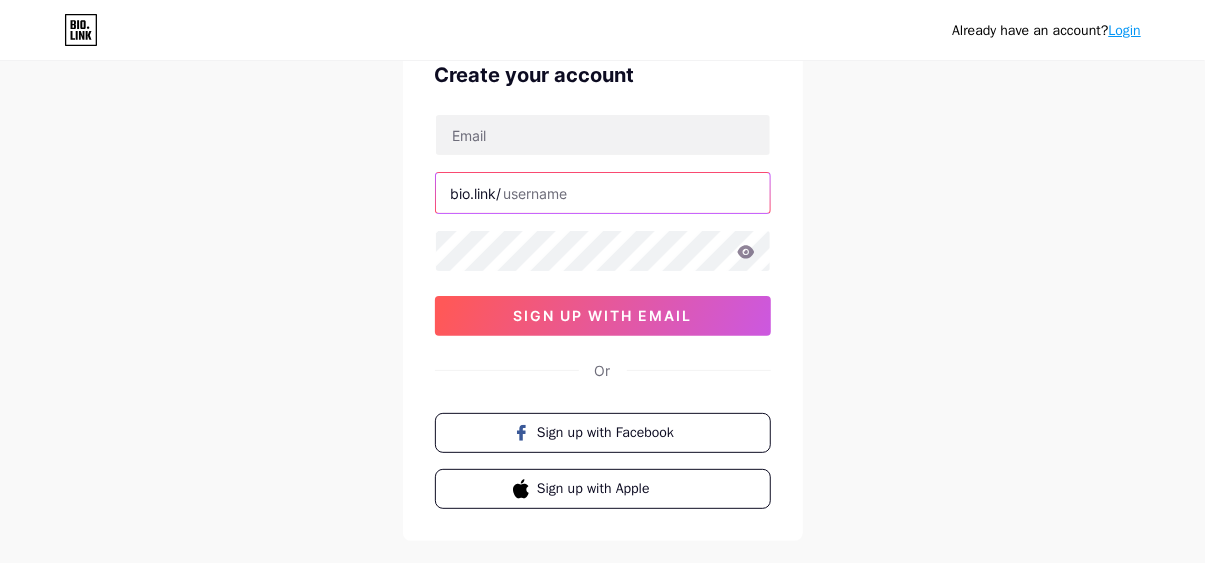 scroll, scrollTop: 0, scrollLeft: 0, axis: both 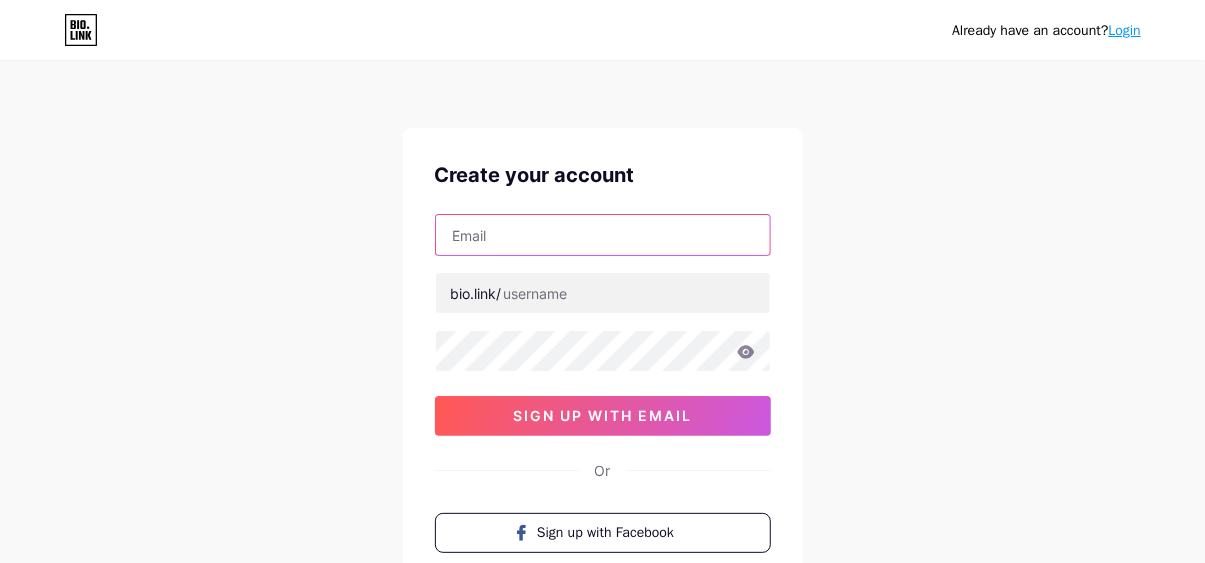 click at bounding box center [603, 235] 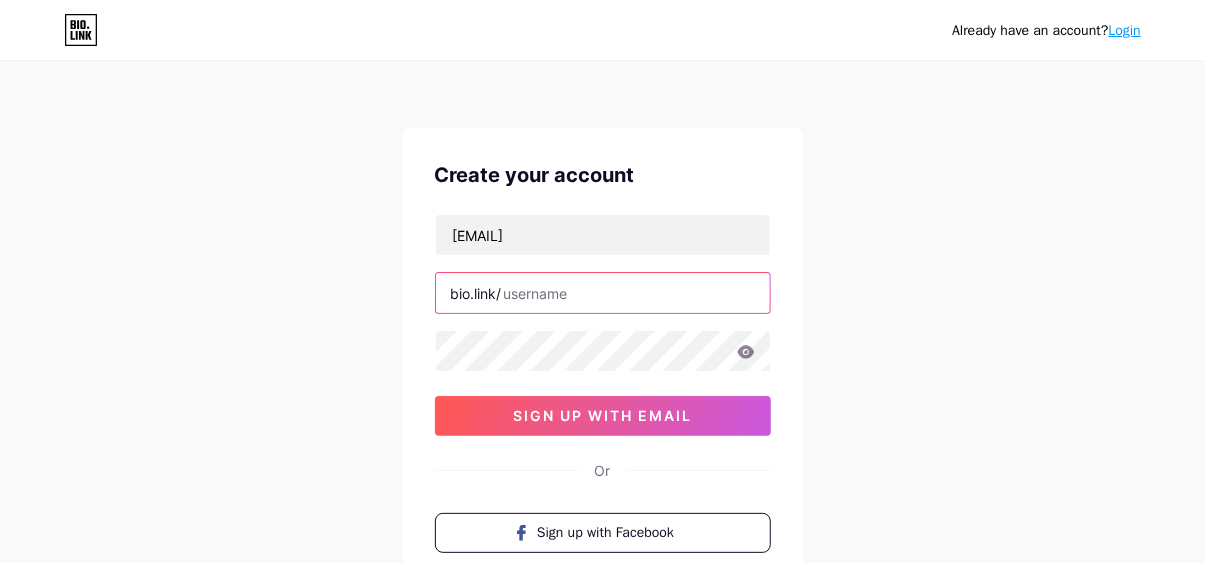 click at bounding box center (603, 293) 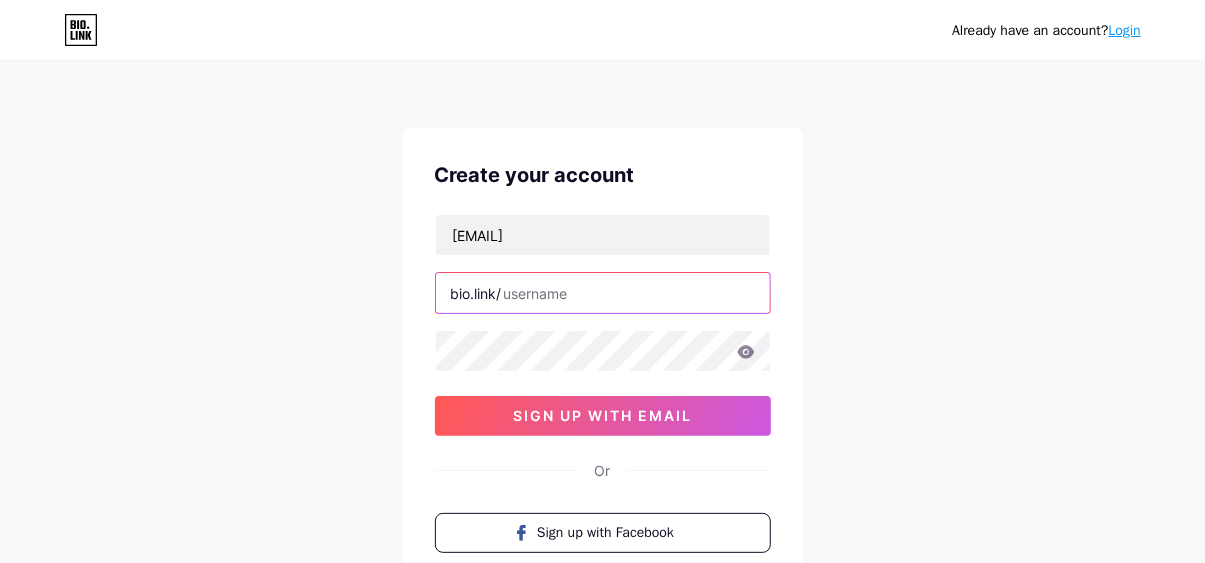 paste on "logitrac360" 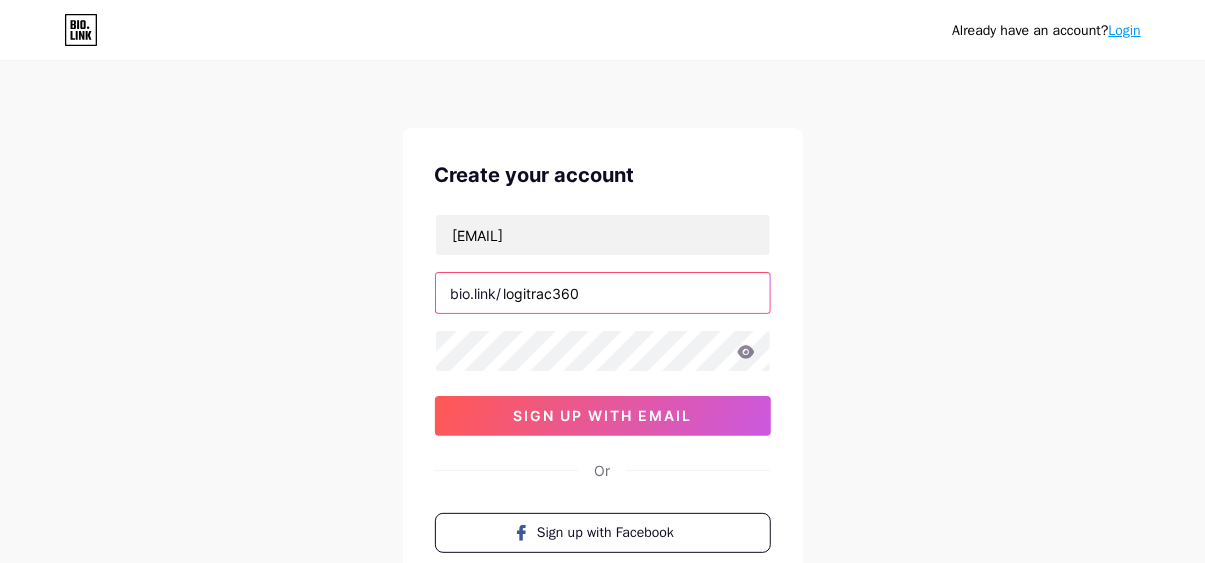 type on "logitrac360" 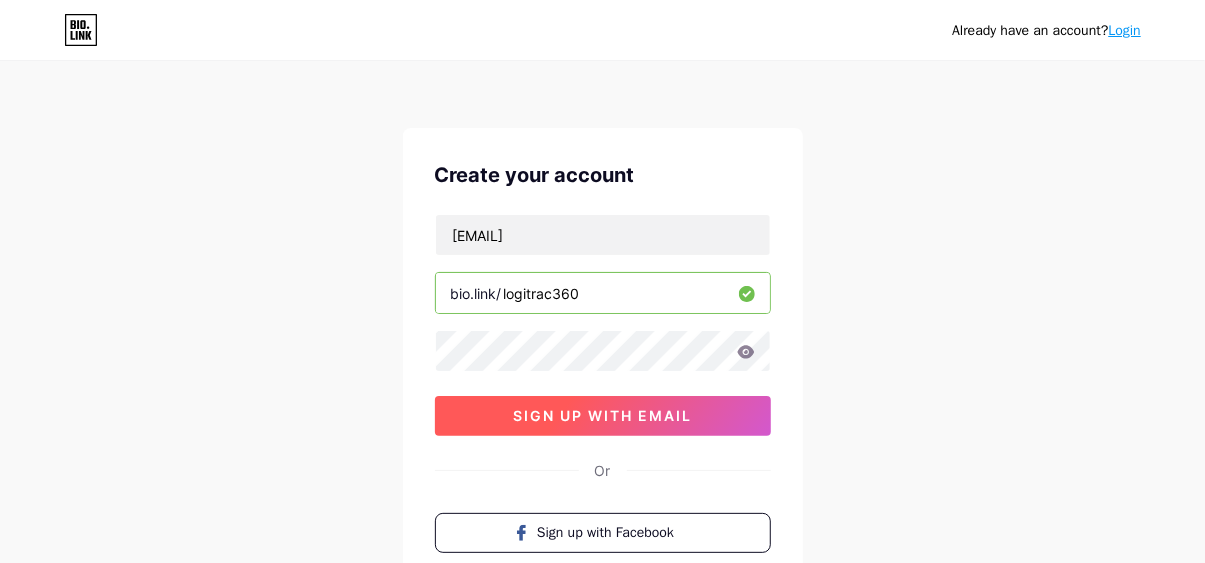 click on "sign up with email" at bounding box center (603, 416) 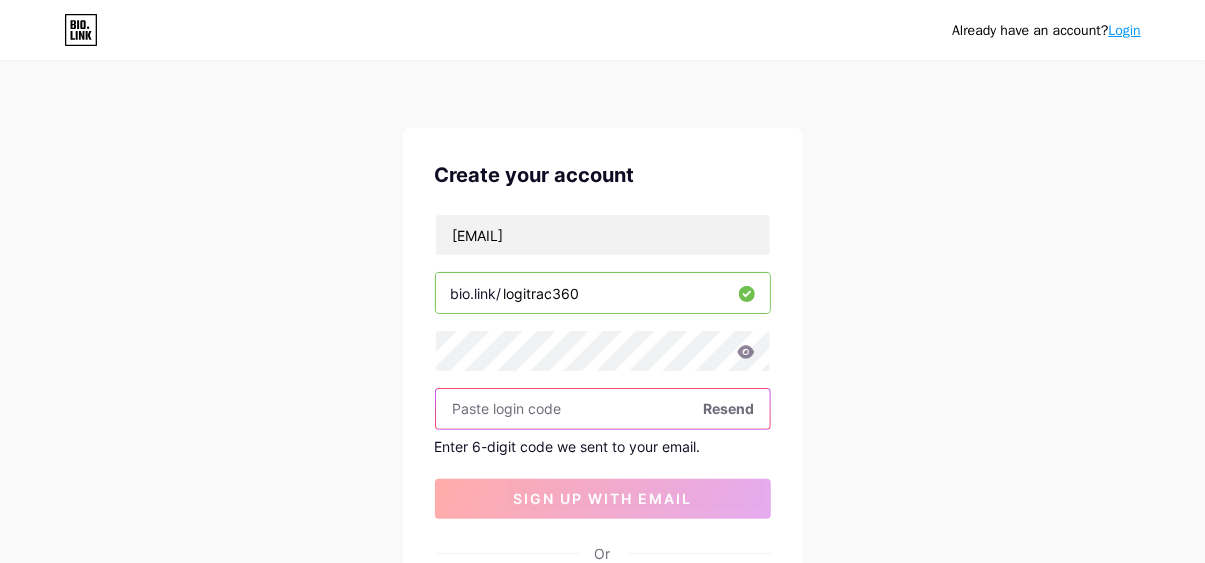 scroll, scrollTop: 200, scrollLeft: 0, axis: vertical 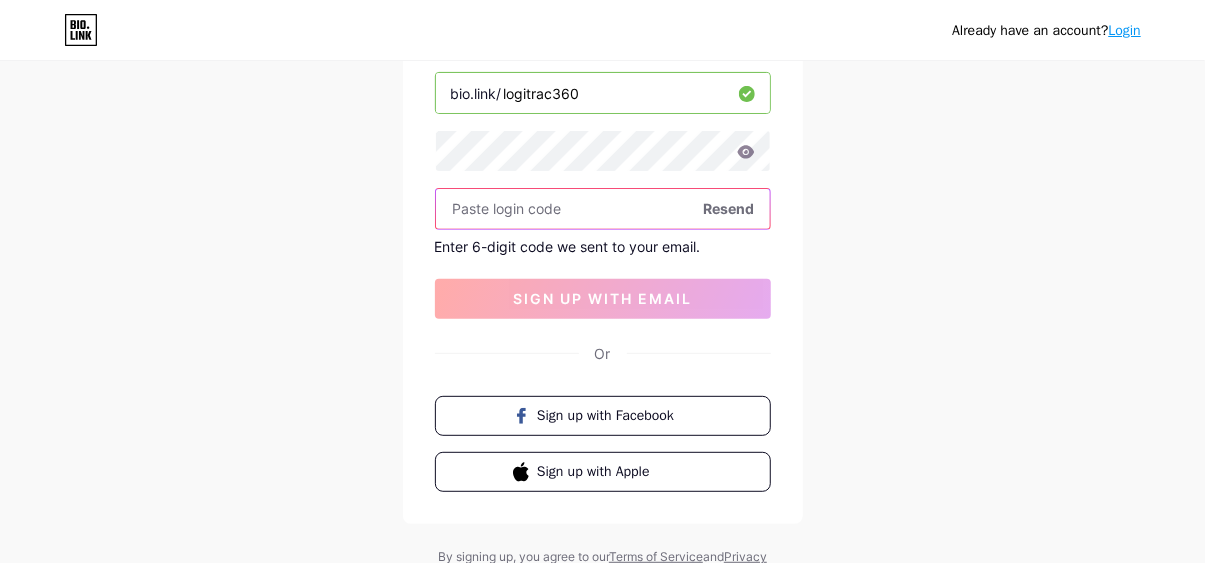 paste on "123200" 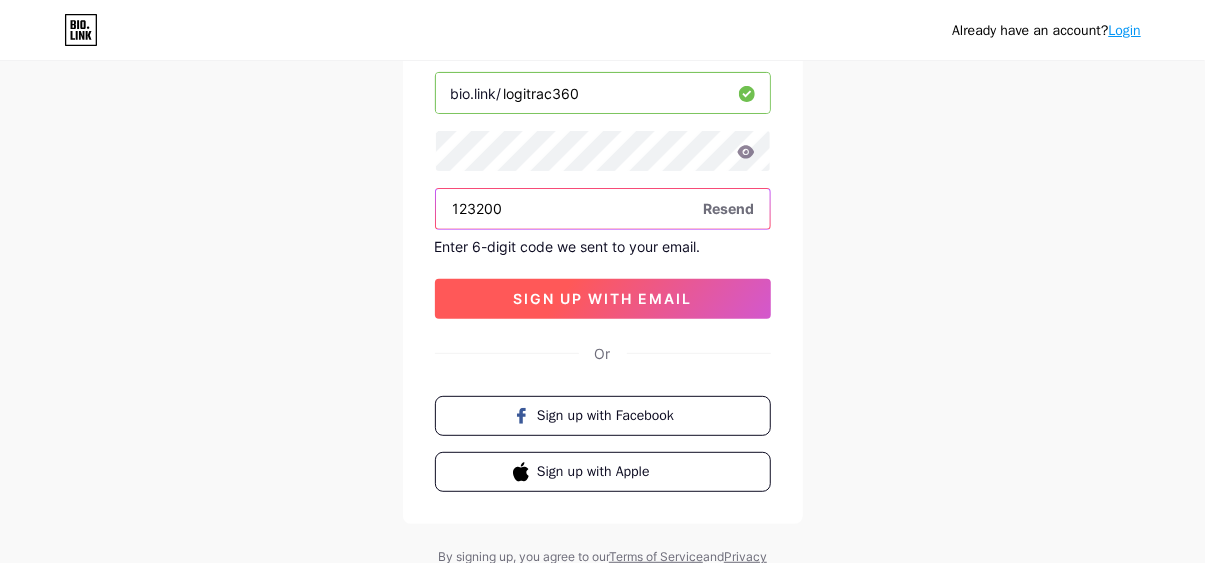 type on "123200" 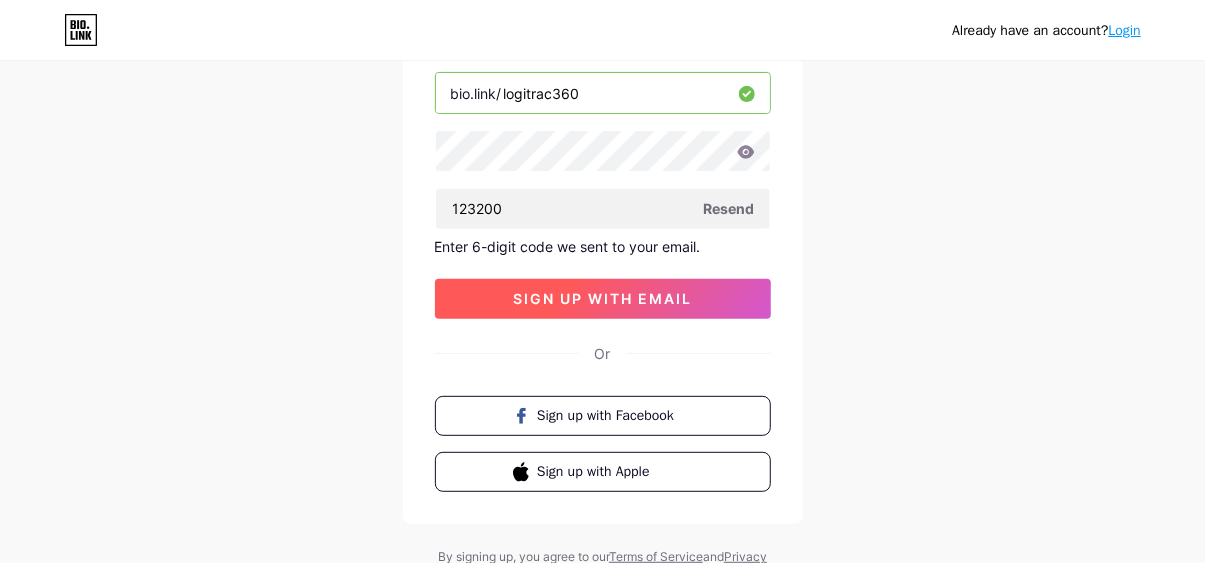 click on "sign up with email" at bounding box center [603, 299] 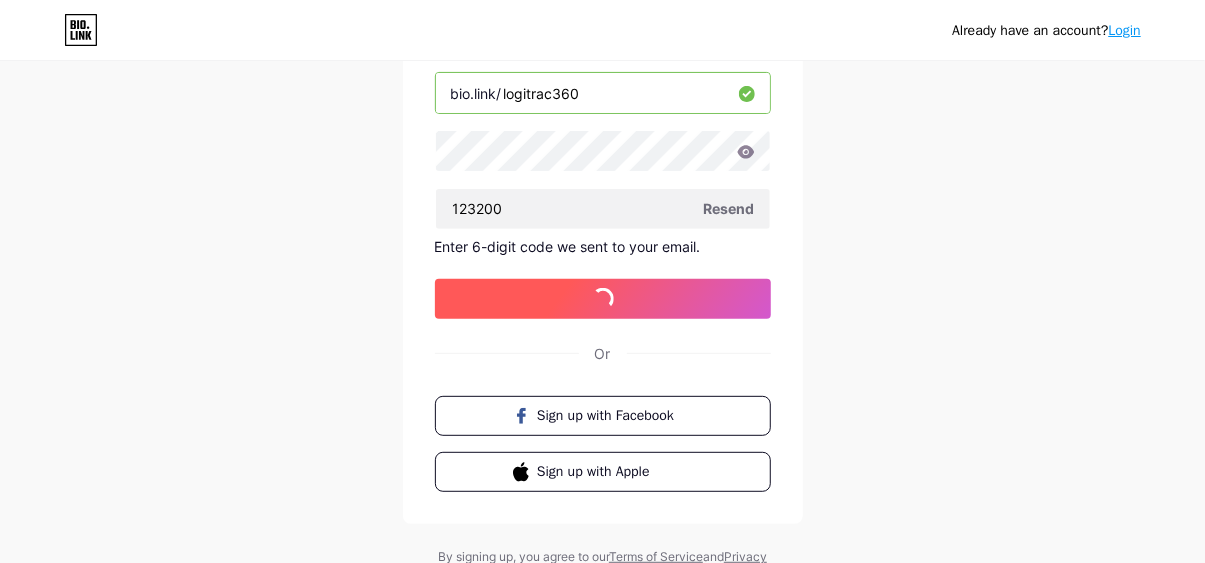 type 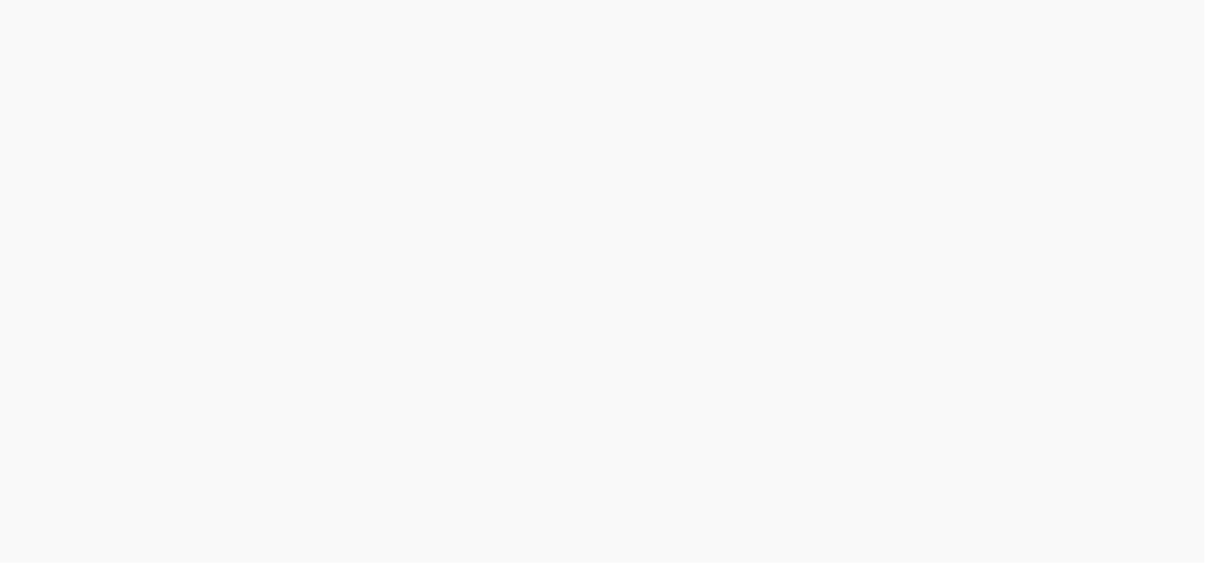 scroll, scrollTop: 0, scrollLeft: 0, axis: both 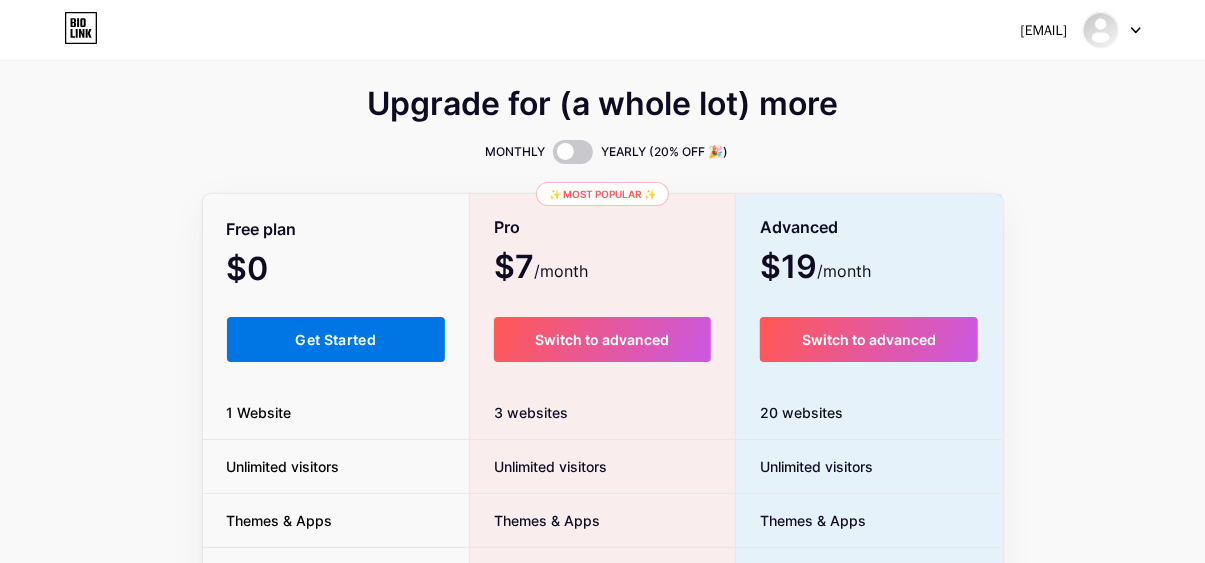 click on "Get Started" at bounding box center (335, 339) 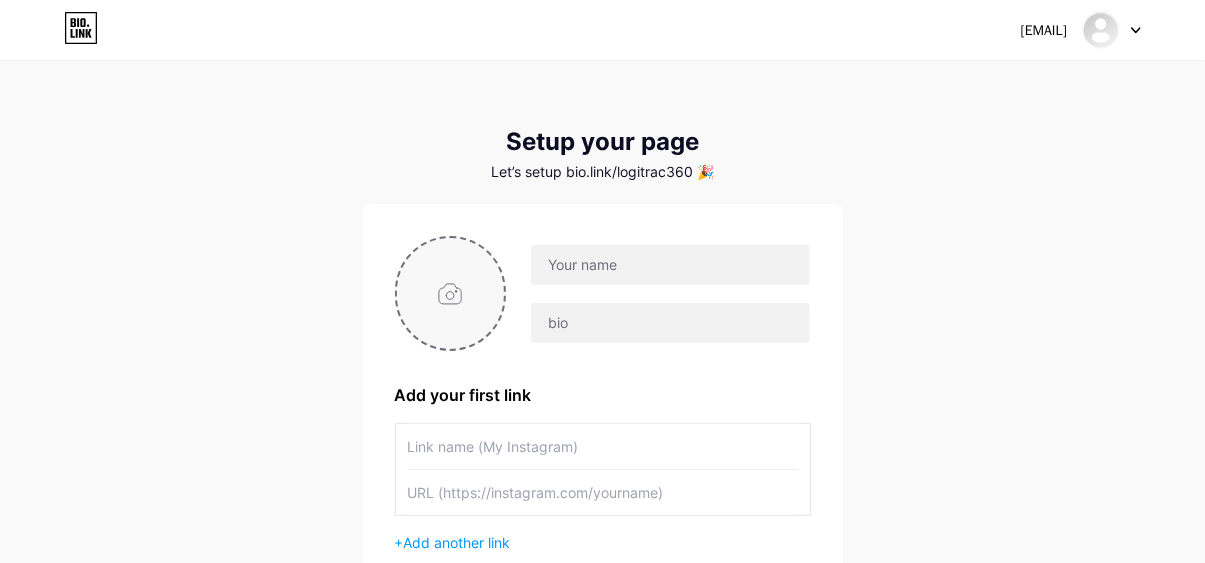 click at bounding box center [451, 293] 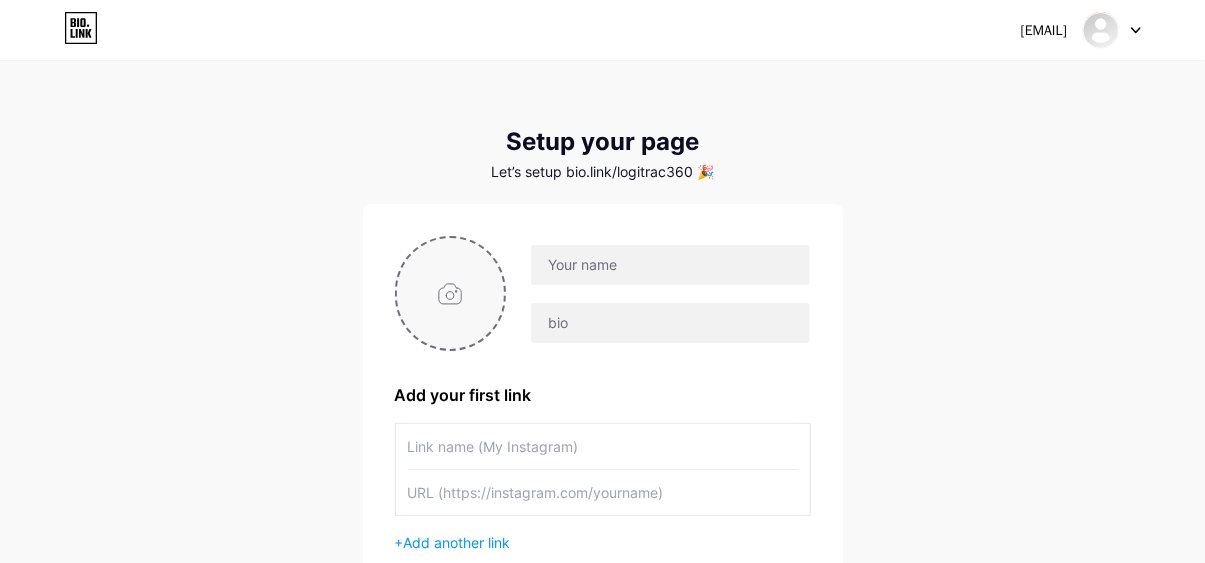 type on "C:\fakepath\LogiTrac360-round.png" 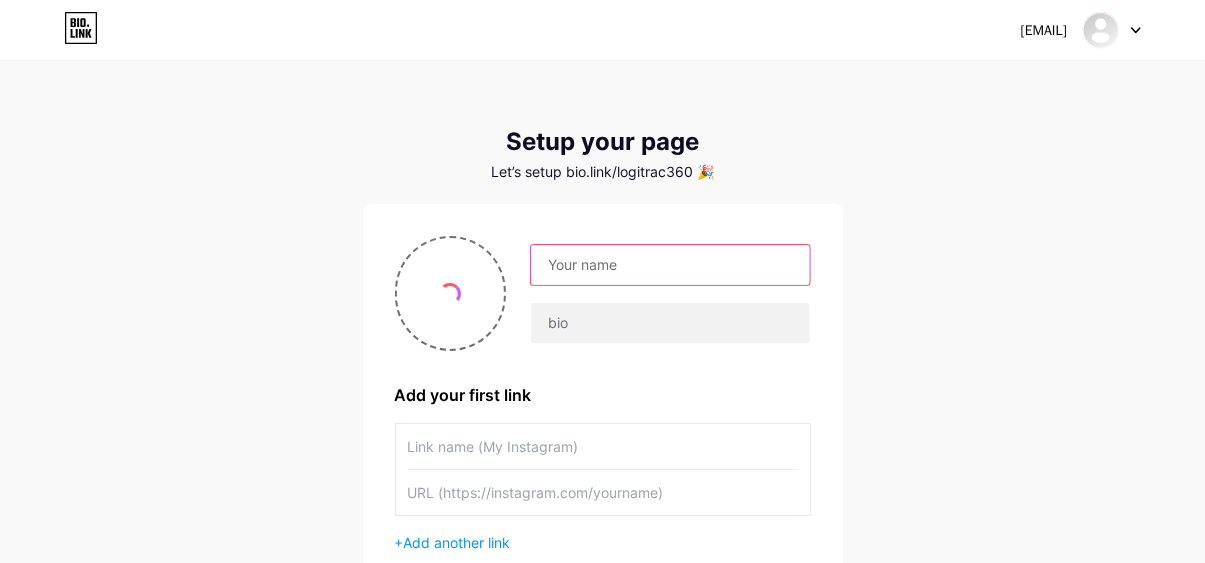 click at bounding box center (670, 265) 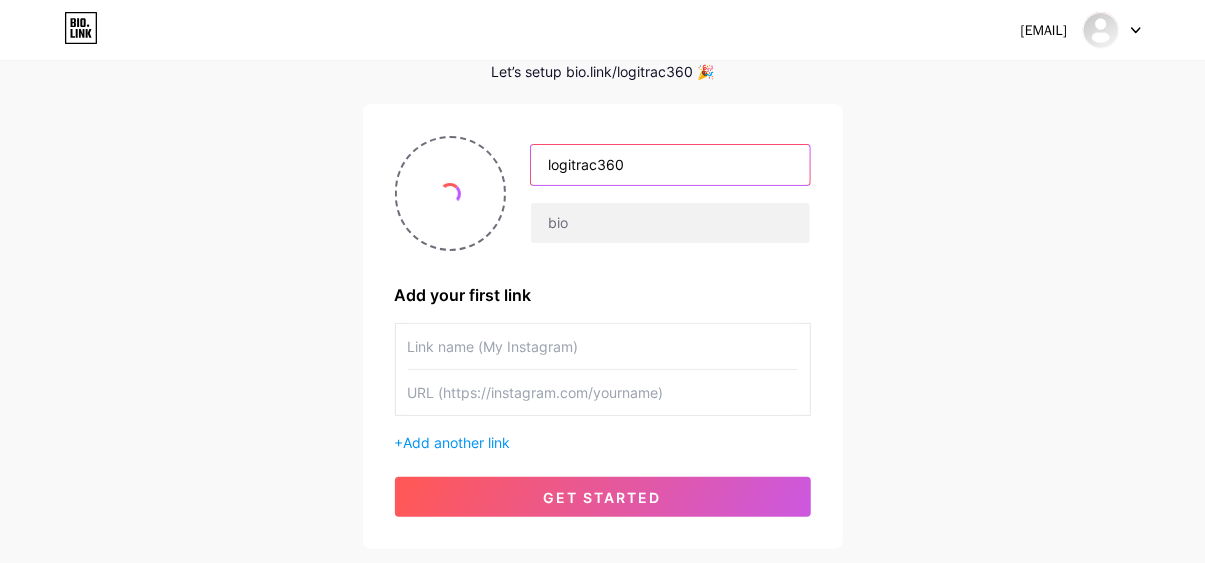 scroll, scrollTop: 200, scrollLeft: 0, axis: vertical 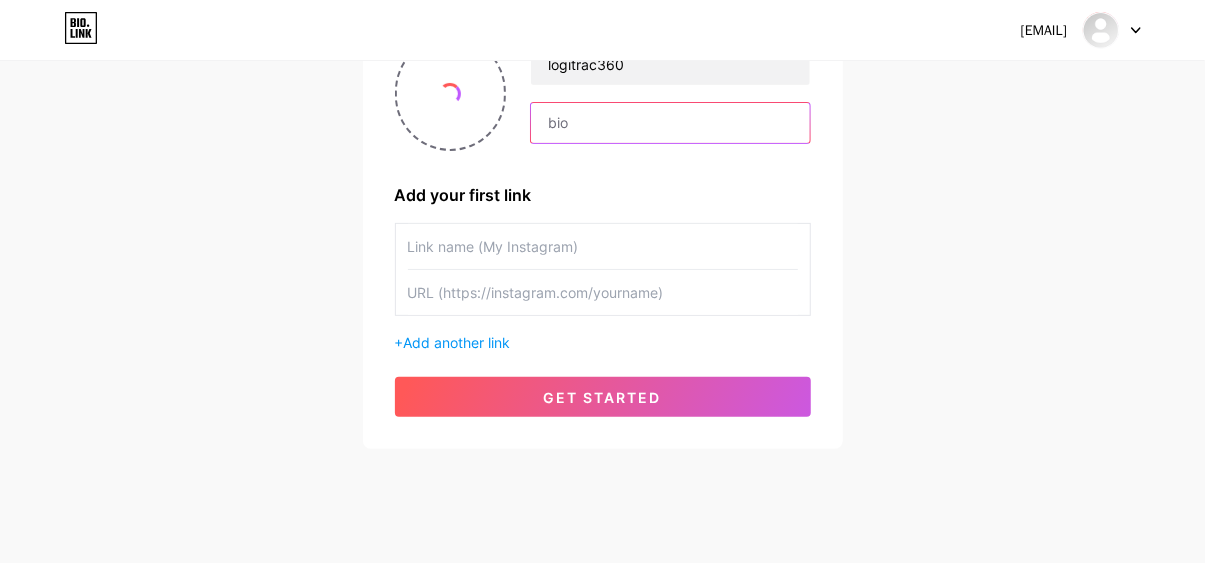 click at bounding box center (670, 123) 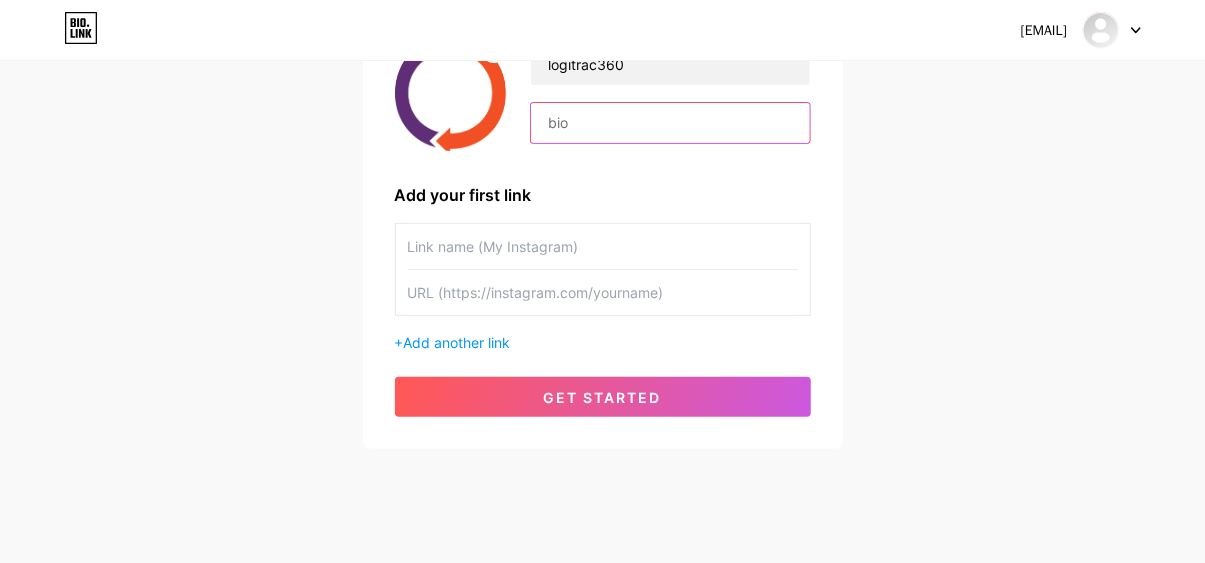 paste on "LogiTrac360 is a warehouse management solution that is ready to elevate your warehouse operations. Optimize inventory, streamline logistics, and boost efficiency. Our solutions’ efficacy is the result of being developed and enhanced by warehouse management professionals who have a thorough understanding of the issues that warehouse managers and business owners confront daily to increase profit margins and efficiency." 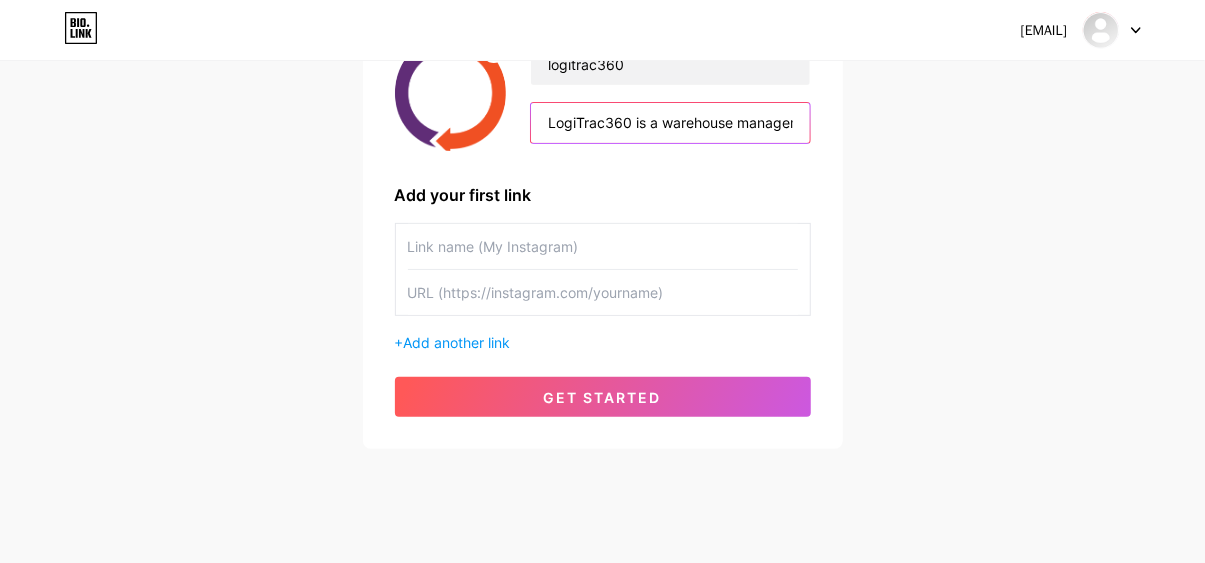 scroll, scrollTop: 0, scrollLeft: 2600, axis: horizontal 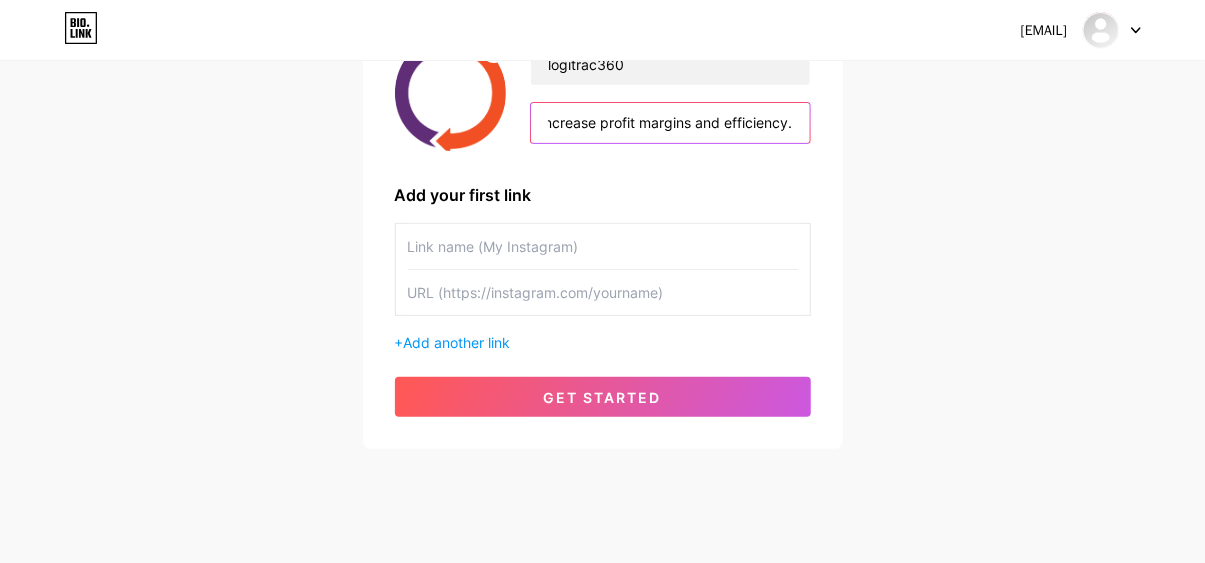 type on "LogiTrac360 is a warehouse management solution that is ready to elevate your warehouse operations. Optimize inventory, streamline logistics, and boost efficiency. Our solutions’ efficacy is the result of being developed and enhanced by warehouse management professionals who have a thorough understanding of the issues that warehouse managers and business owners confront daily to increase profit margins and efficiency." 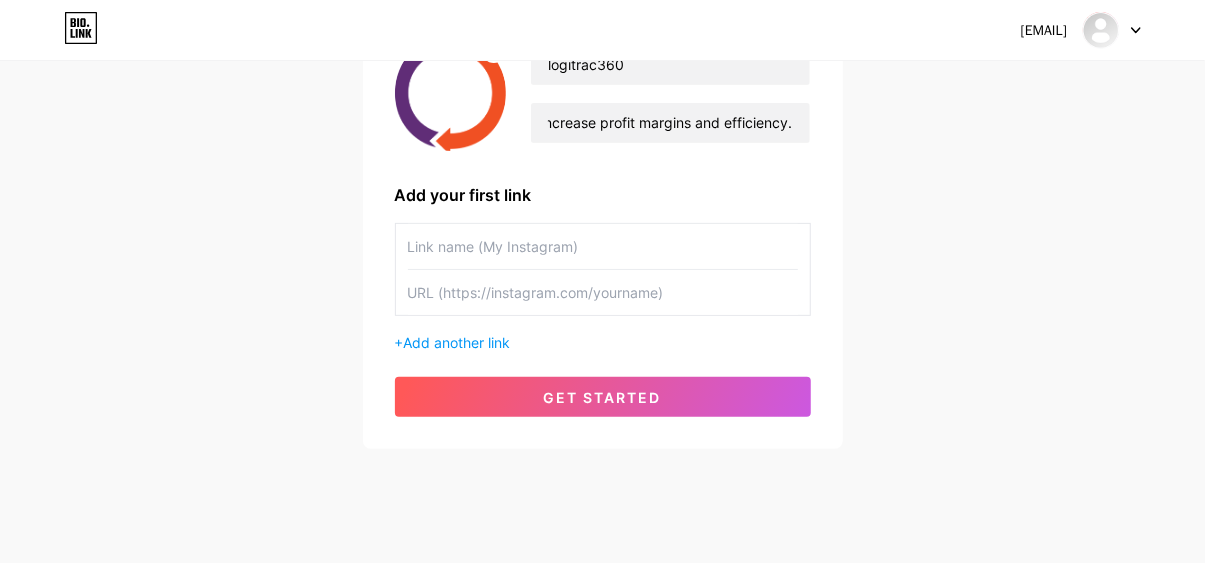 scroll, scrollTop: 0, scrollLeft: 0, axis: both 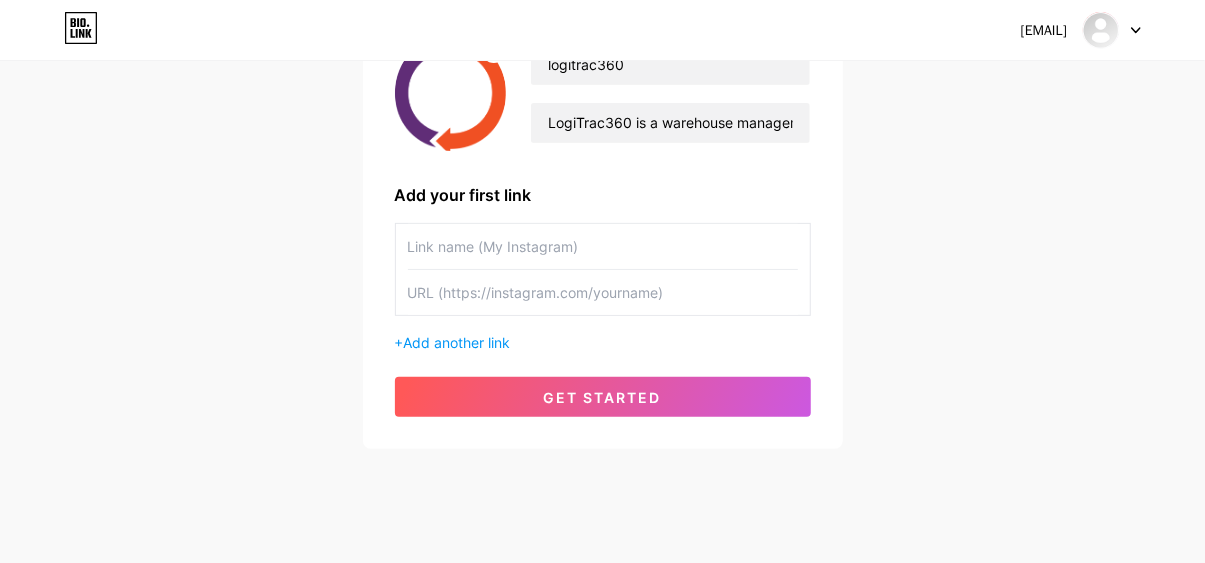 click at bounding box center (603, 246) 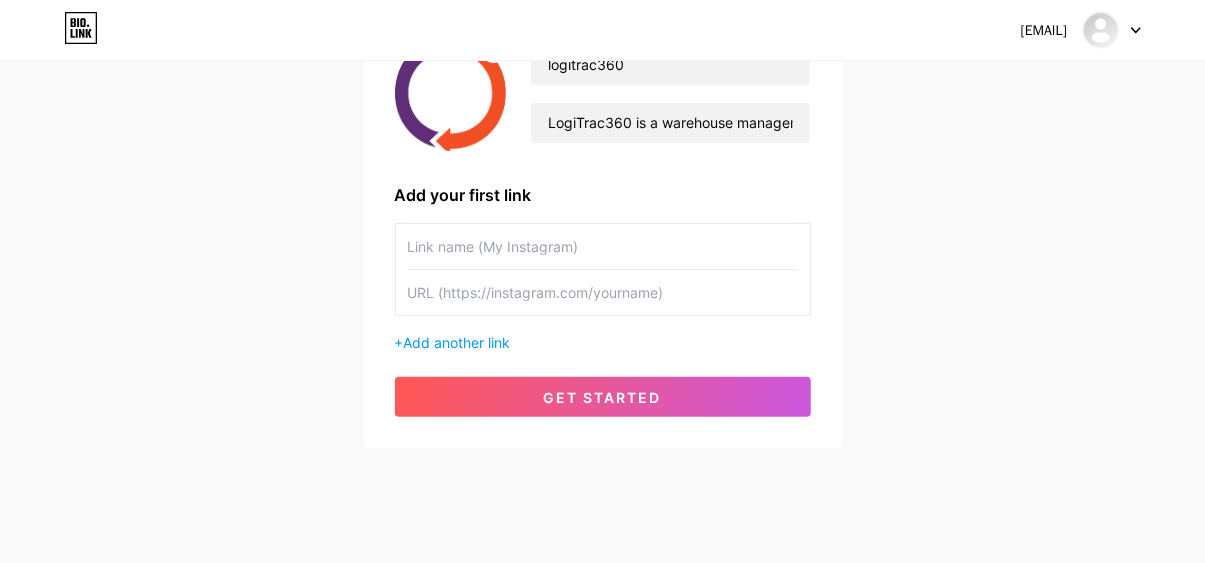 click on "+  Add another link" at bounding box center [603, 342] 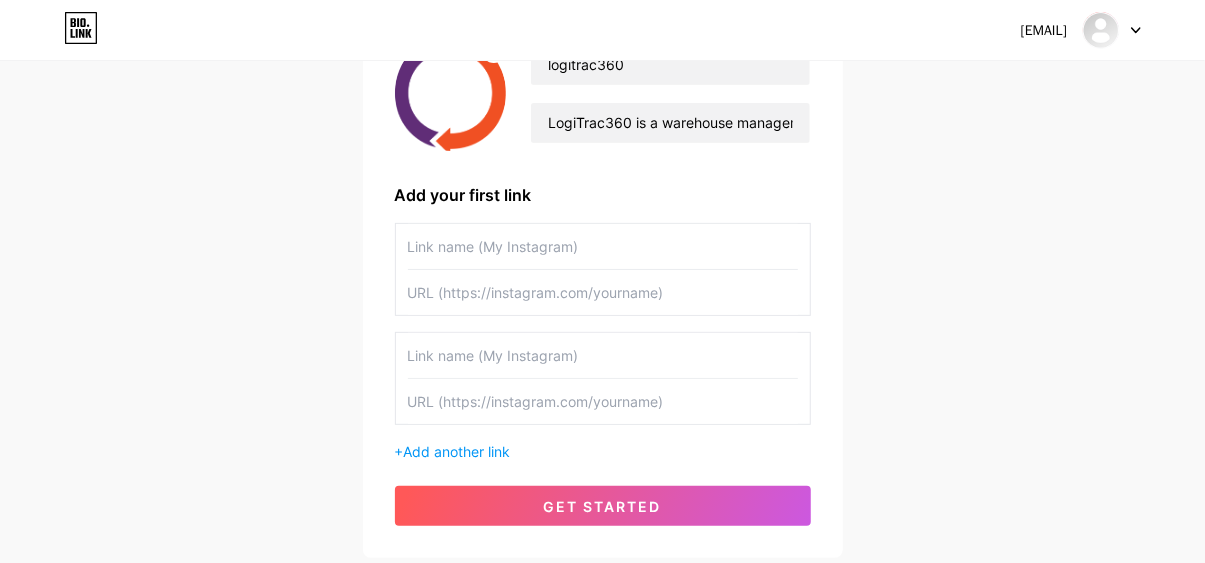 click at bounding box center (603, 355) 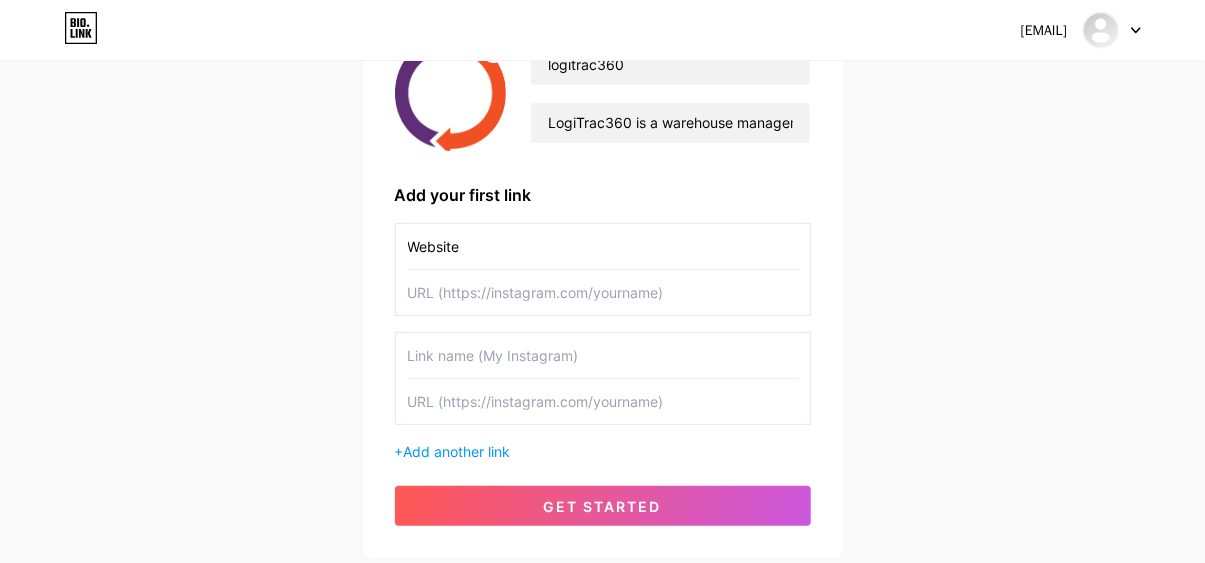 type on "Website" 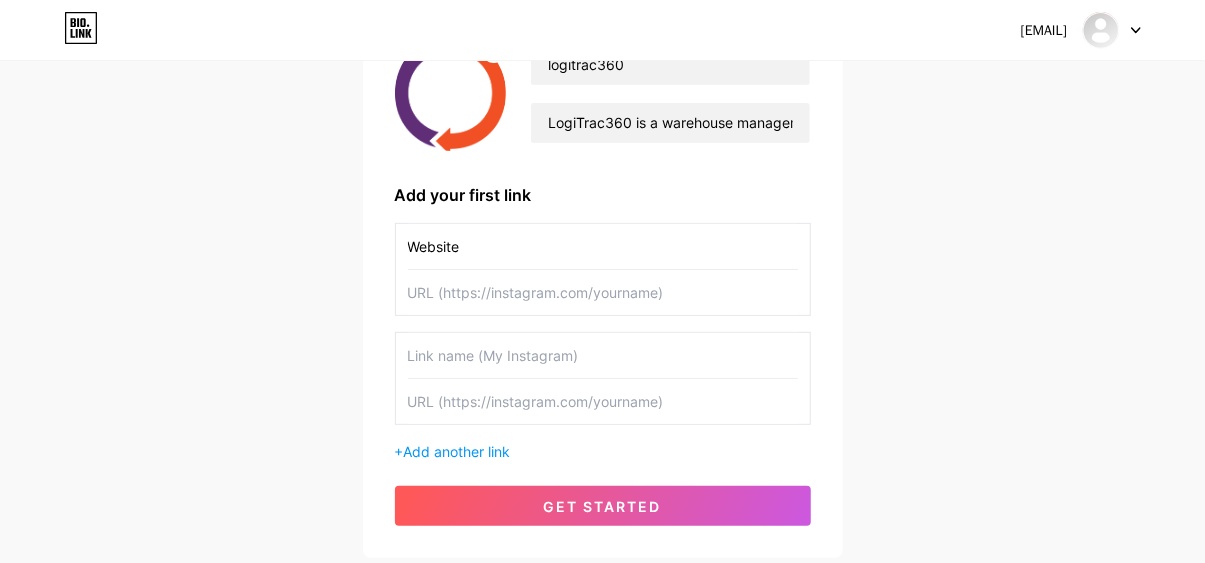 paste on "https://logitrac360.com/" 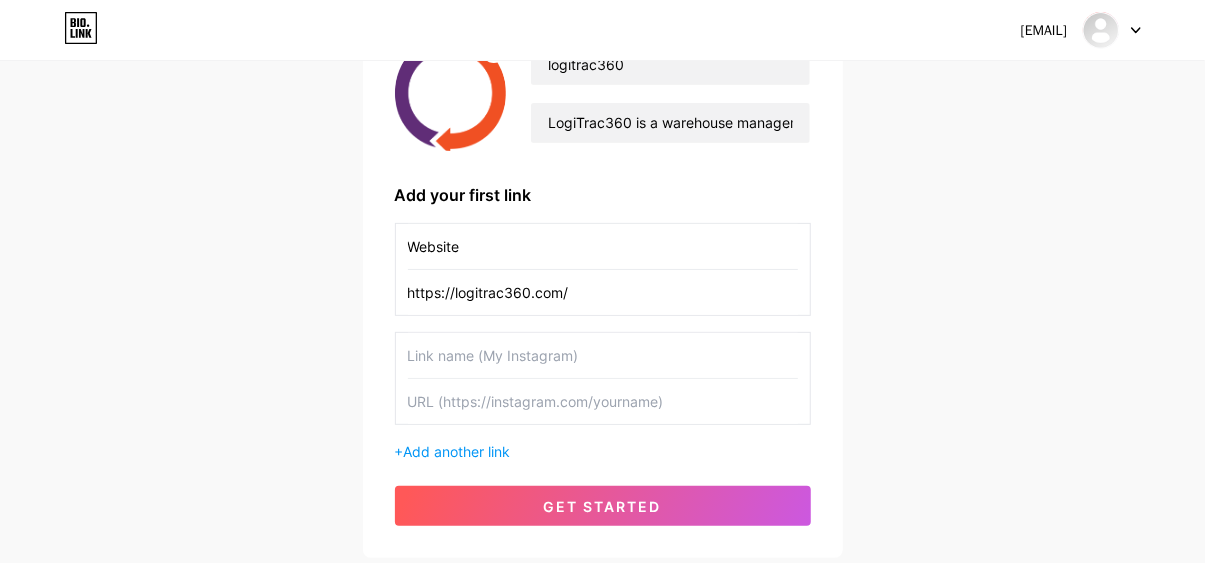type on "https://logitrac360.com/" 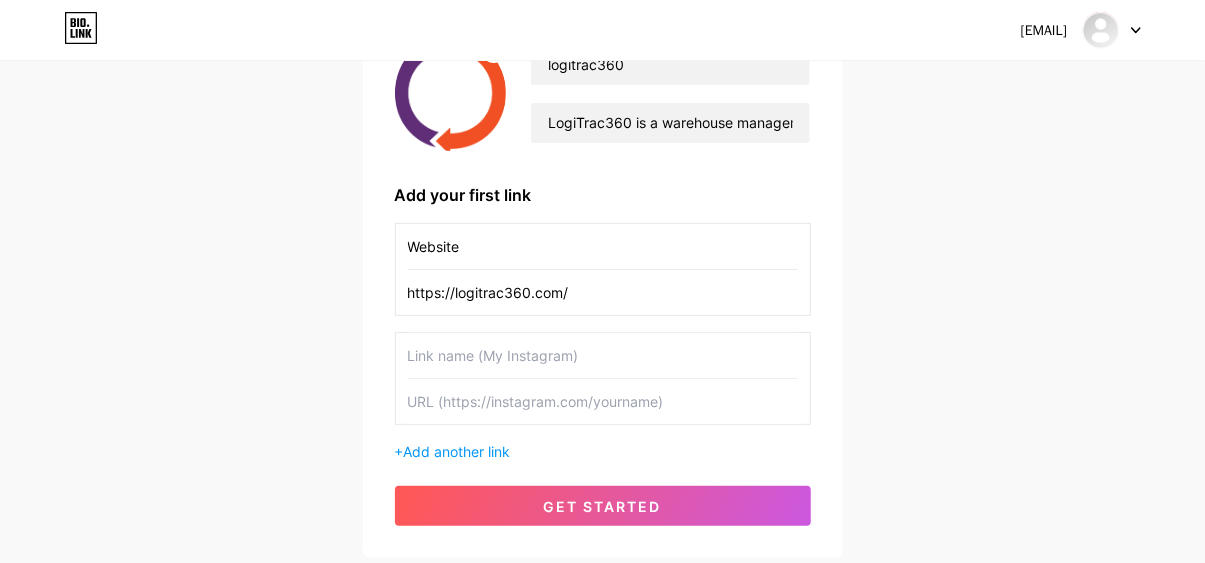 click on "[EMAIL]           Dashboard     Logout   Setup your page   Let’s setup bio.link/[COMPANY] 🎉               [COMPANY]     [COMPANY] is a warehouse management solution that is ready to elevate your warehouse operations. Optimize inventory, streamline logistics, and boost efficiency. Our solutions’ efficacy is the result of being developed and enhanced by warehouse management professionals who have a thorough understanding of the issues that warehouse managers and business owners confront daily to increase profit margins and efficiency.     Add your first link   Website   https://[DOMAIN].com/
+  Add another link     get started" at bounding box center [602, 211] 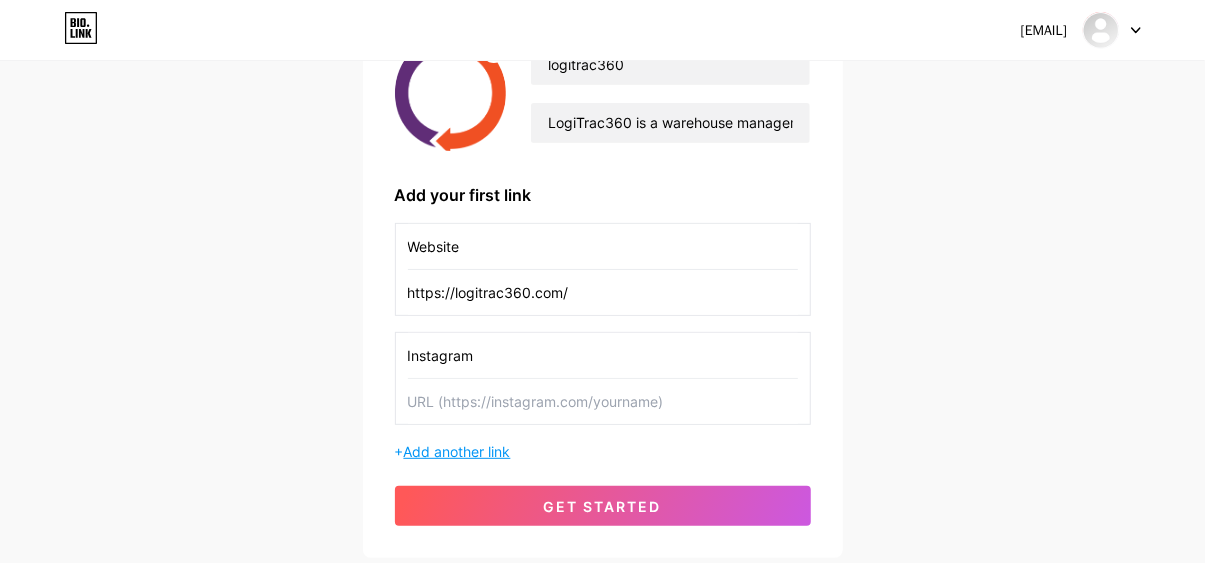 type on "Instagram" 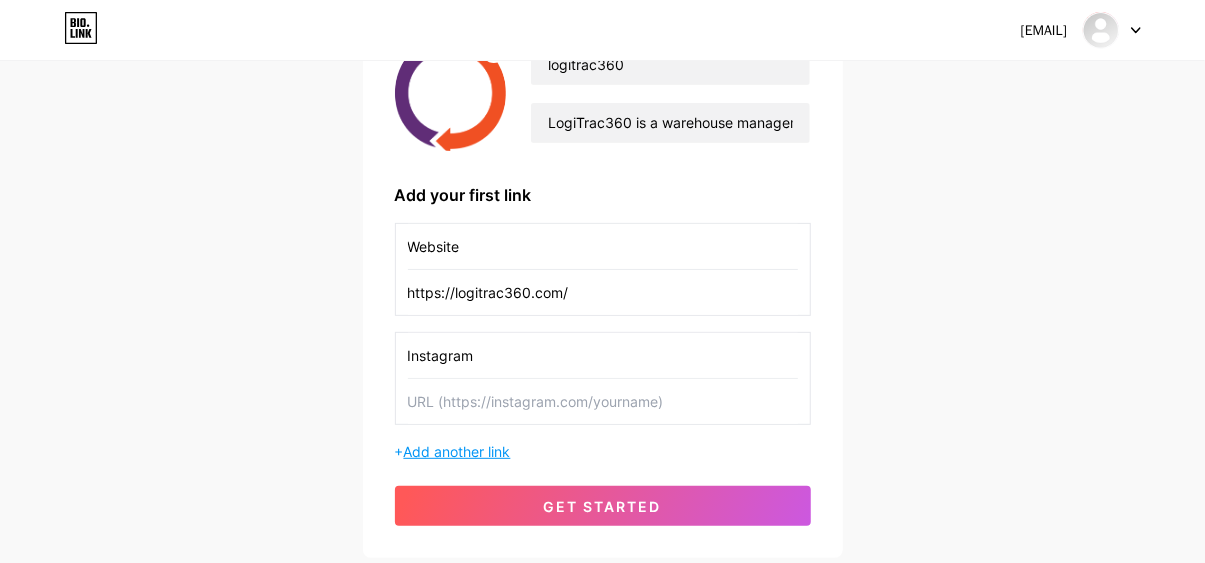 click on "Add another link" at bounding box center (457, 451) 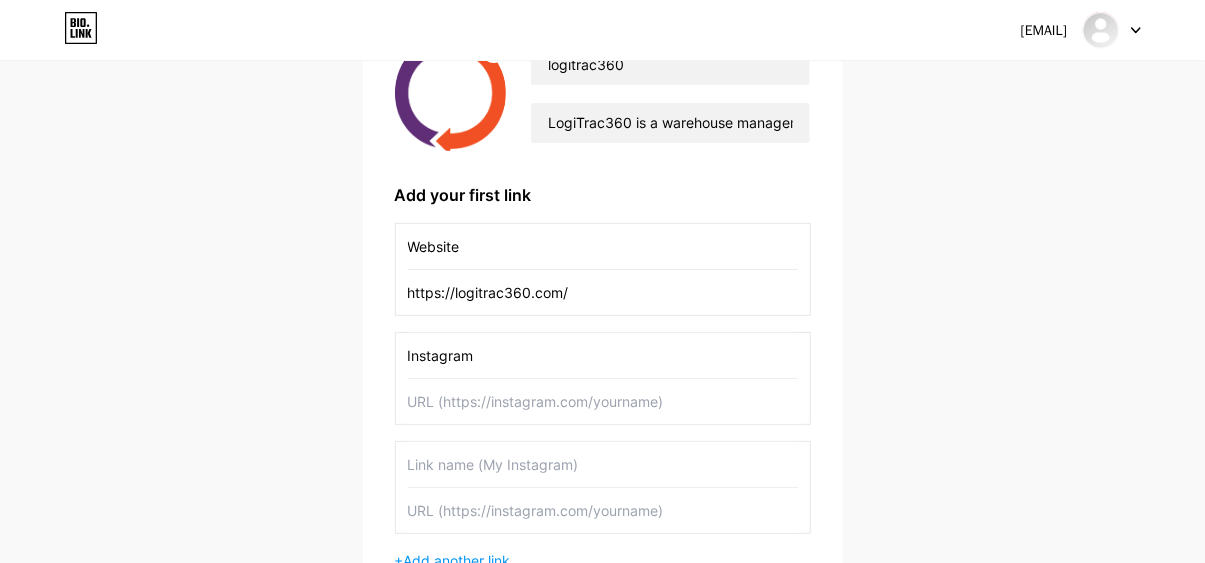click on "Instagram" at bounding box center (603, 378) 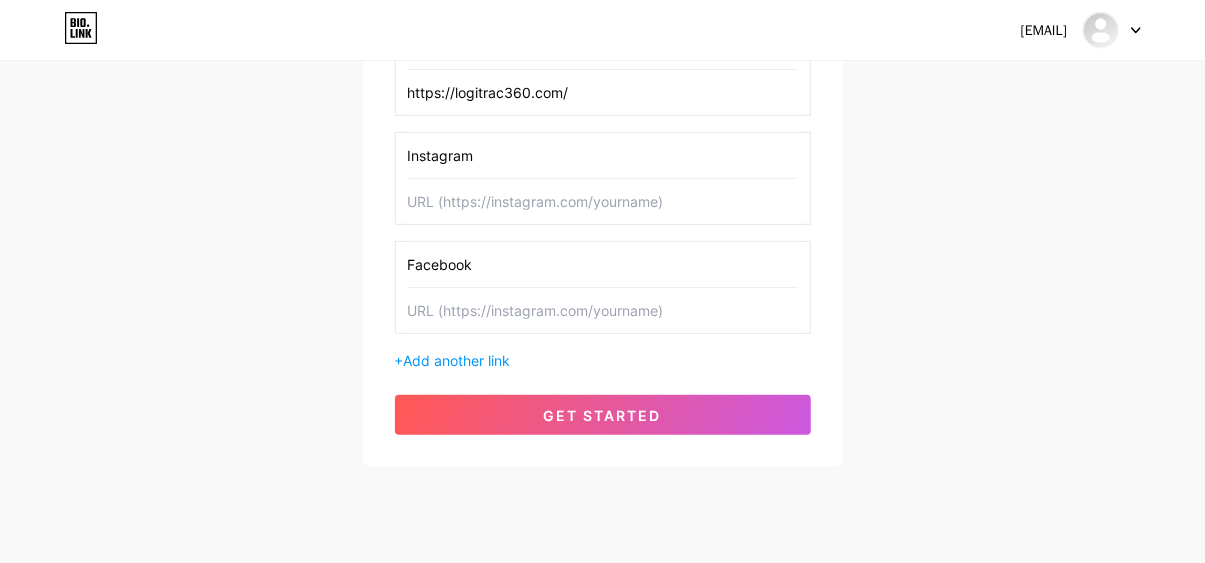 scroll, scrollTop: 446, scrollLeft: 0, axis: vertical 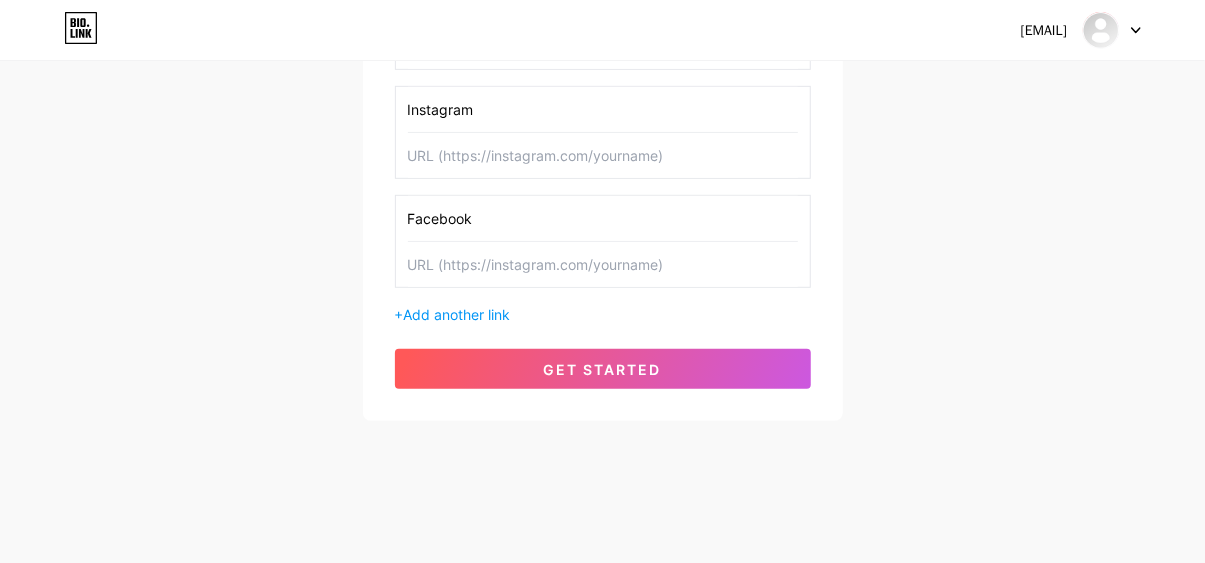 type on "Facebook" 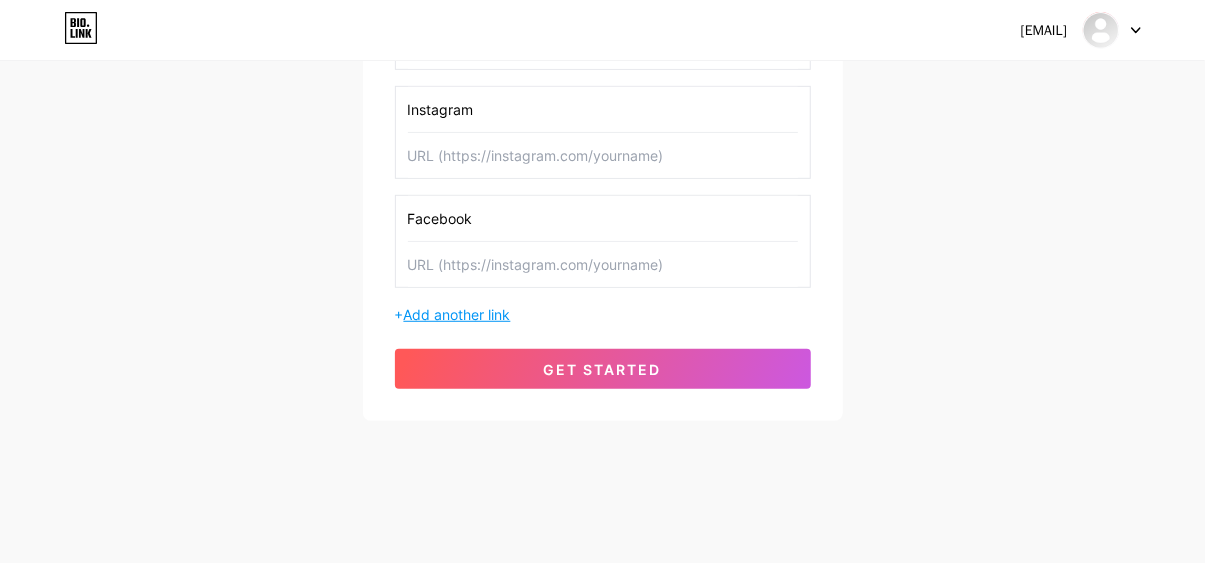 click on "Add another link" at bounding box center [457, 314] 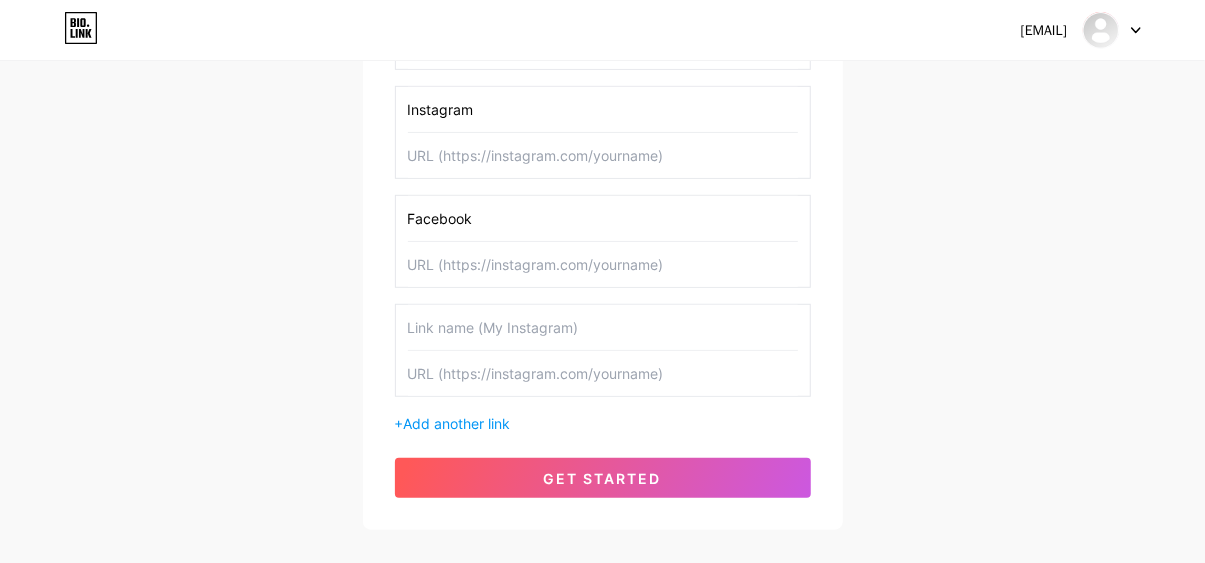 click at bounding box center (603, 327) 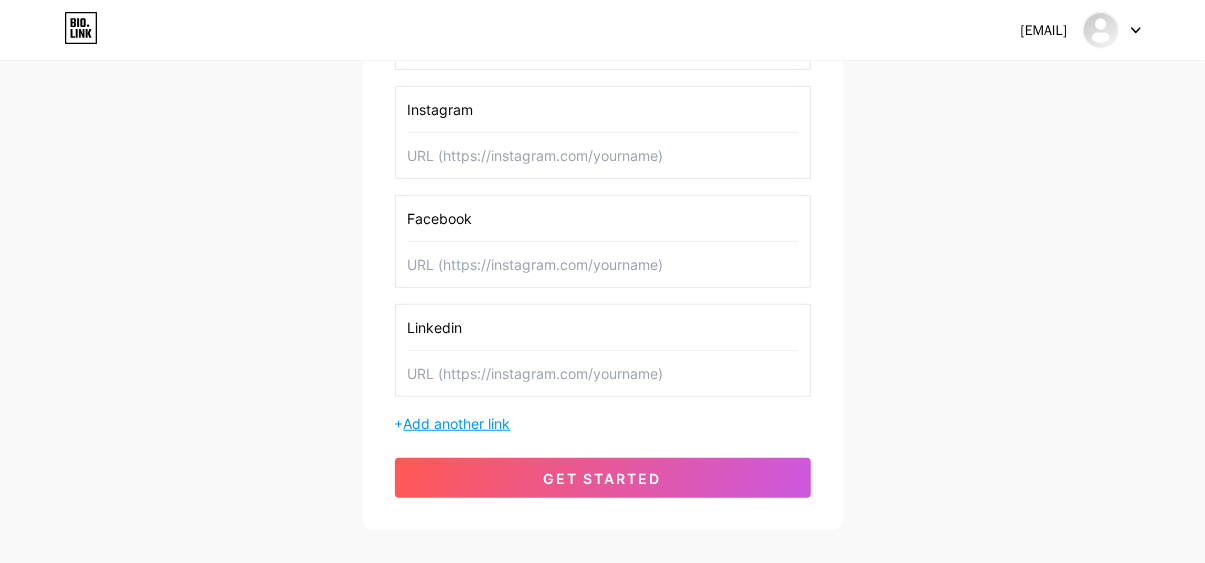 type on "Linkedin" 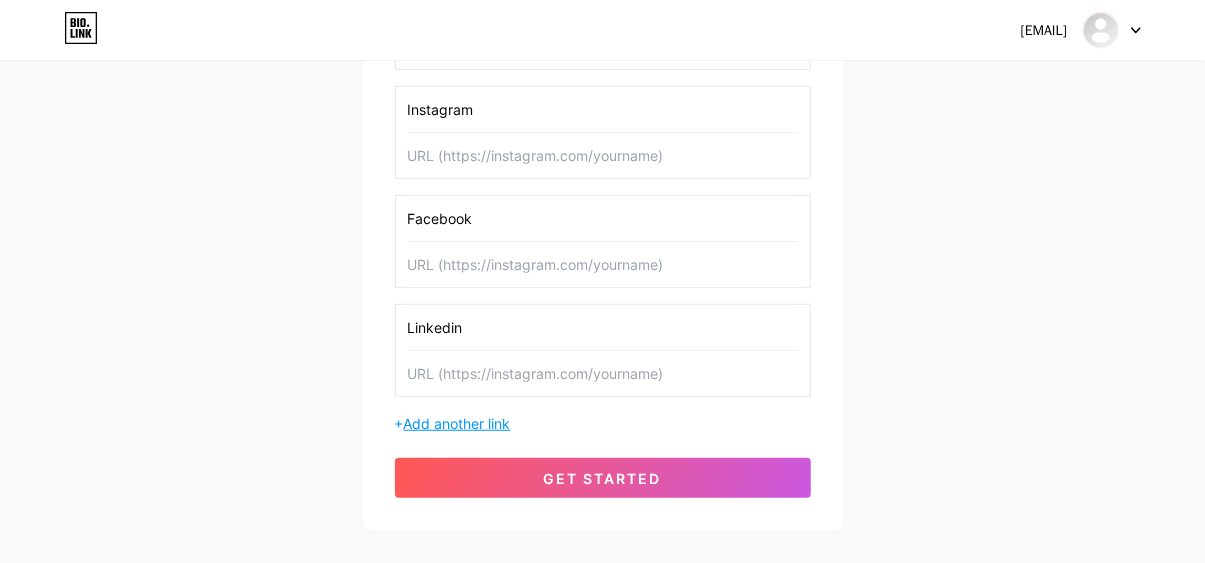 click on "Add another link" at bounding box center (457, 423) 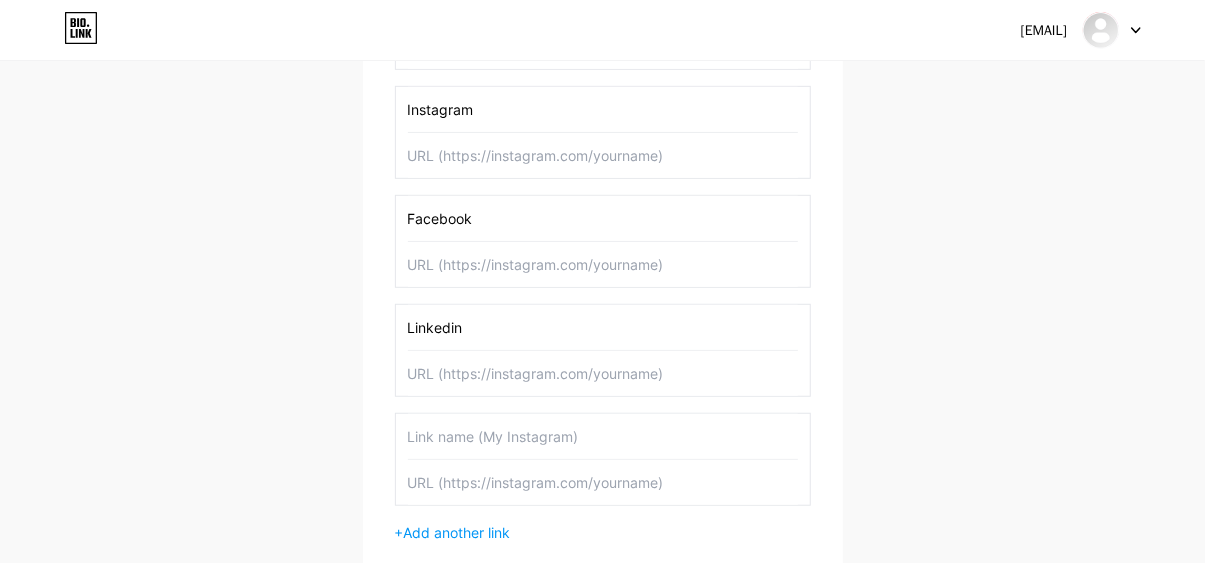 click at bounding box center [603, 436] 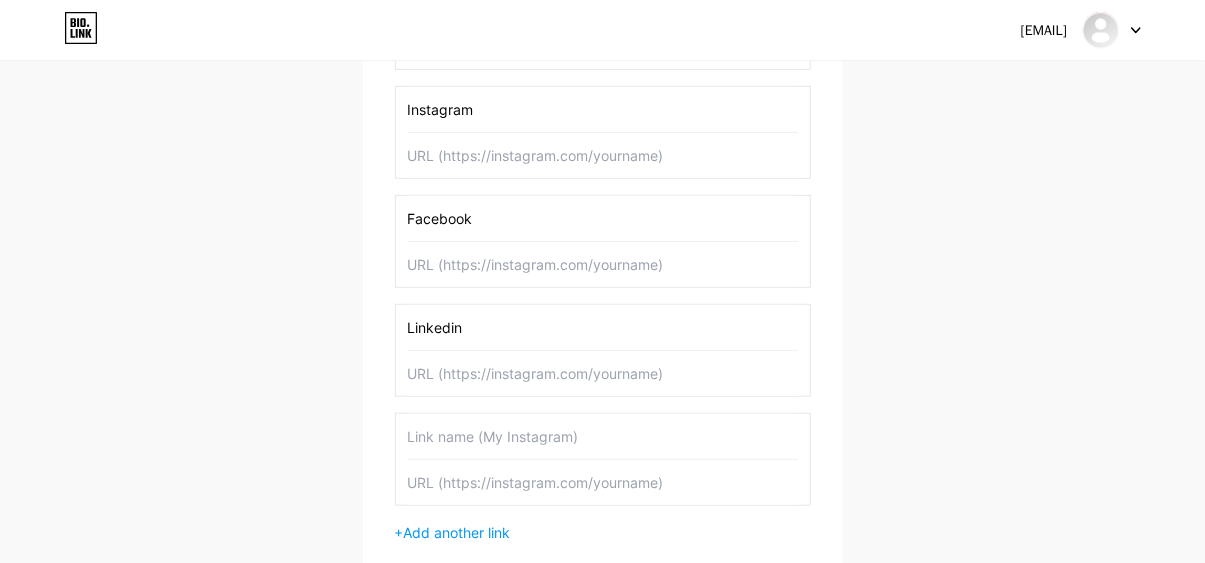 type on "T" 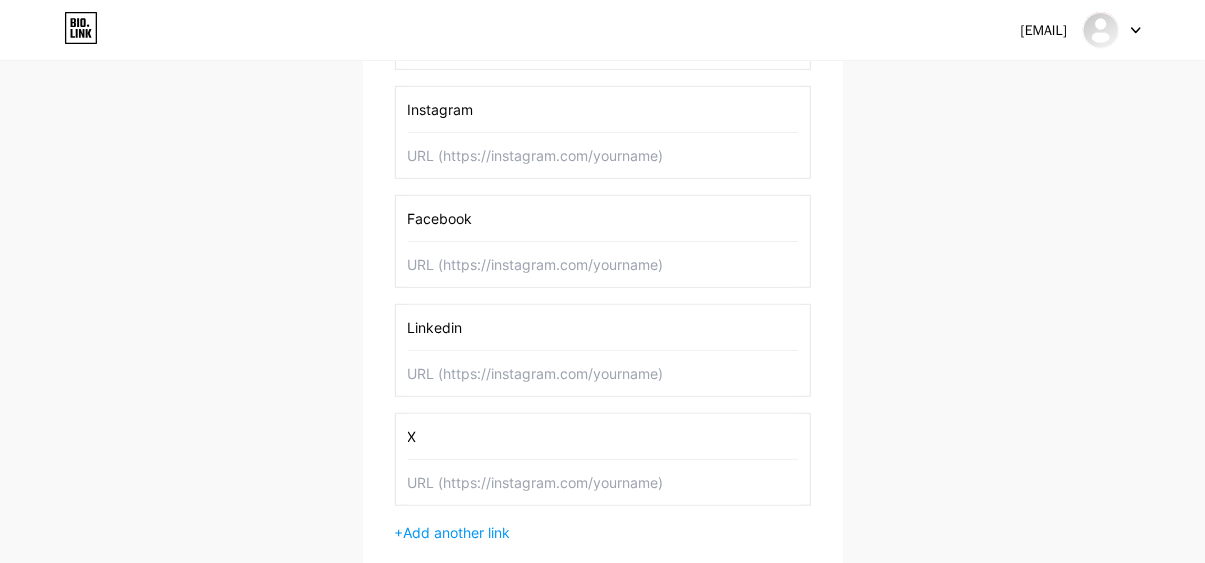 type on "X" 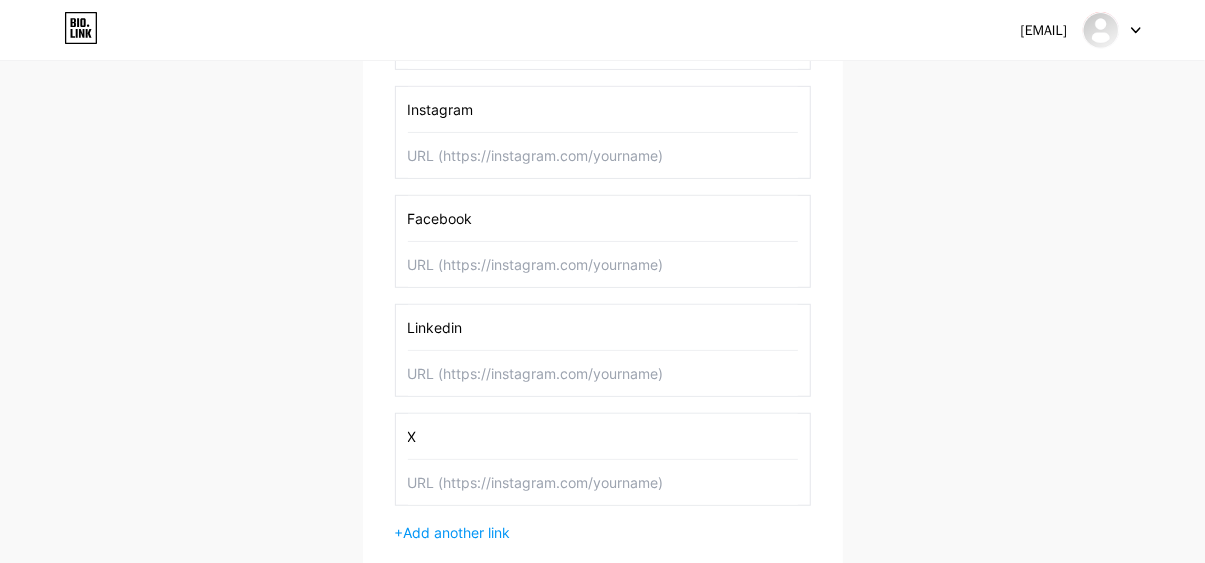 click at bounding box center (603, 155) 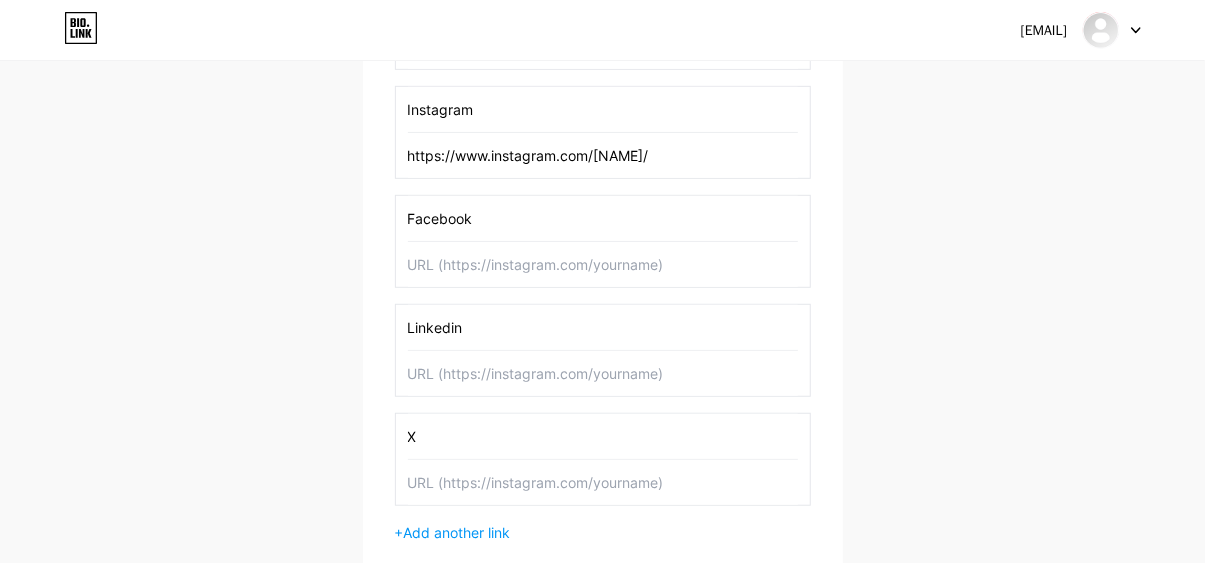 type on "https://www.instagram.com/[NAME]/" 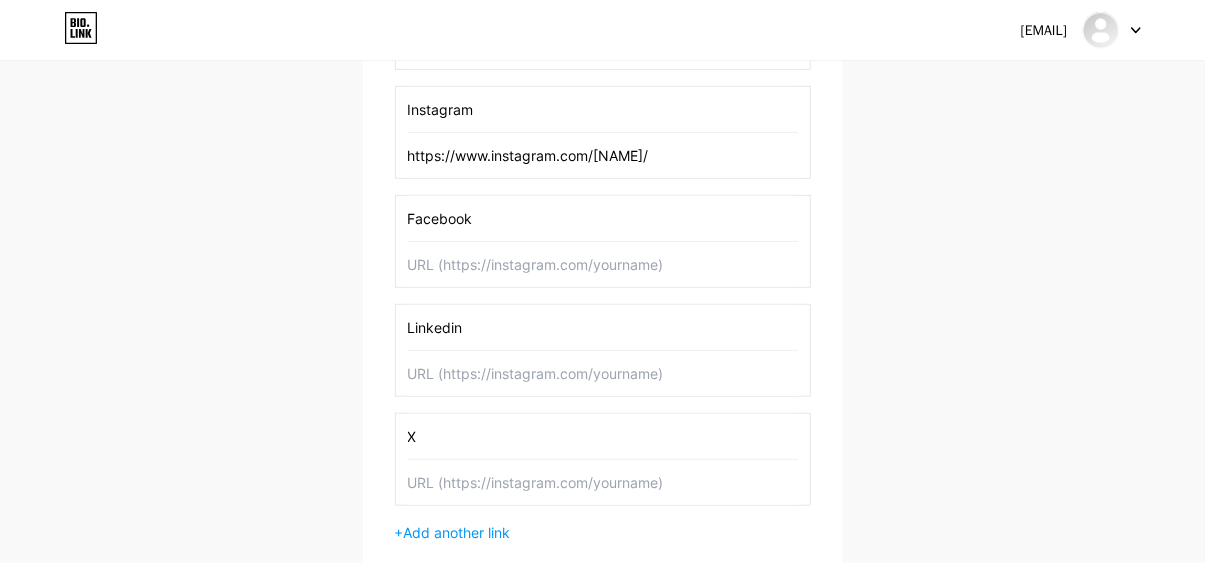 paste on "https://www.facebook.com/[NAME]/" 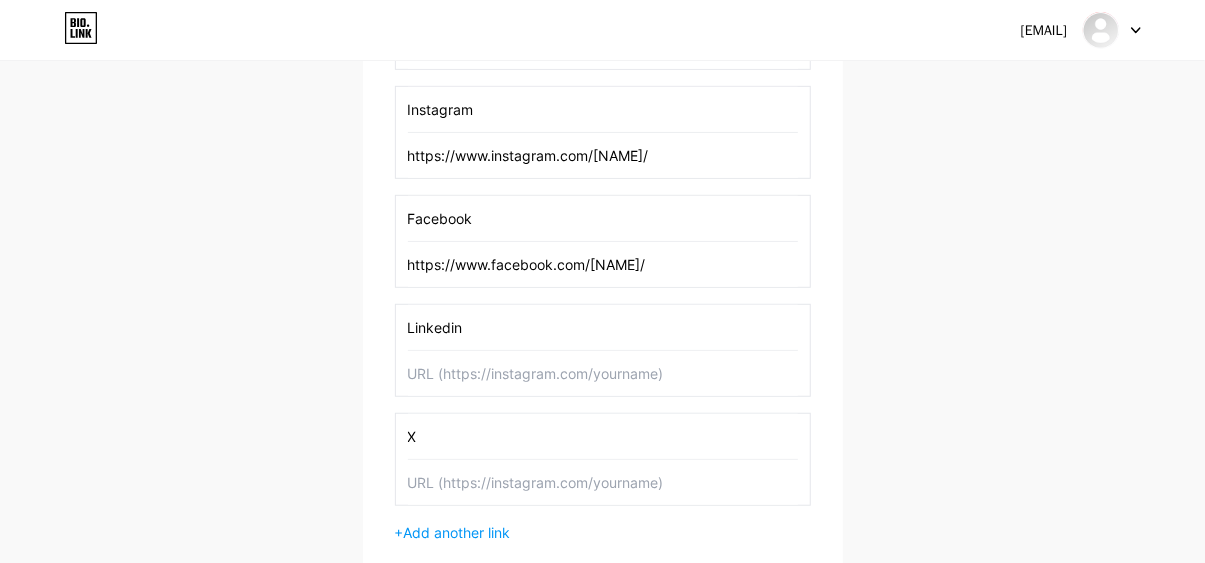 type on "https://www.facebook.com/[NAME]/" 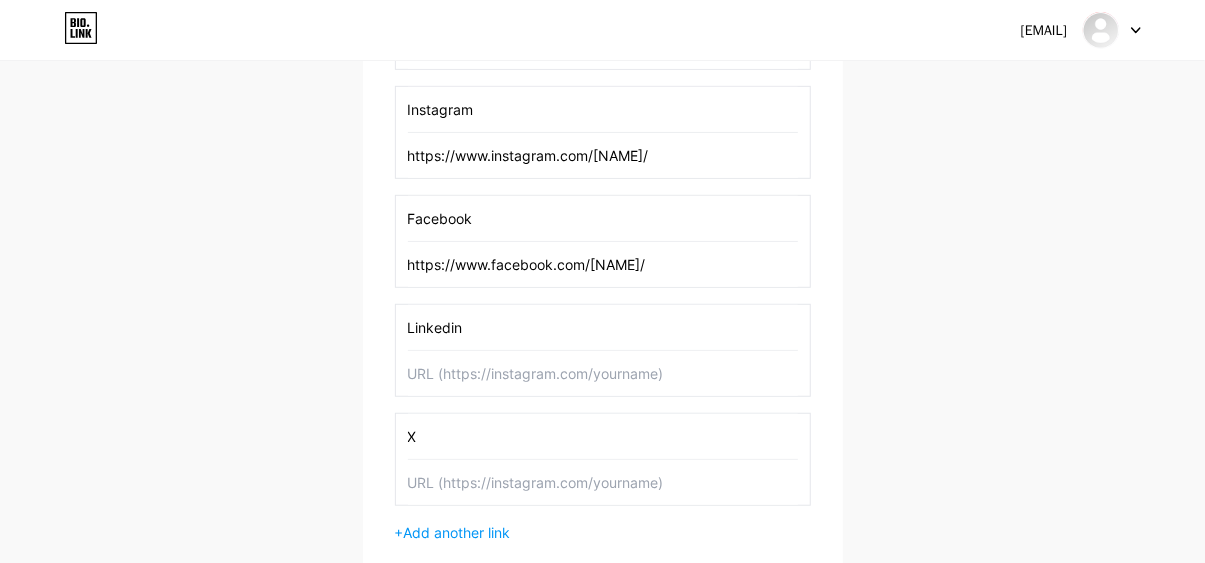 paste on "https://www.linkedin.com/company/[NAME]" 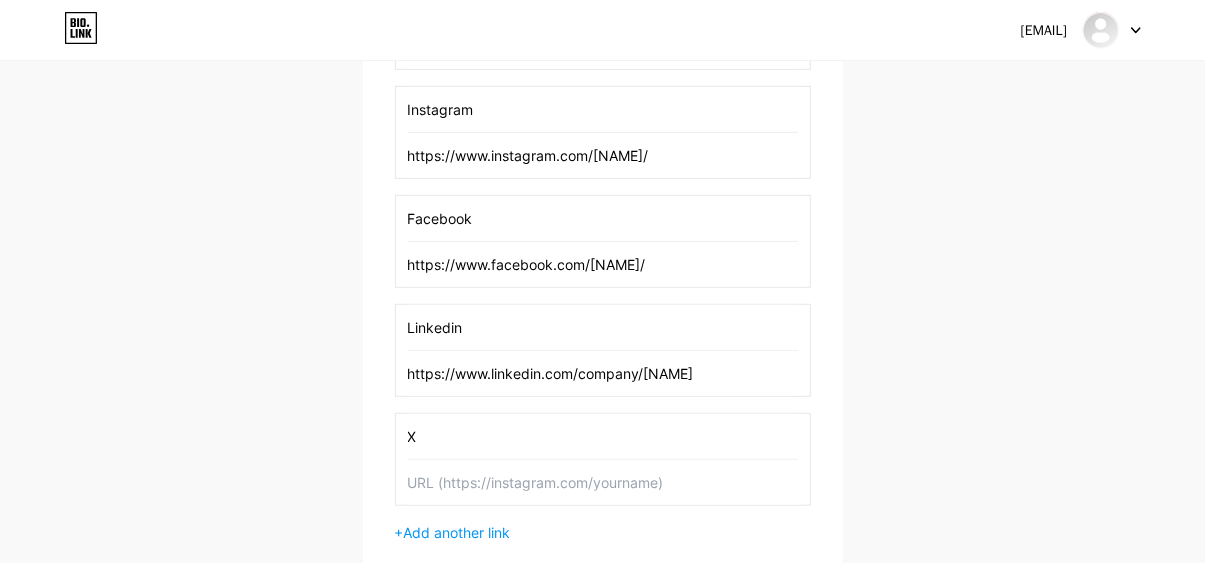 type on "https://www.linkedin.com/company/[NAME]" 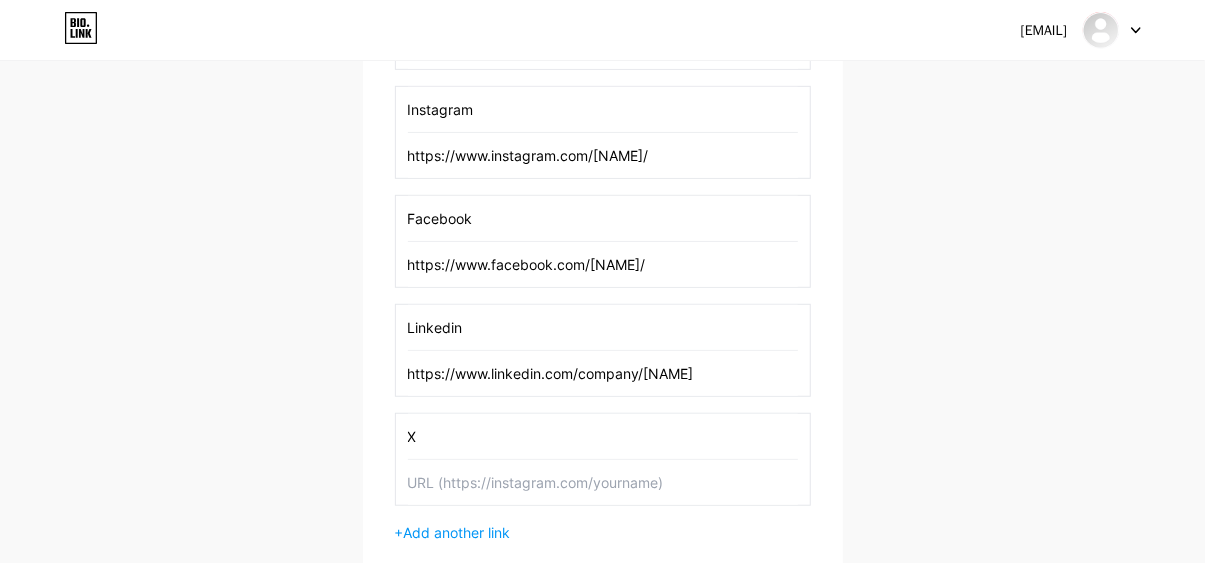 paste on "https://twitter.com/[NAME]" 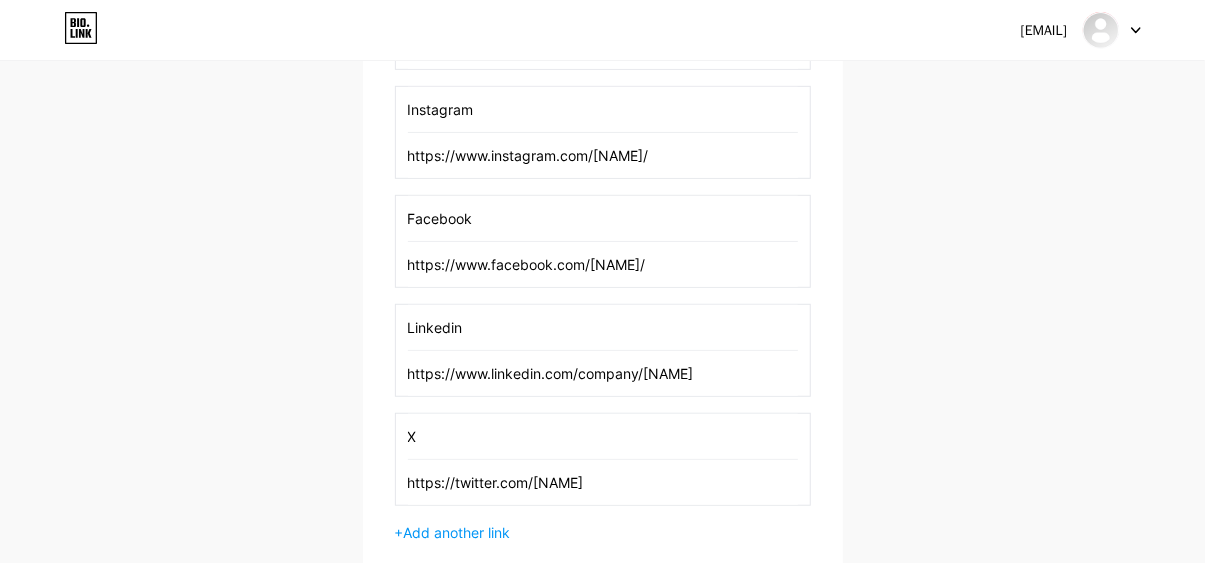 type on "https://twitter.com/[NAME]" 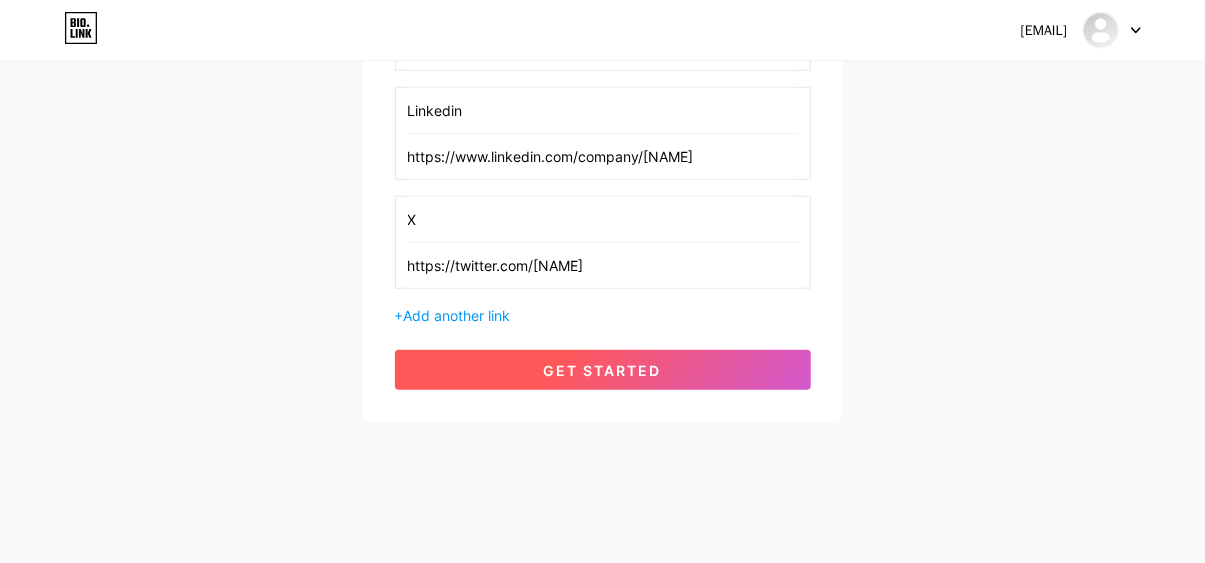 click on "get started" at bounding box center [603, 370] 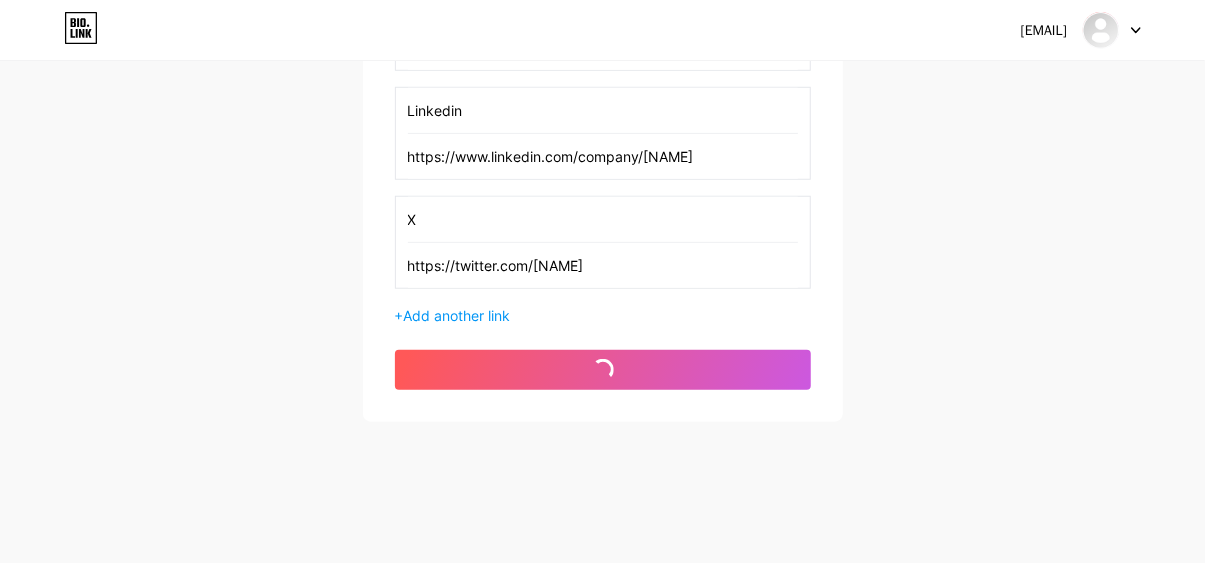 scroll, scrollTop: 363, scrollLeft: 0, axis: vertical 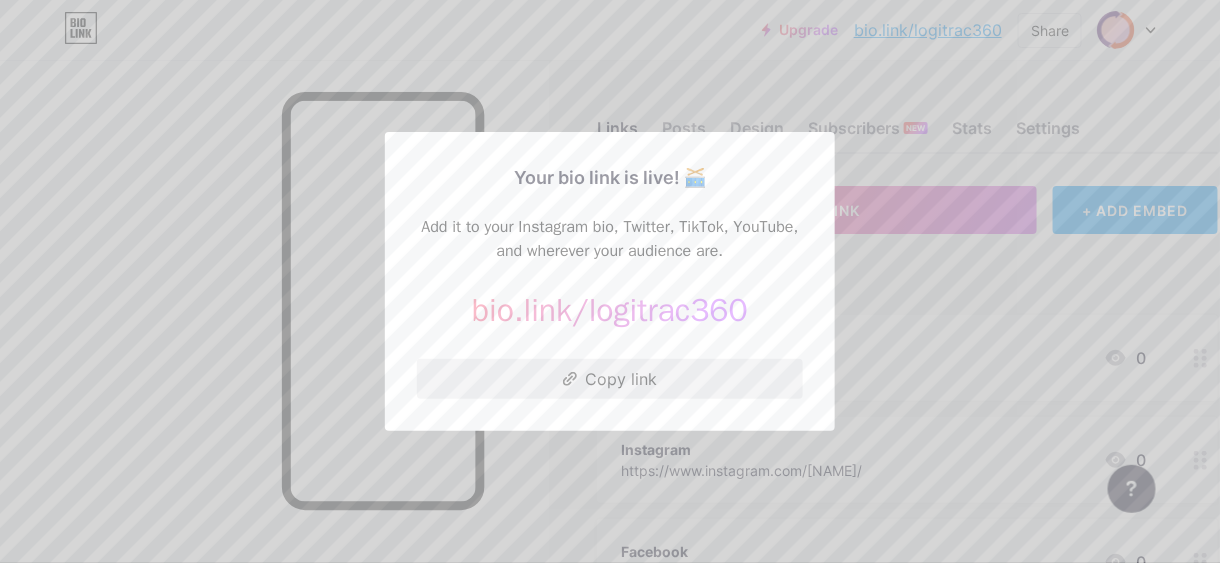 click on "Copy link" at bounding box center (610, 379) 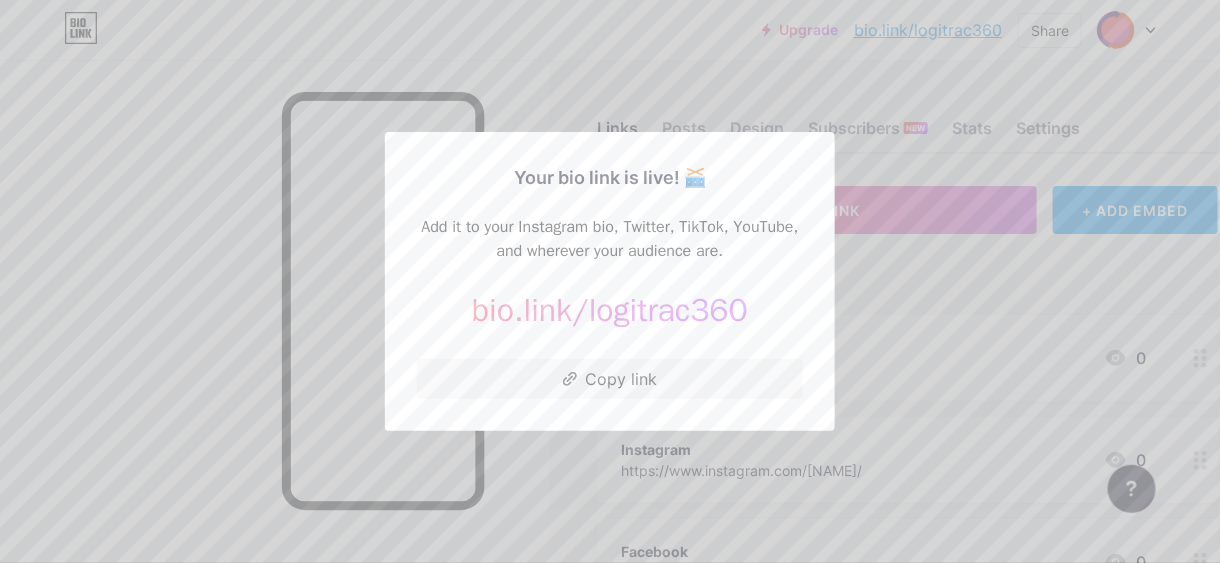 click at bounding box center (610, 281) 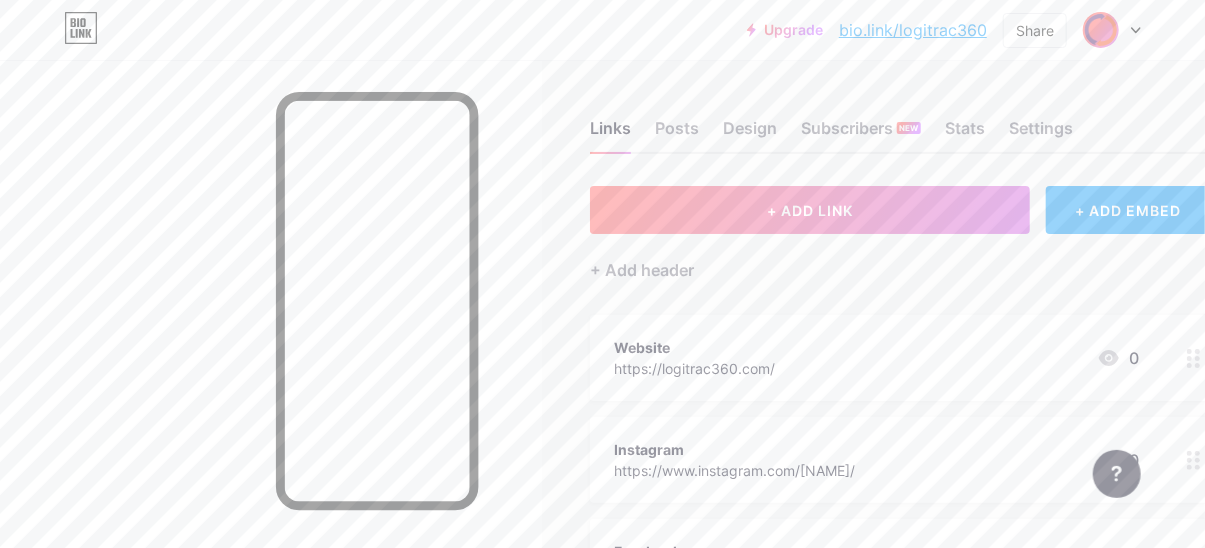 click at bounding box center [1101, 30] 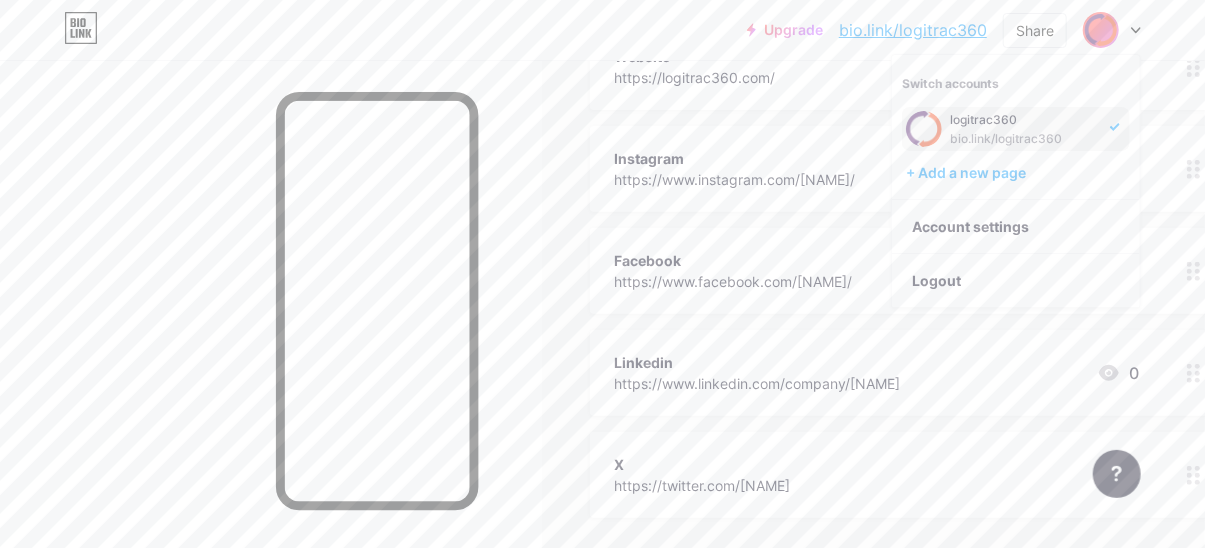 scroll, scrollTop: 191, scrollLeft: 0, axis: vertical 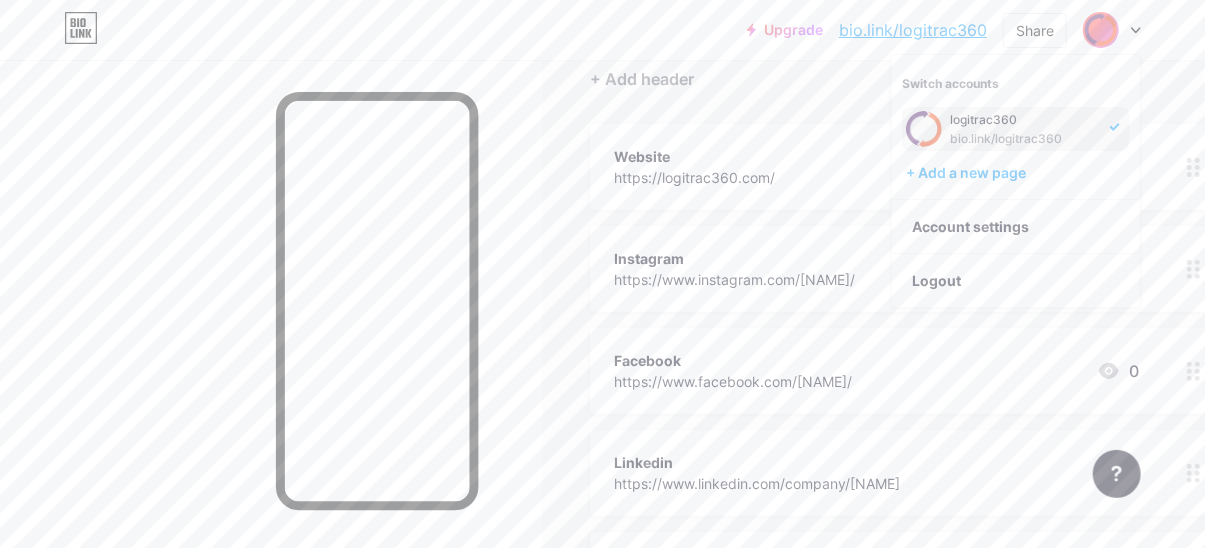 click on "Website
https://logitrac360.com/
0" at bounding box center (900, 167) 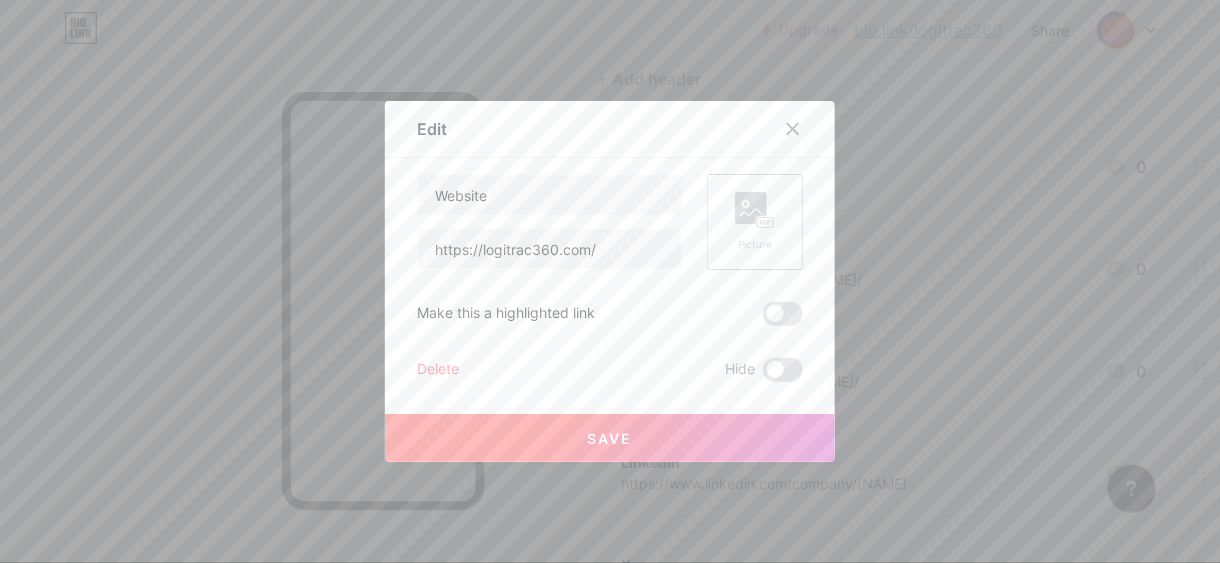 click 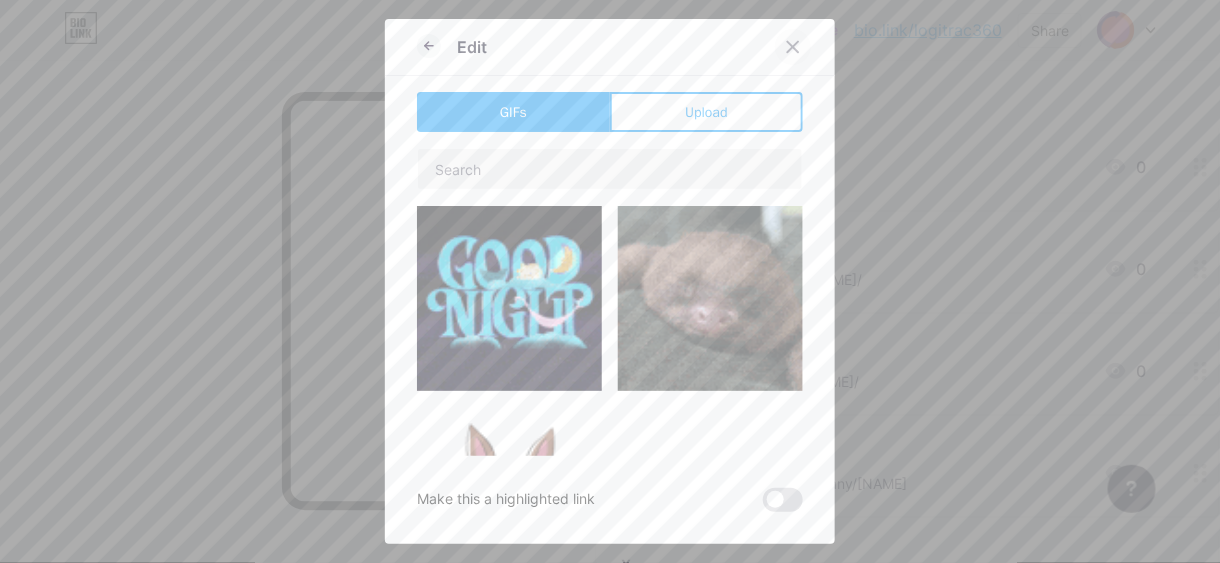 click at bounding box center (793, 47) 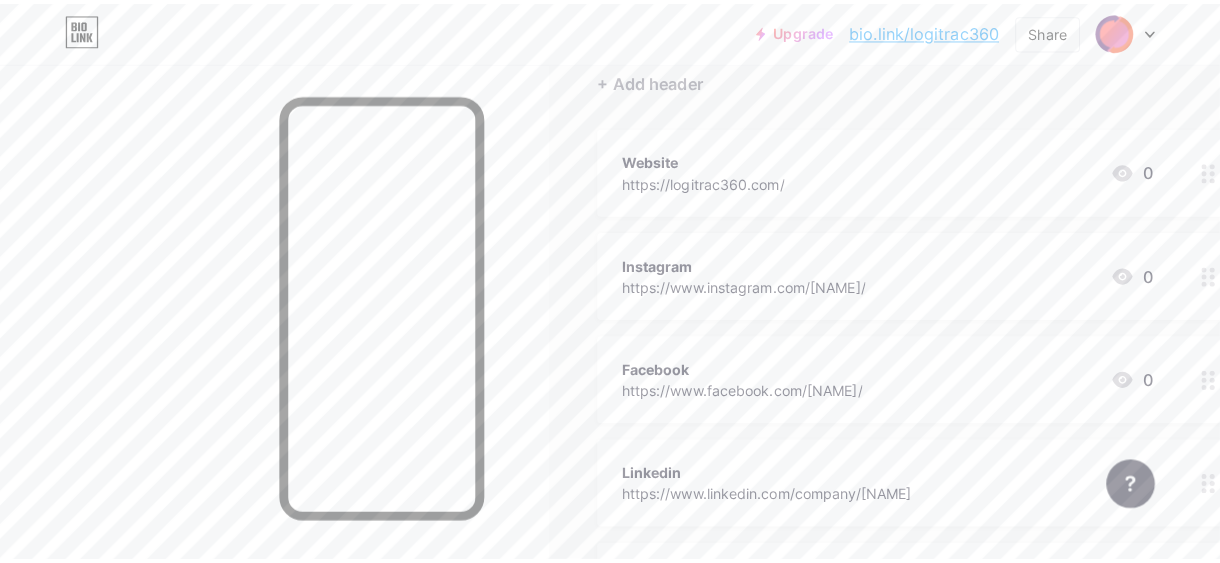 scroll, scrollTop: 0, scrollLeft: 0, axis: both 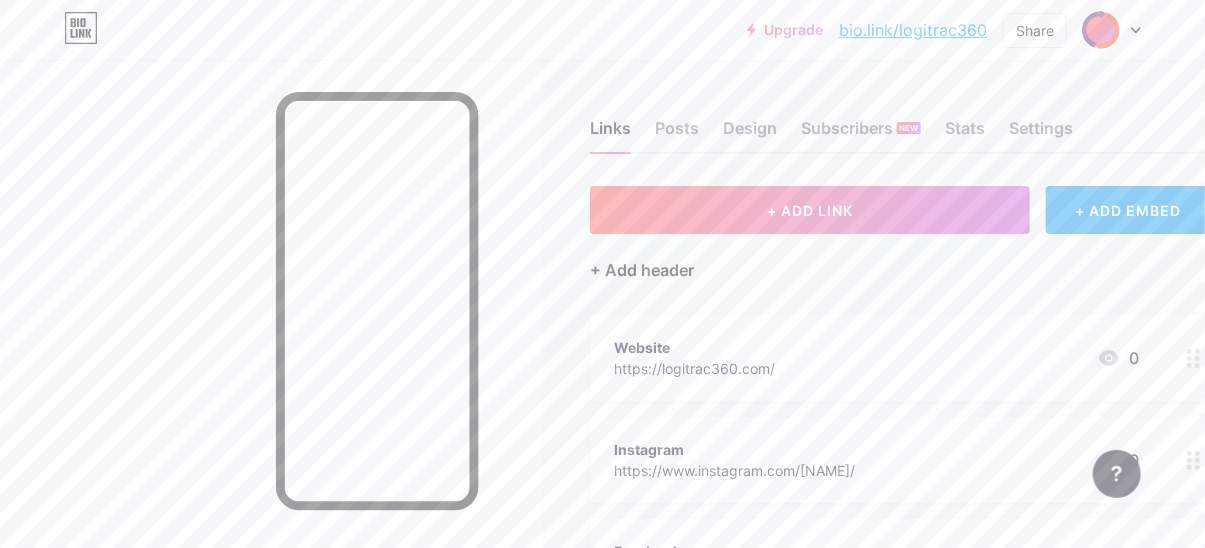 click on "+ Add header" at bounding box center (642, 270) 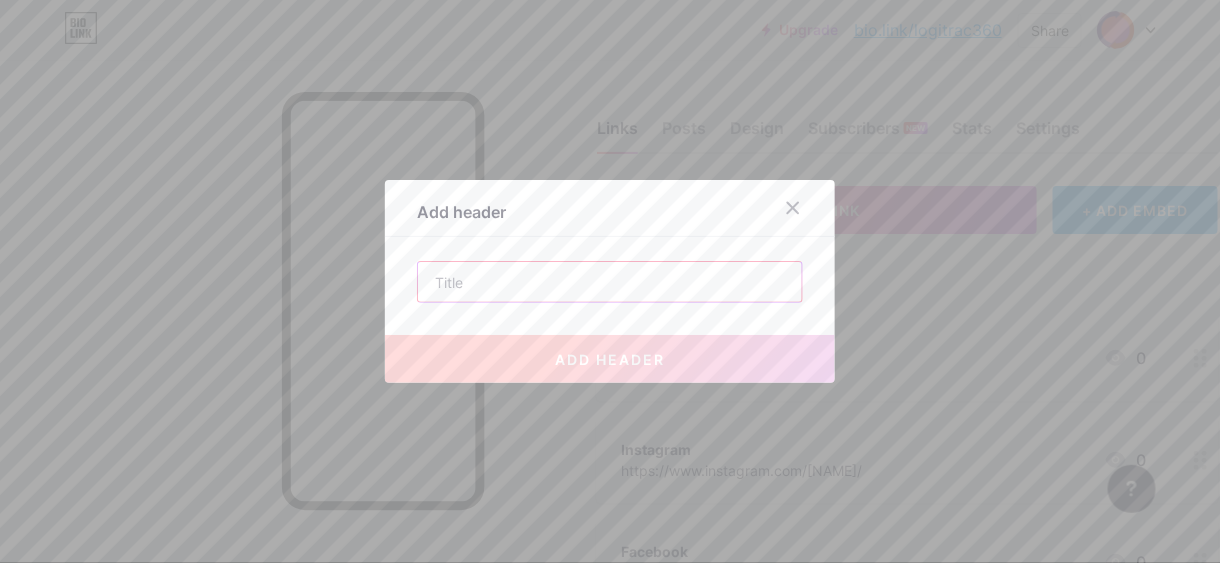 click at bounding box center [610, 282] 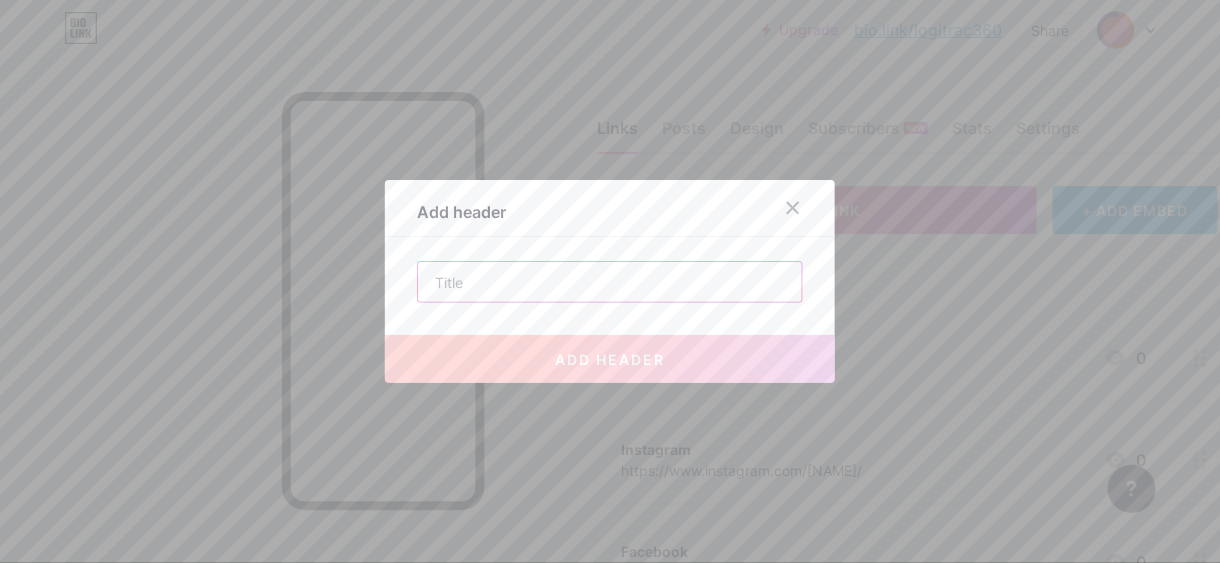 paste on "Best Warehouse Management Software - LogiTrac360" 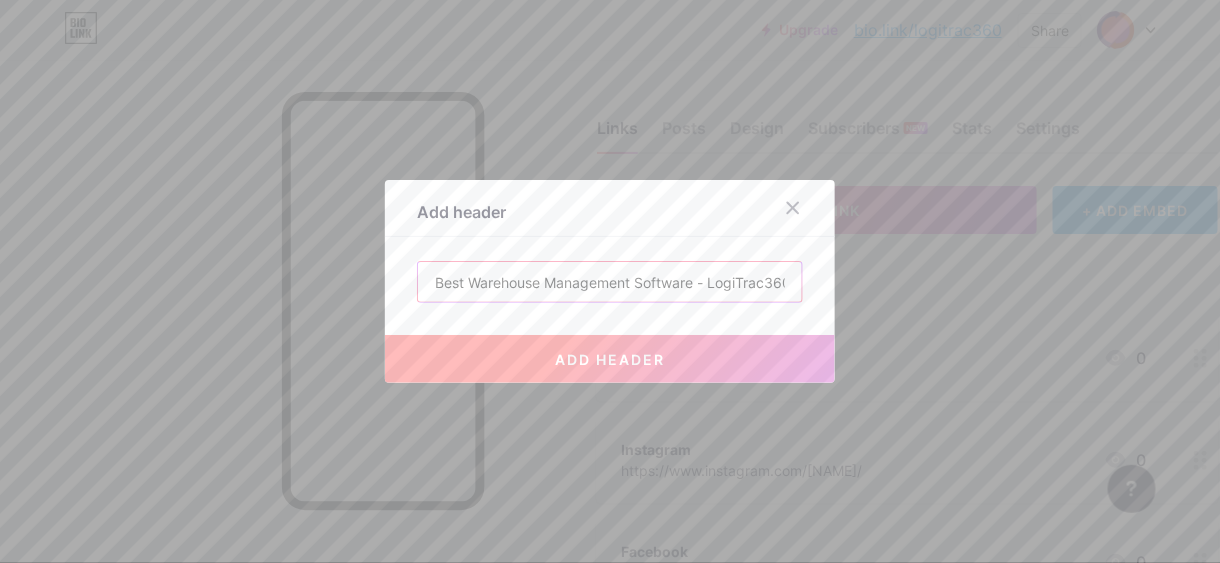 scroll, scrollTop: 0, scrollLeft: 8, axis: horizontal 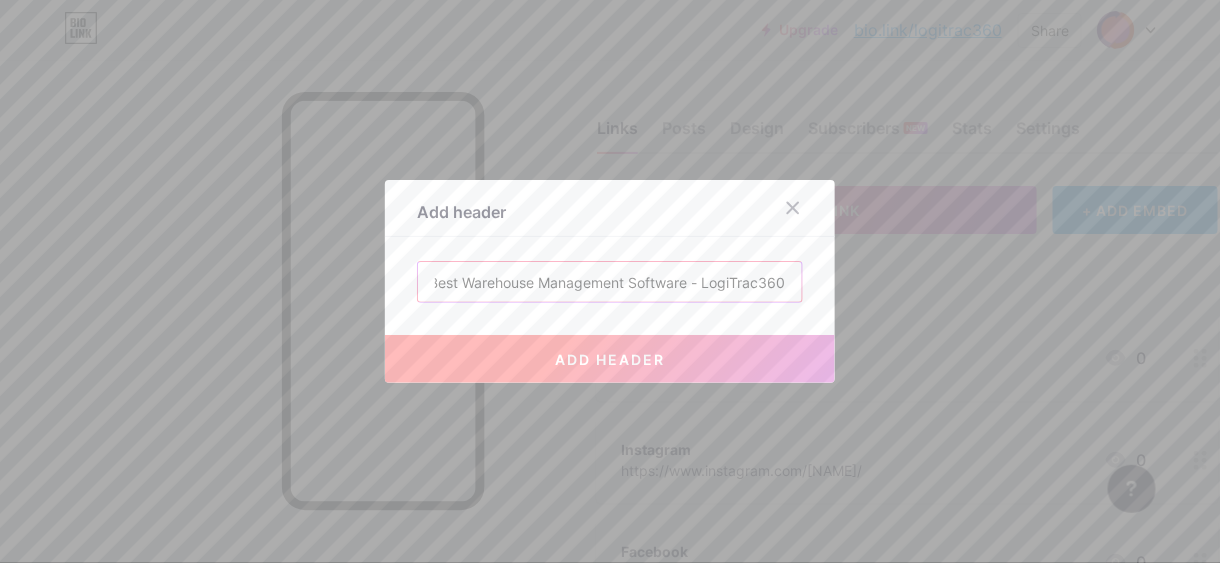 type on "Best Warehouse Management Software - LogiTrac360" 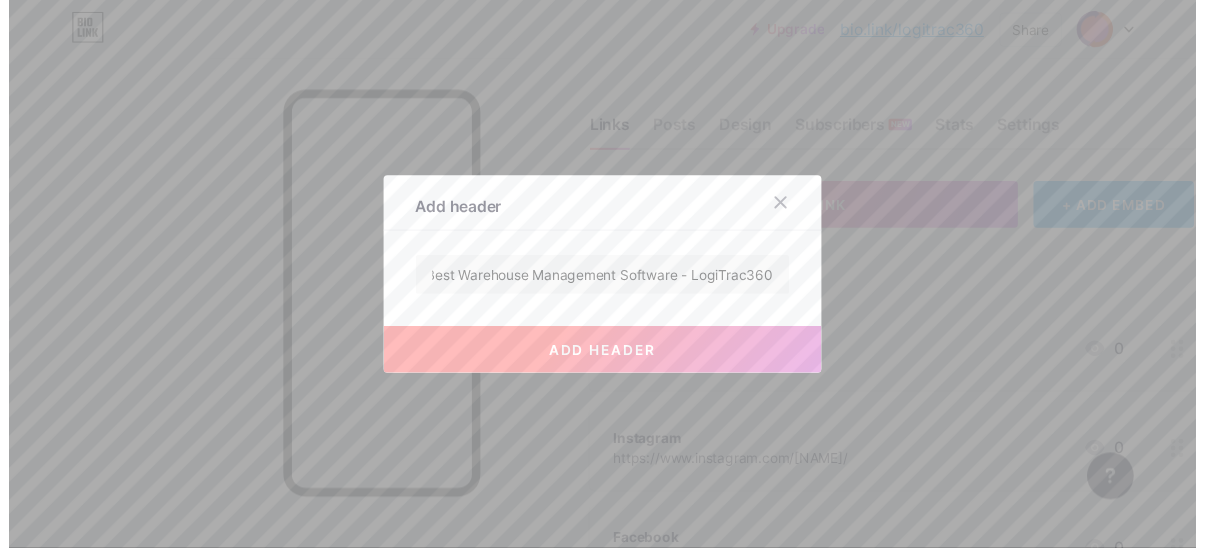 scroll, scrollTop: 0, scrollLeft: 0, axis: both 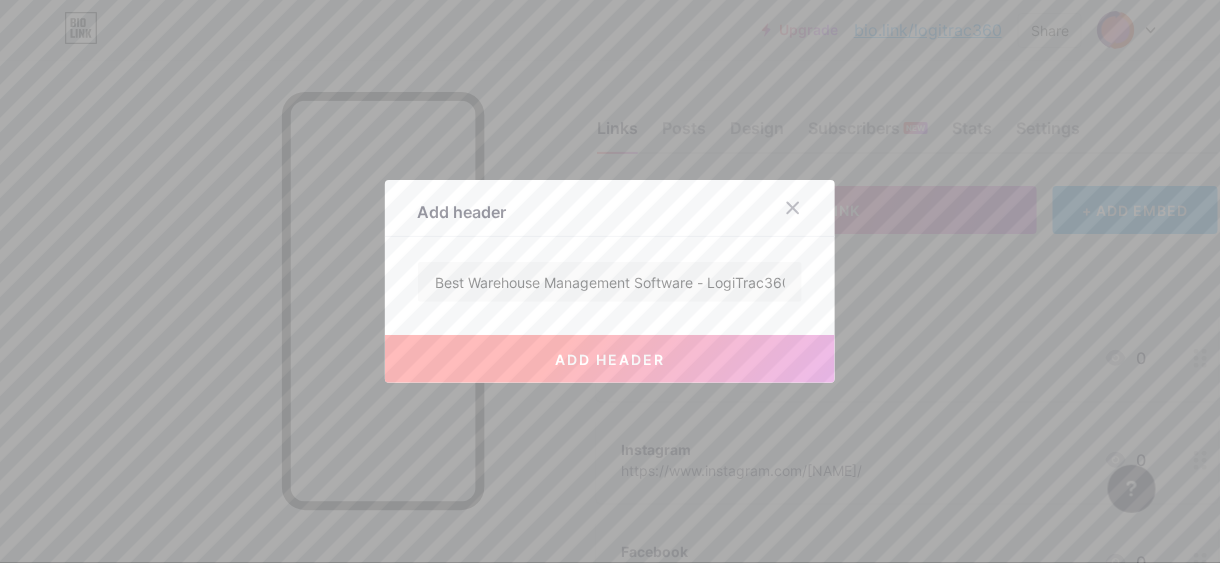 click on "add header" at bounding box center (610, 359) 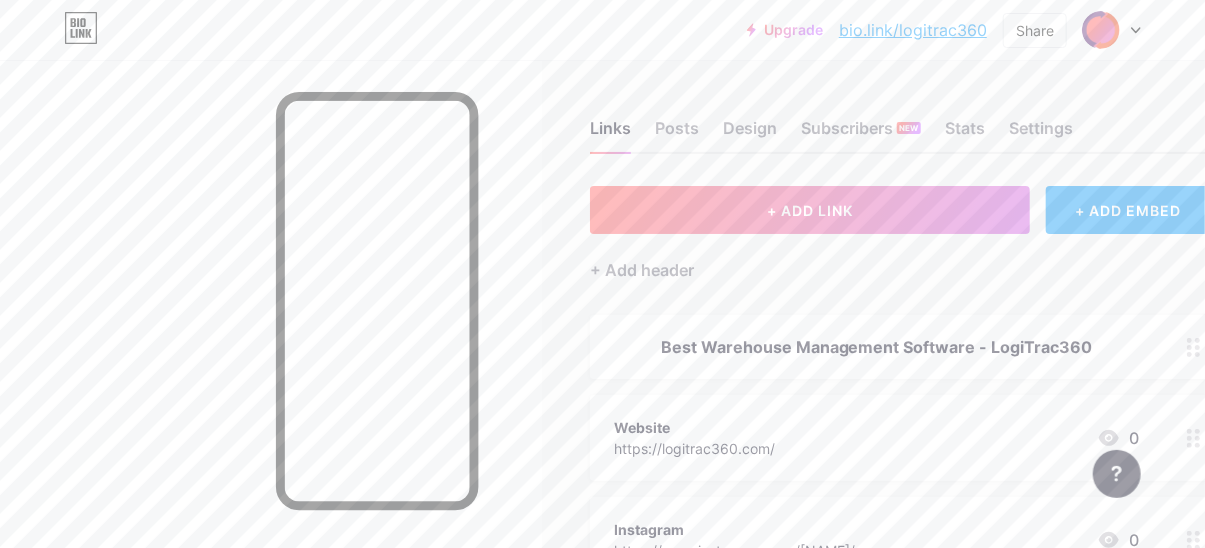 scroll, scrollTop: 200, scrollLeft: 0, axis: vertical 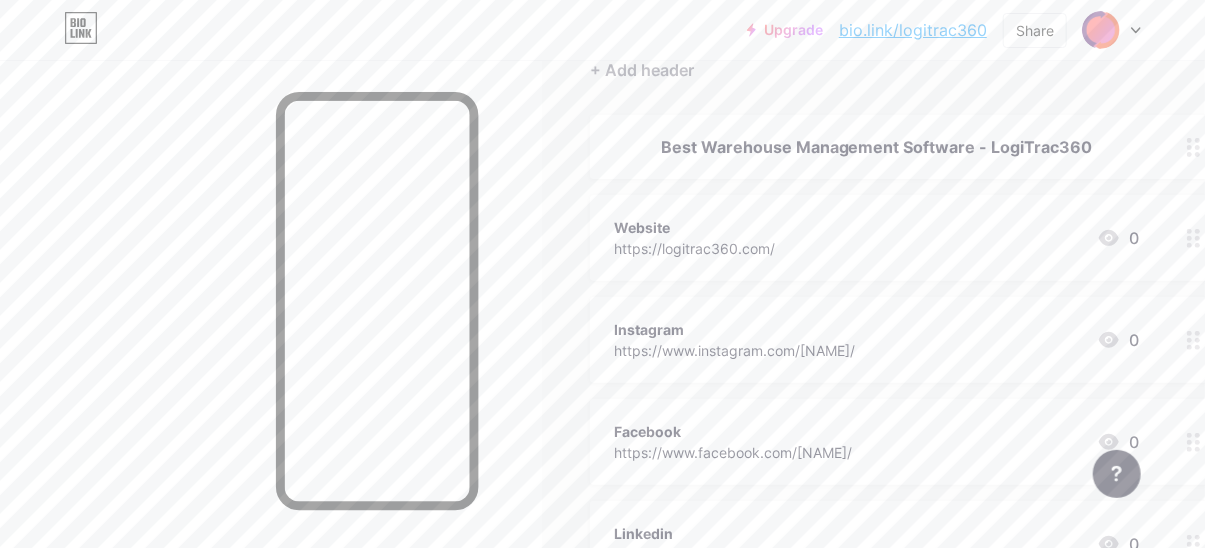 click at bounding box center (1194, 340) 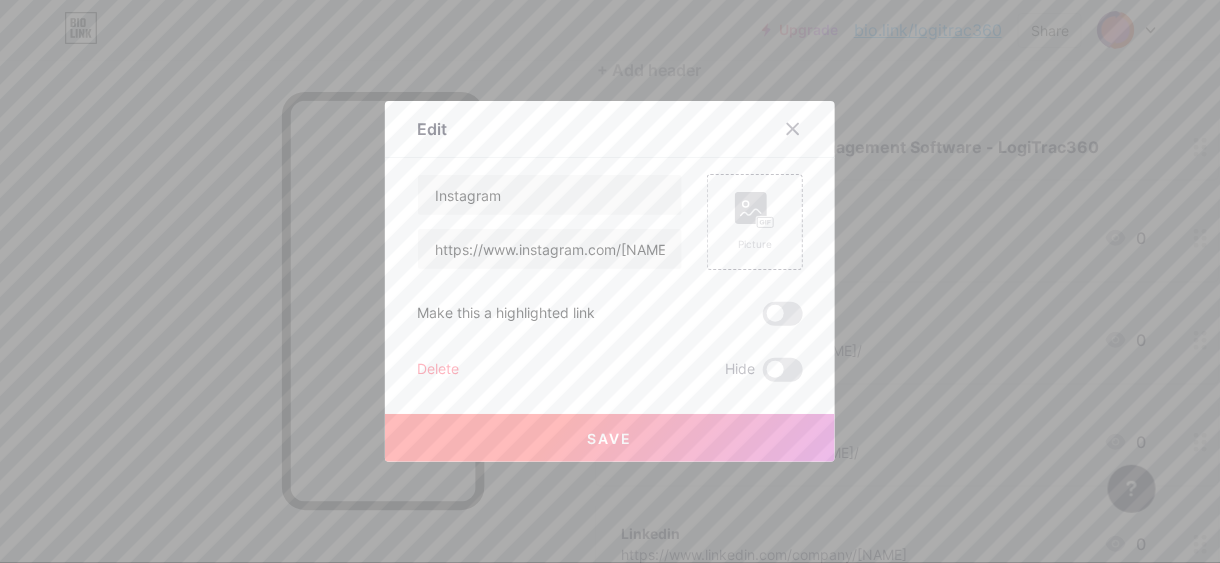 click on "Delete" at bounding box center (438, 370) 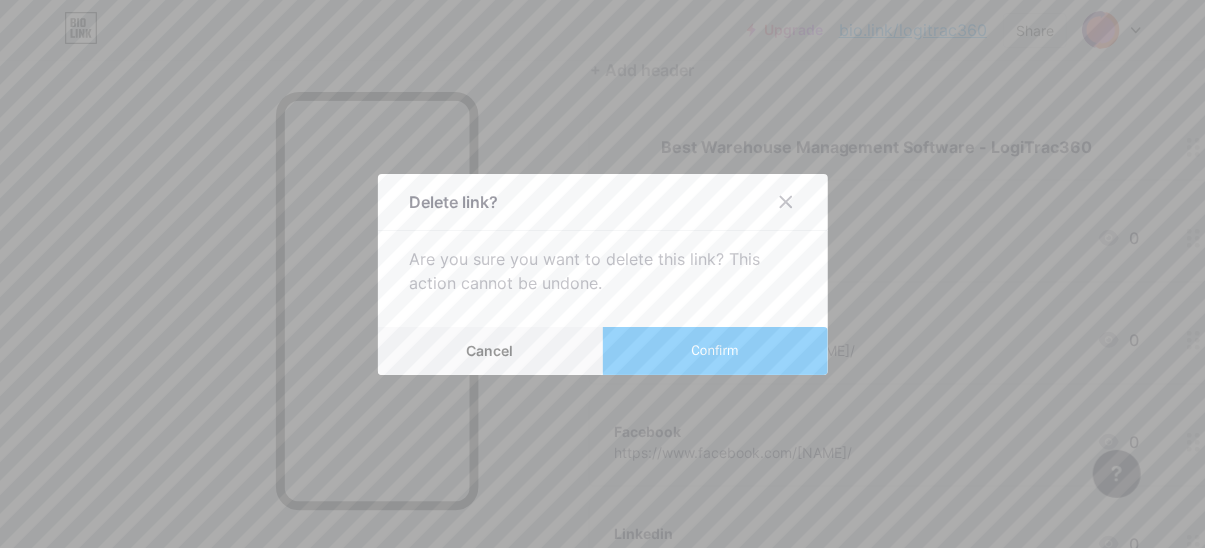 click on "Confirm" at bounding box center [714, 350] 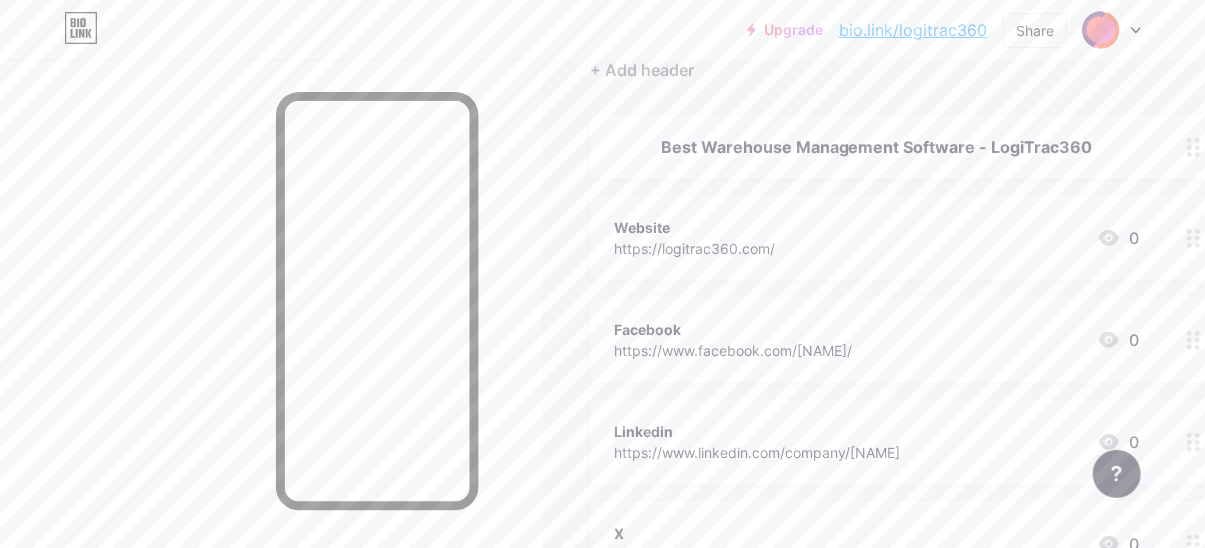 click 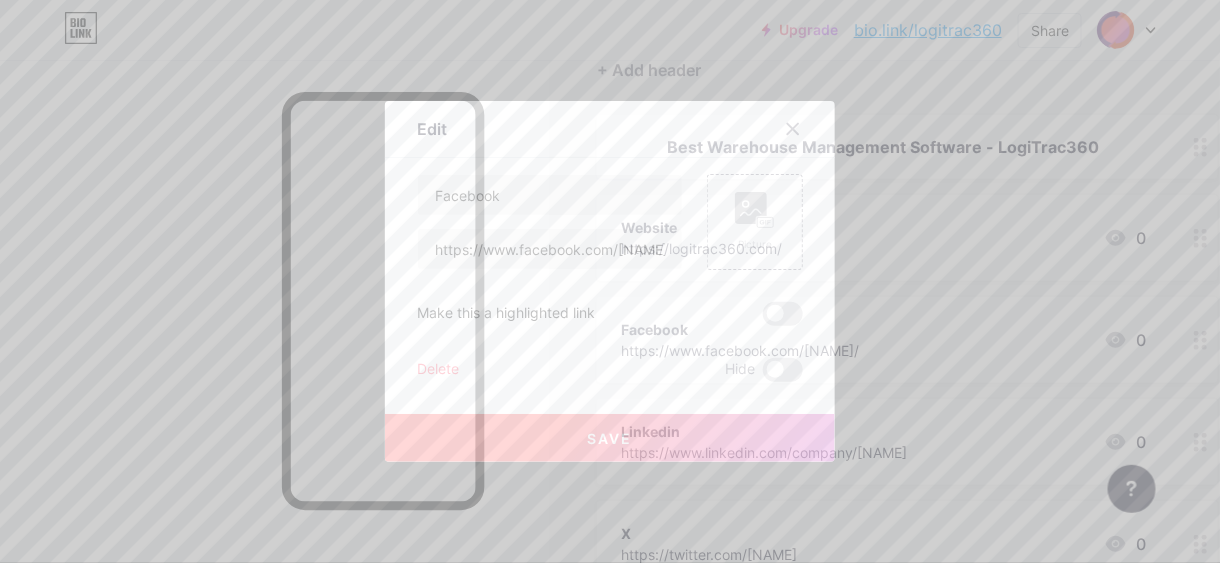 click on "Delete" at bounding box center [438, 370] 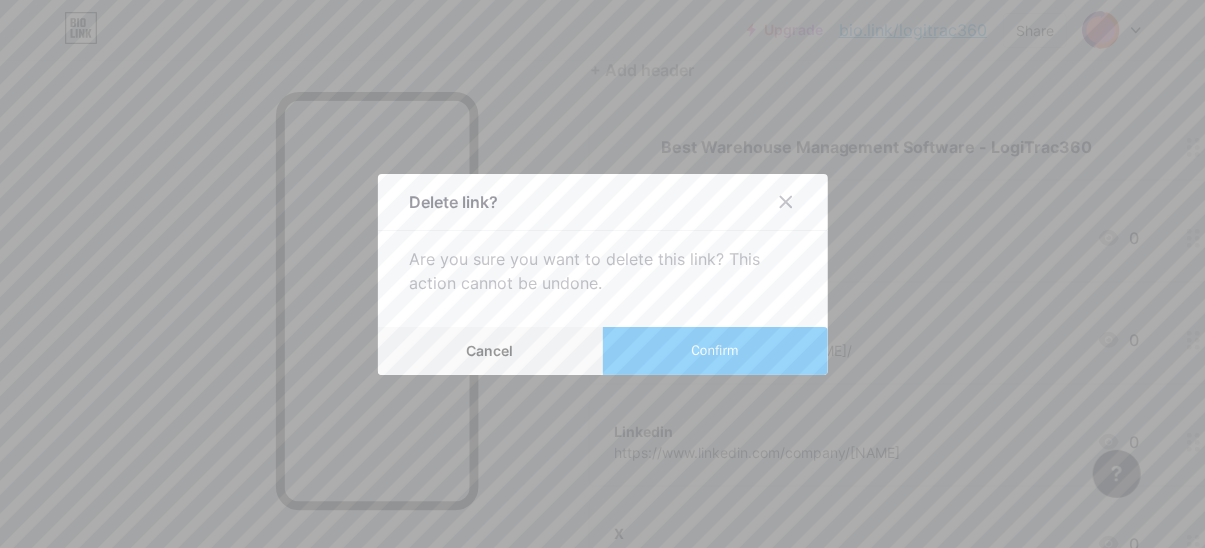 click on "Confirm" at bounding box center [715, 351] 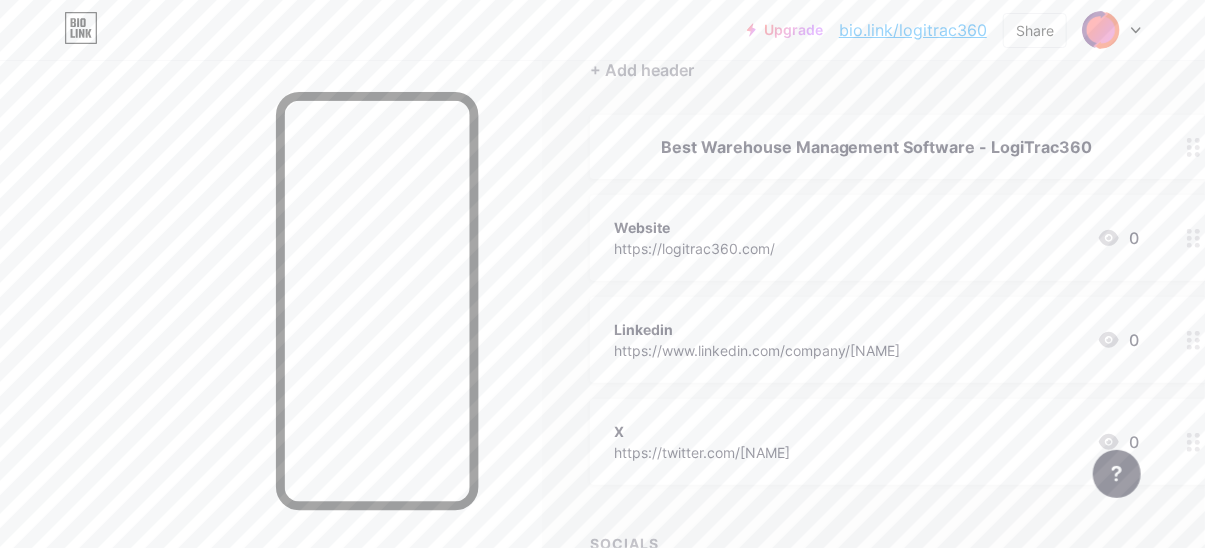 click 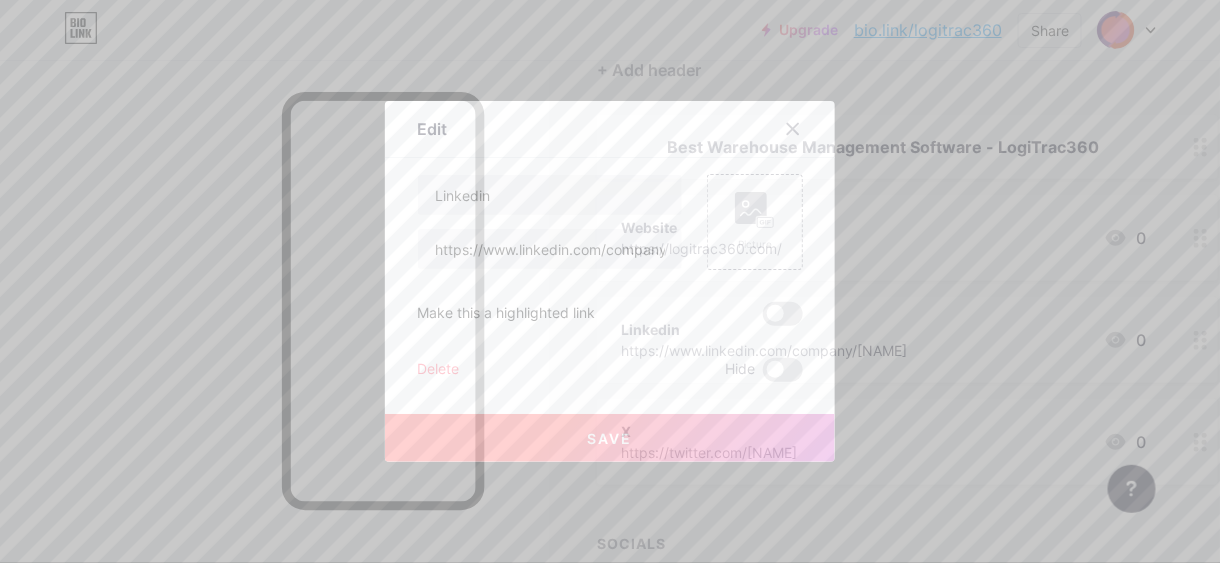 click on "Delete" at bounding box center (438, 370) 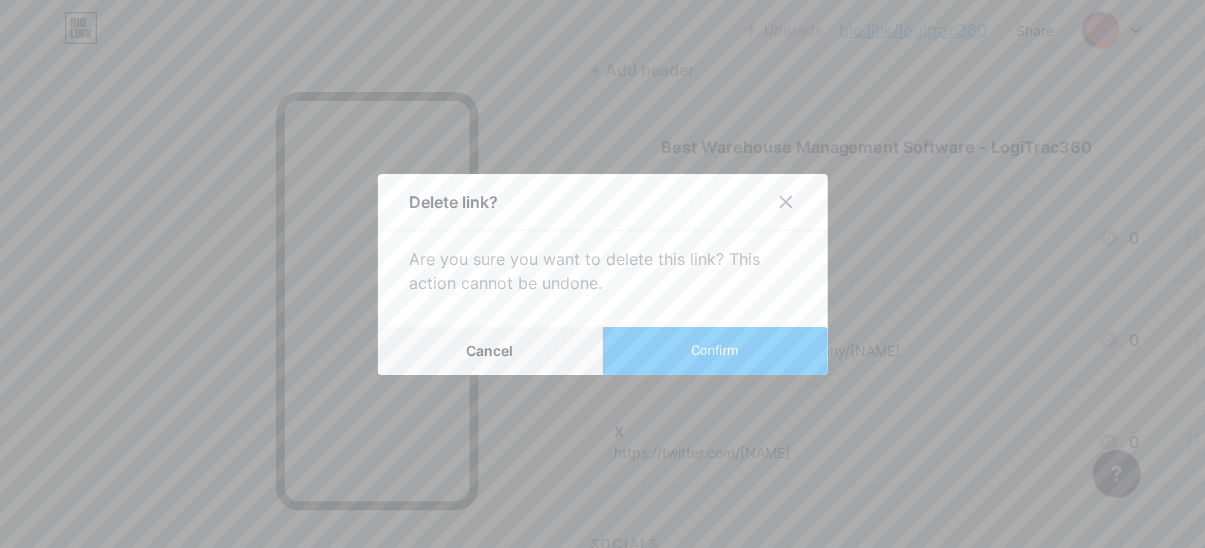 click on "Confirm" at bounding box center (715, 351) 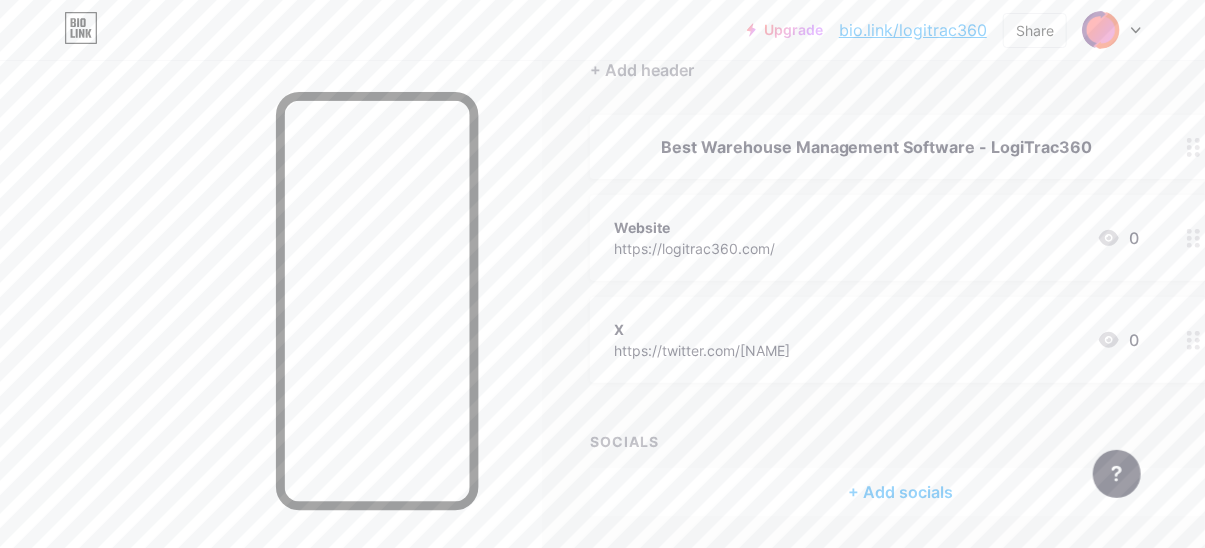 click 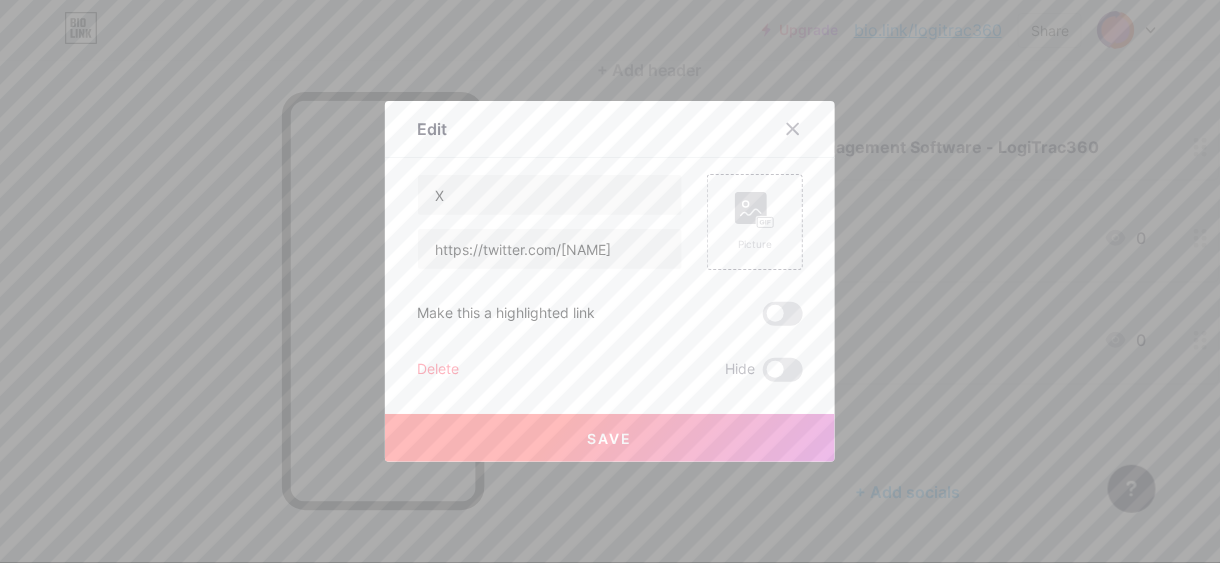 click on "Delete" at bounding box center (438, 370) 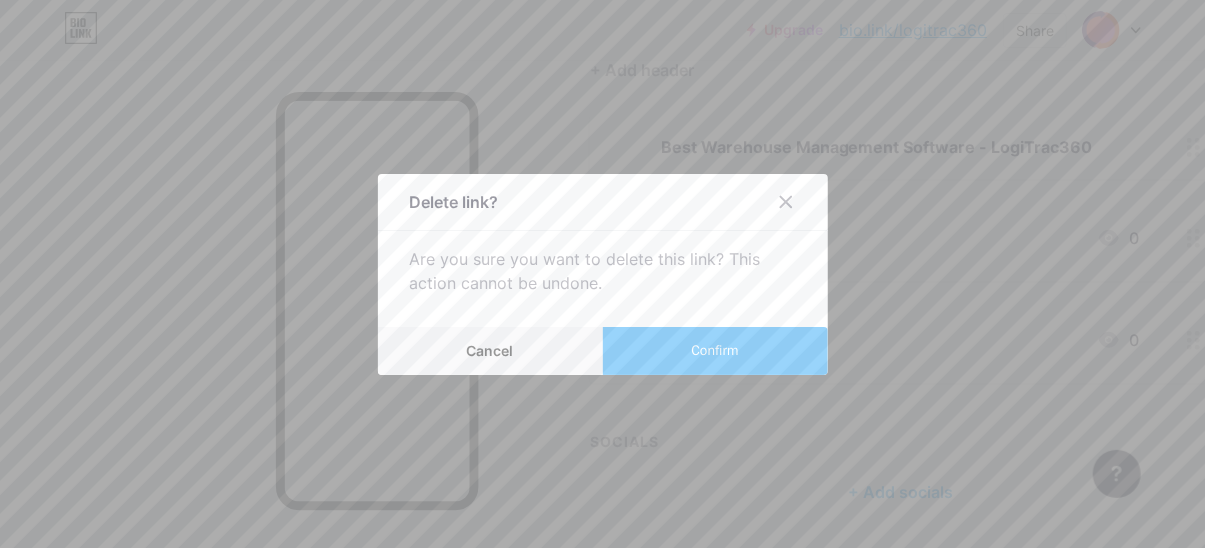 click on "Confirm" at bounding box center (715, 351) 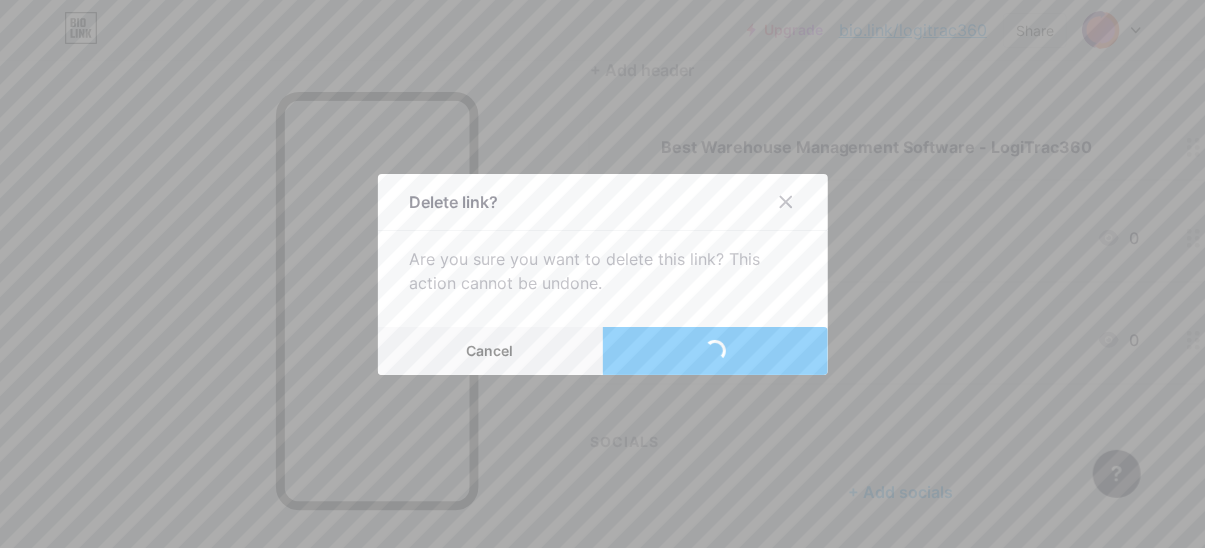 scroll, scrollTop: 164, scrollLeft: 0, axis: vertical 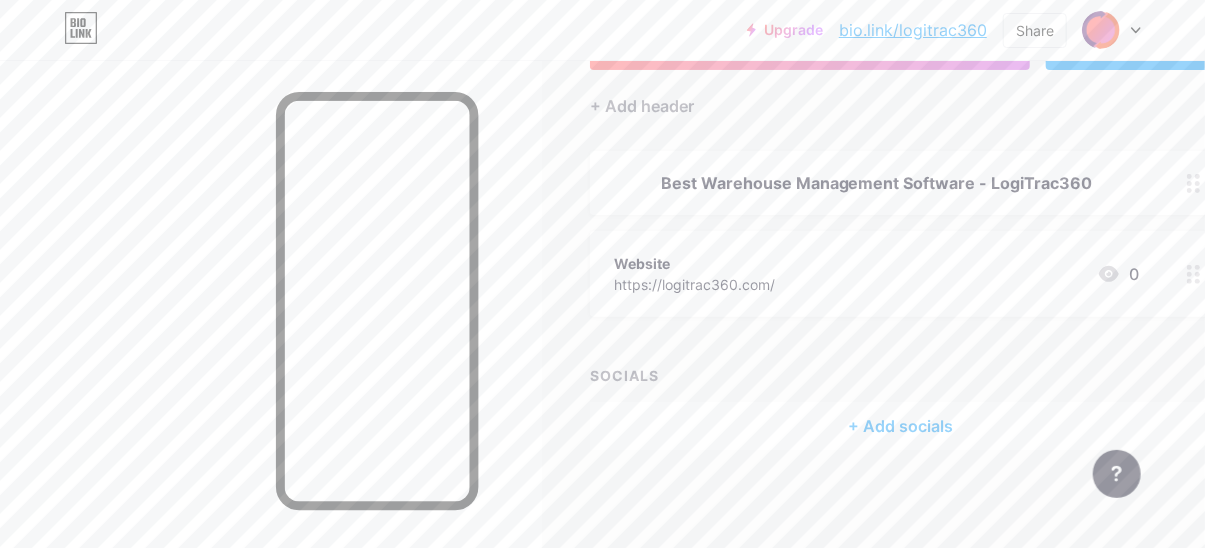 click 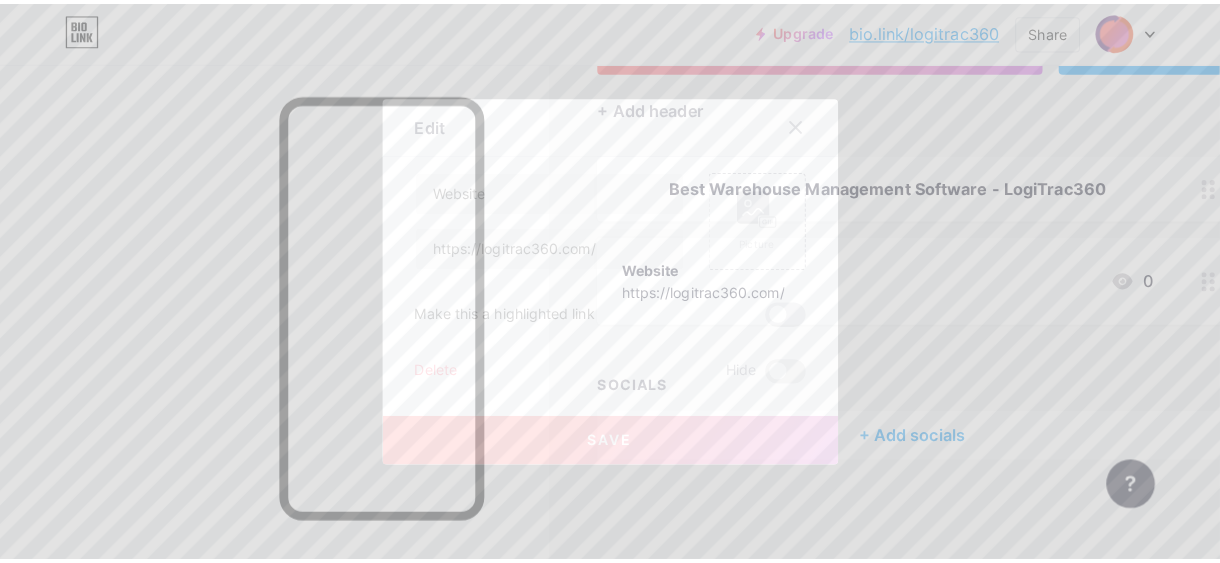 scroll, scrollTop: 149, scrollLeft: 0, axis: vertical 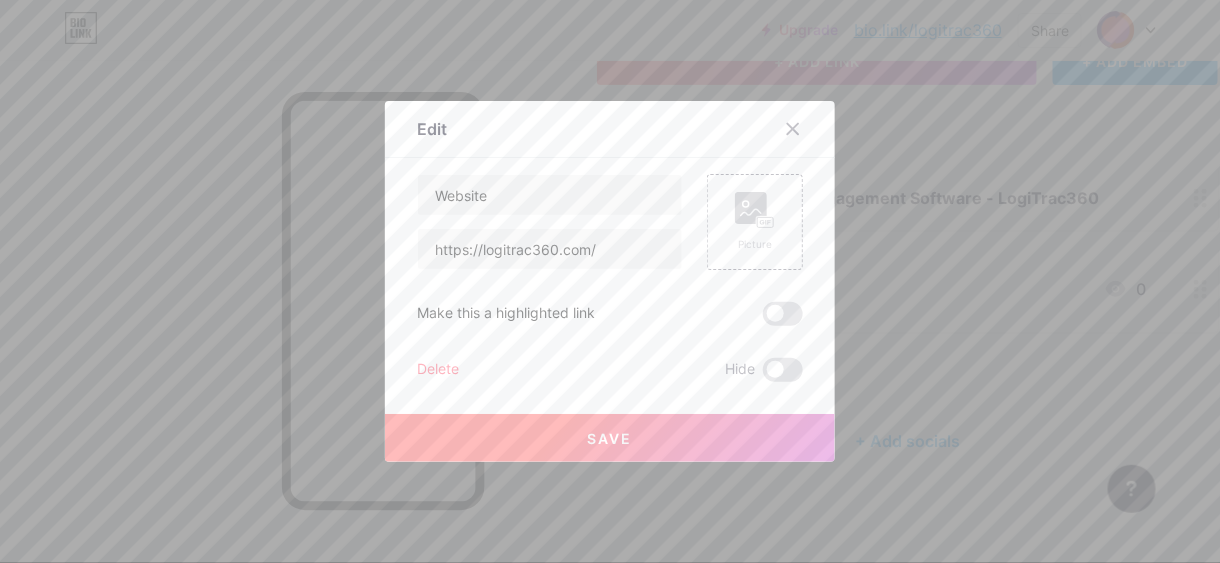 click on "Delete
Hide" at bounding box center (610, 370) 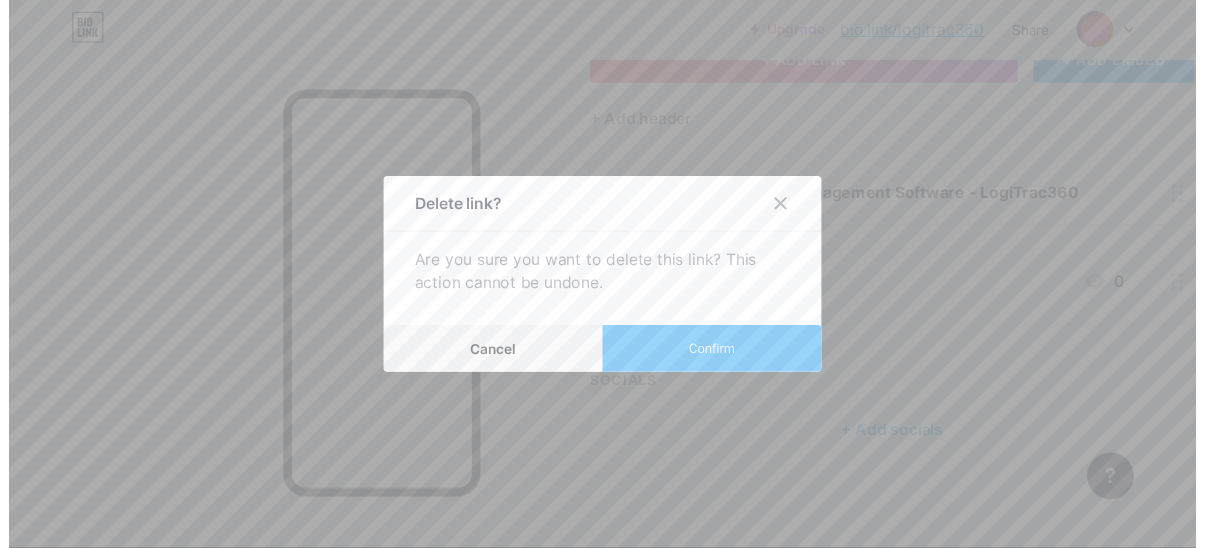 scroll, scrollTop: 164, scrollLeft: 0, axis: vertical 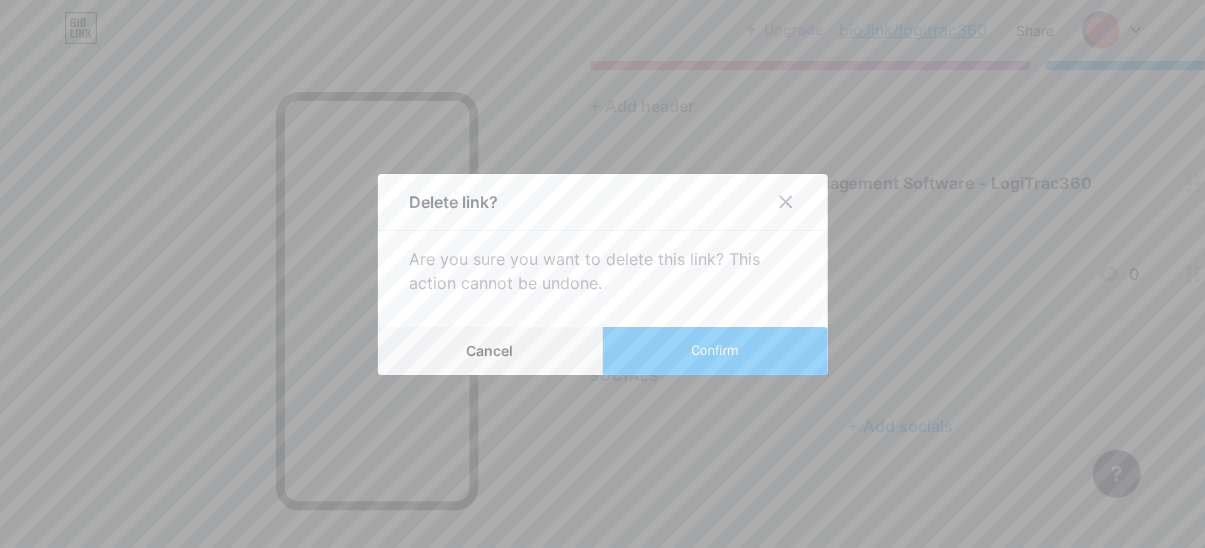 click on "Confirm" at bounding box center (715, 351) 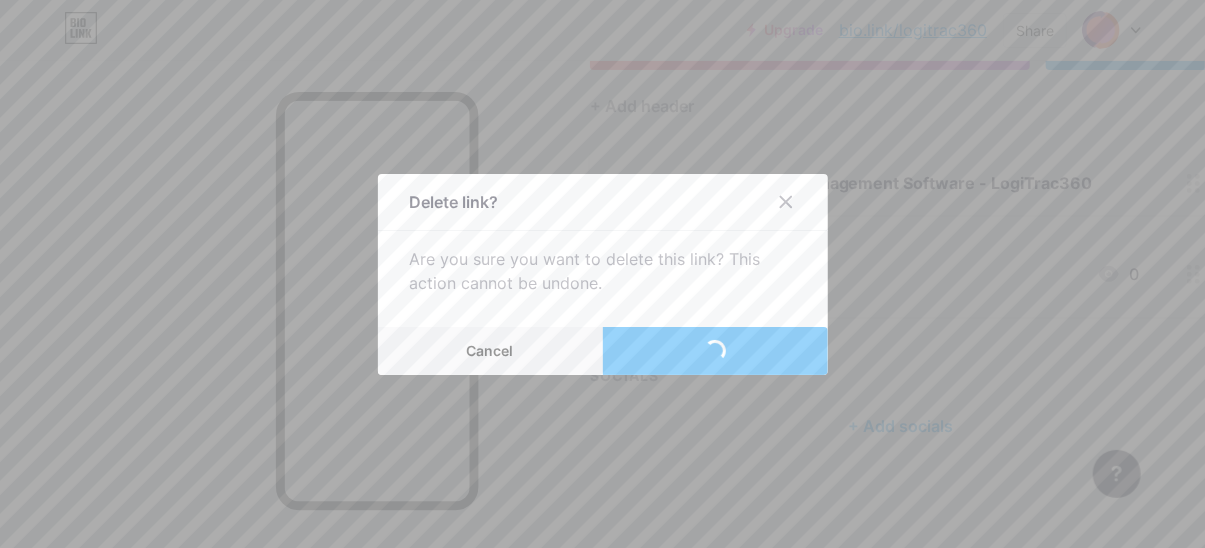 scroll, scrollTop: 62, scrollLeft: 0, axis: vertical 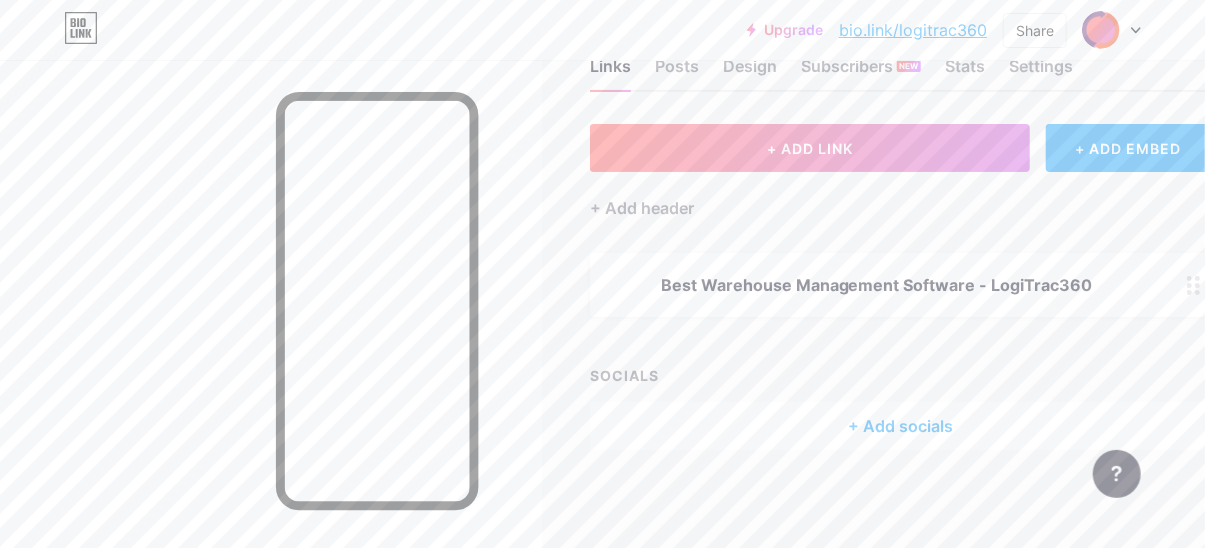 click on "+ Add socials" at bounding box center [900, 426] 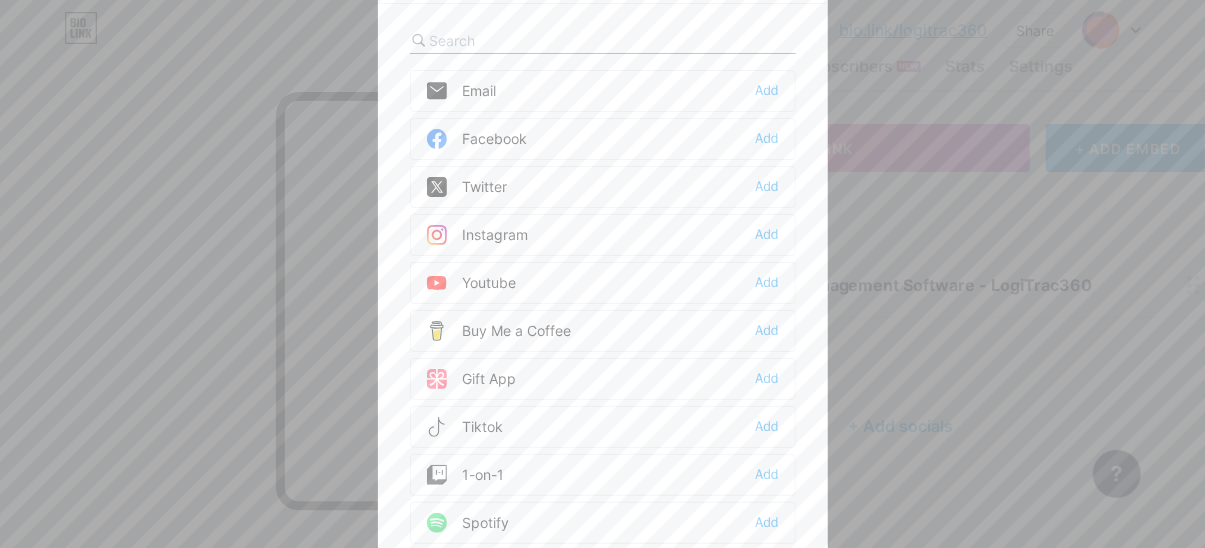 scroll, scrollTop: 47, scrollLeft: 0, axis: vertical 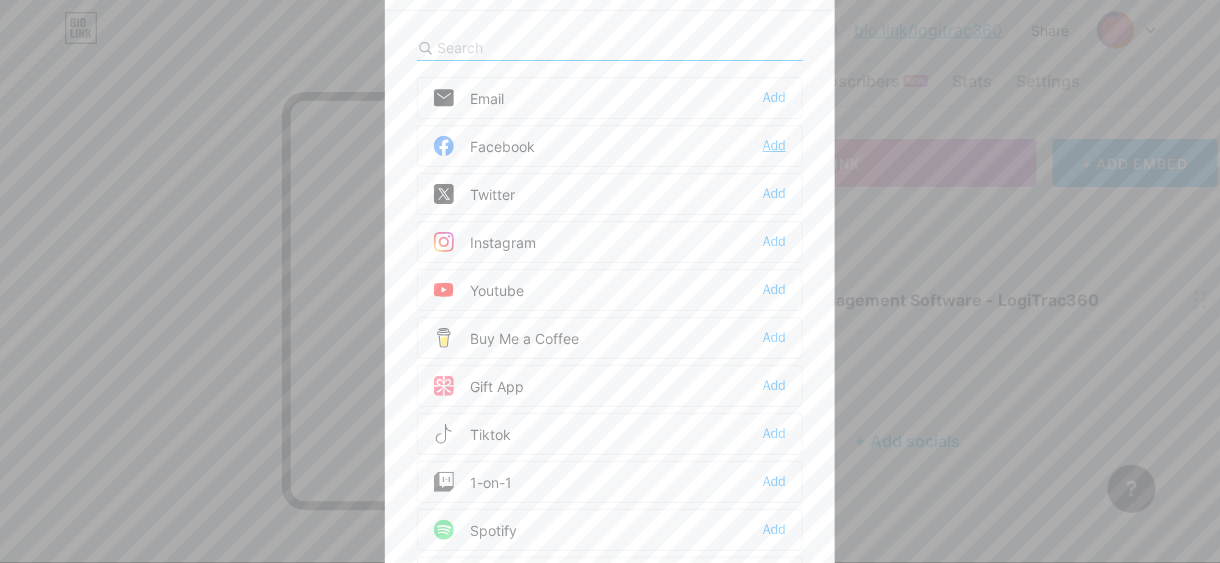 click on "Add" at bounding box center [774, 146] 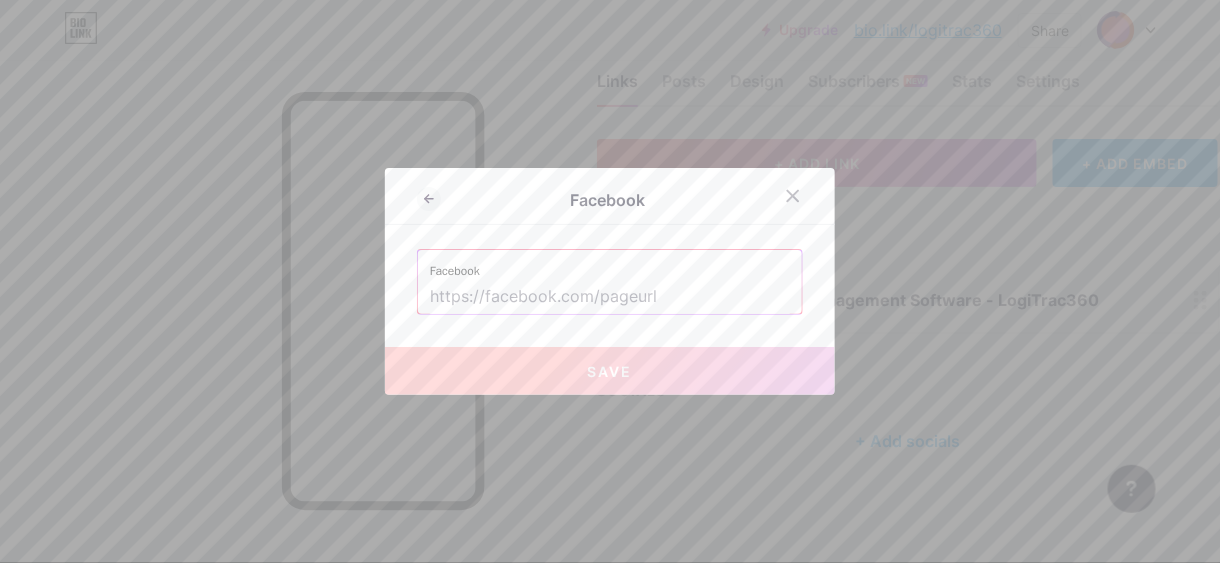click on "Facebook" at bounding box center [610, 265] 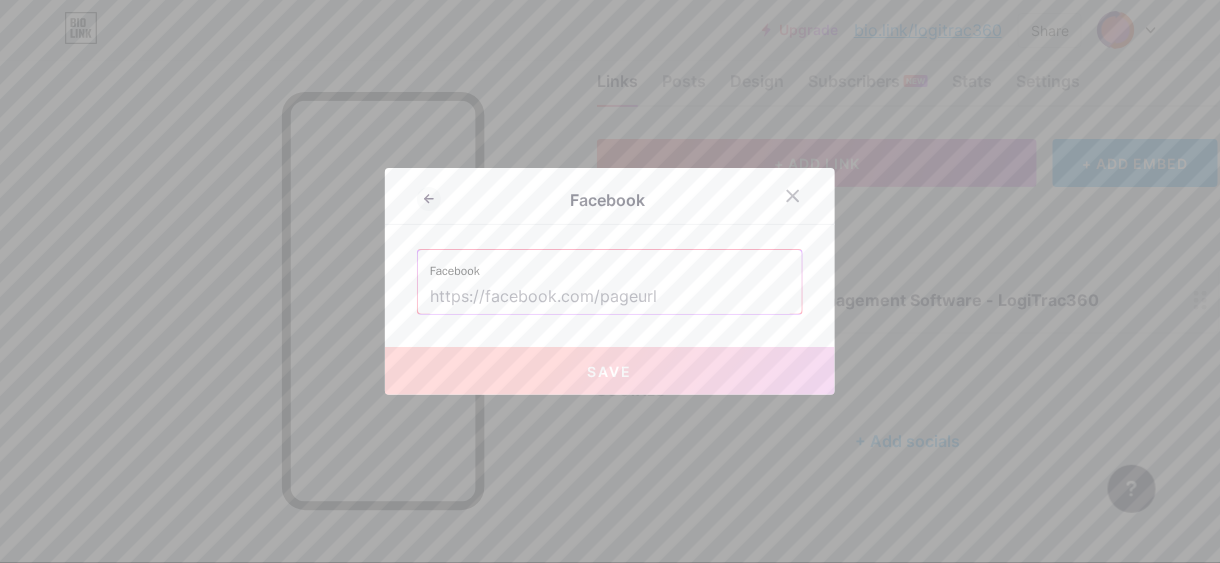 click at bounding box center [610, 297] 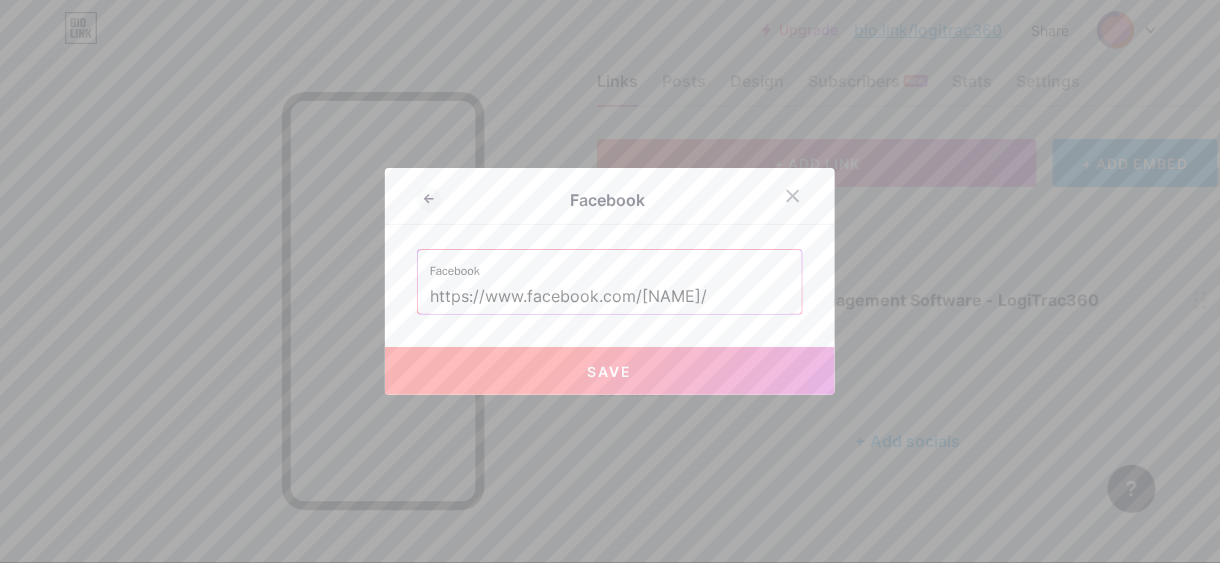 type on "https://www.facebook.com/[NAME]/" 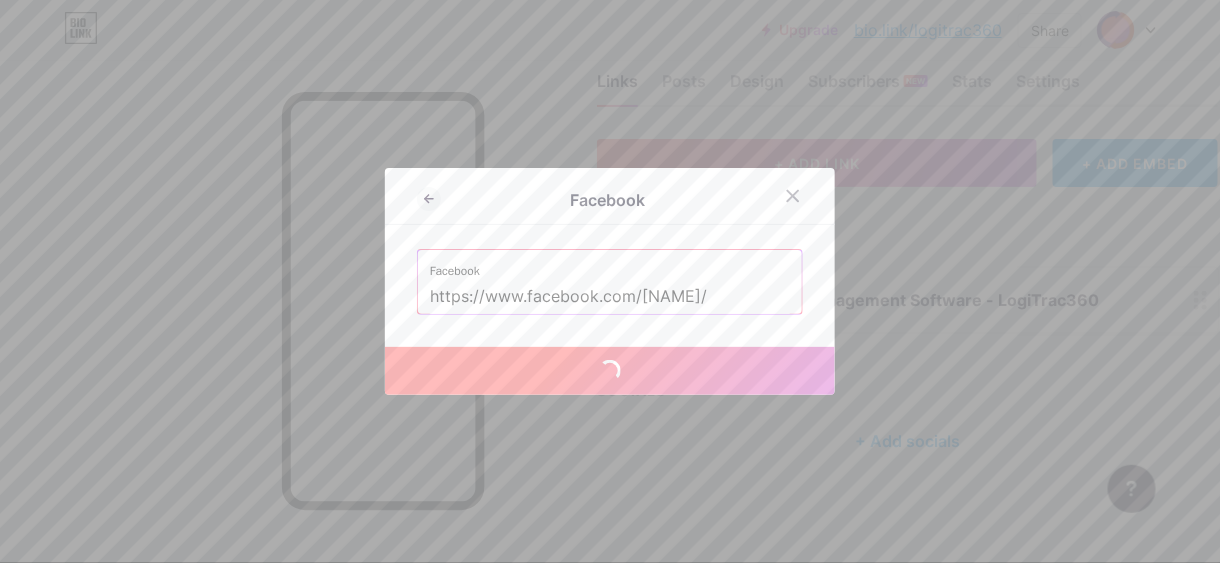 type 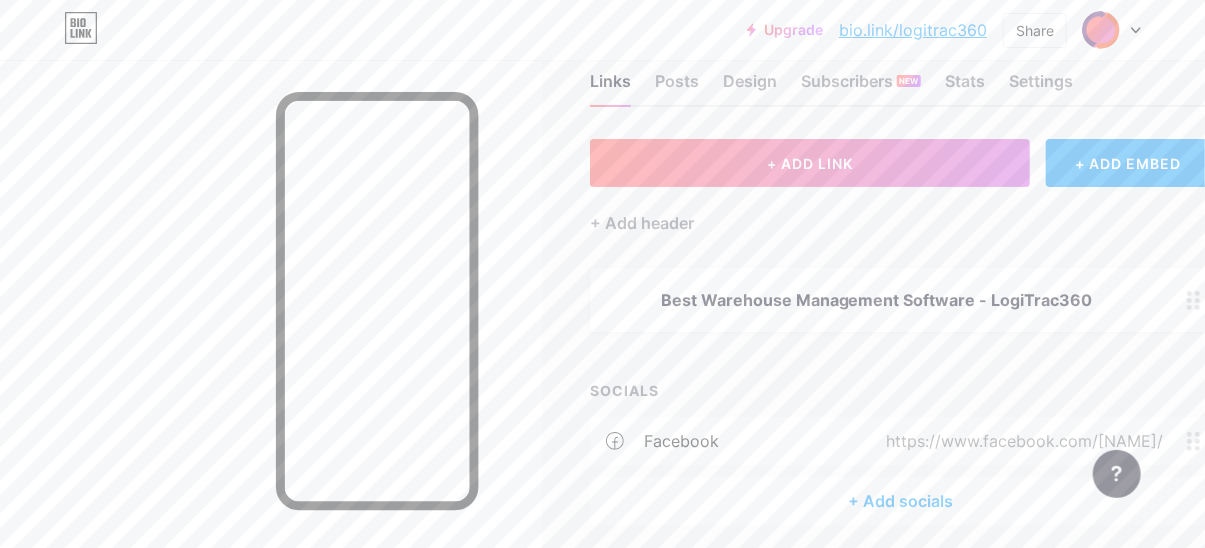 click on "+ Add socials" at bounding box center [900, 501] 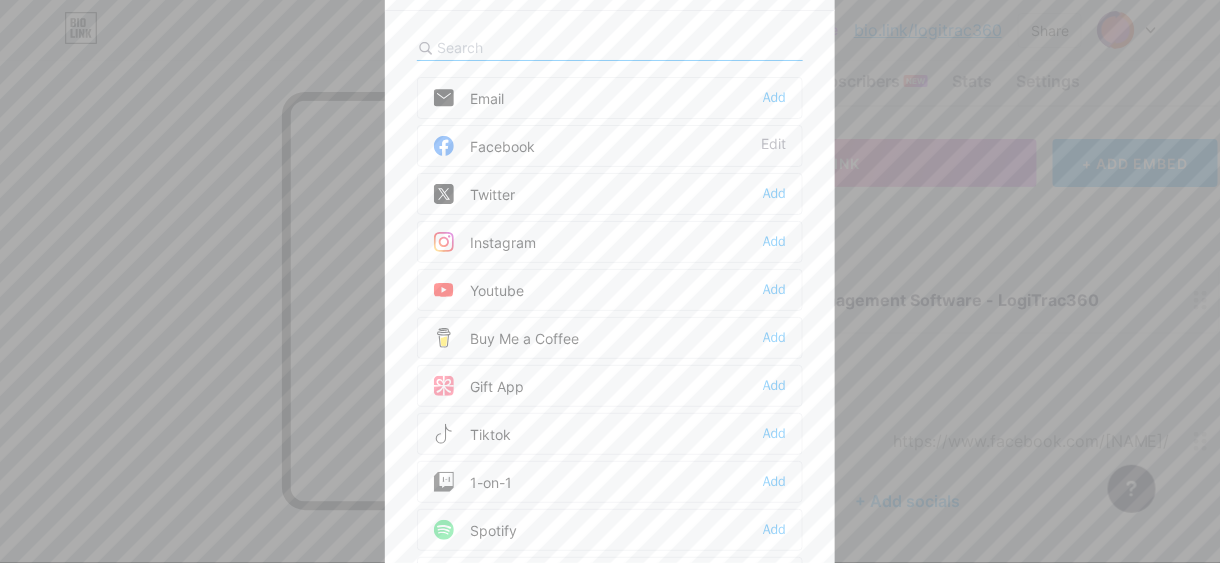 click on "Twitter" at bounding box center [474, 194] 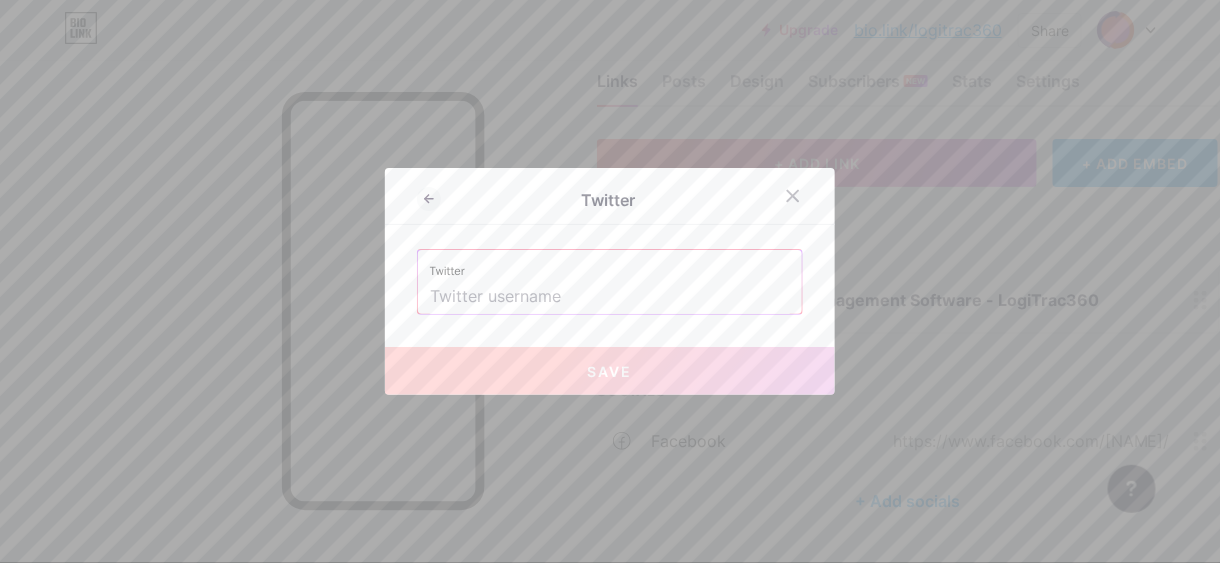 click at bounding box center [610, 297] 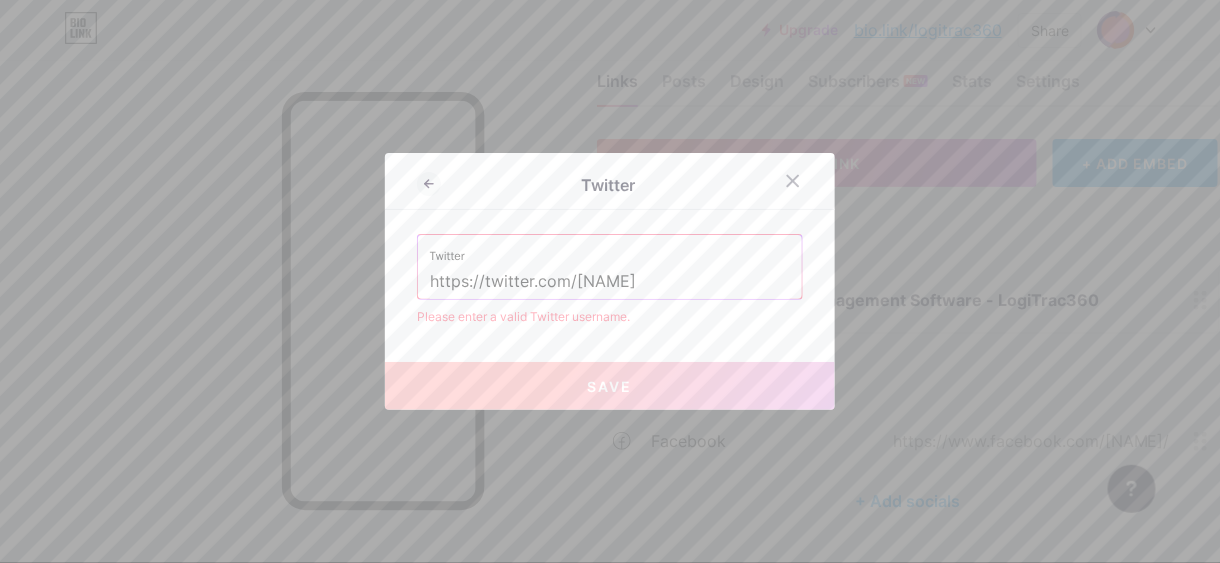drag, startPoint x: 566, startPoint y: 279, endPoint x: 372, endPoint y: 288, distance: 194.20865 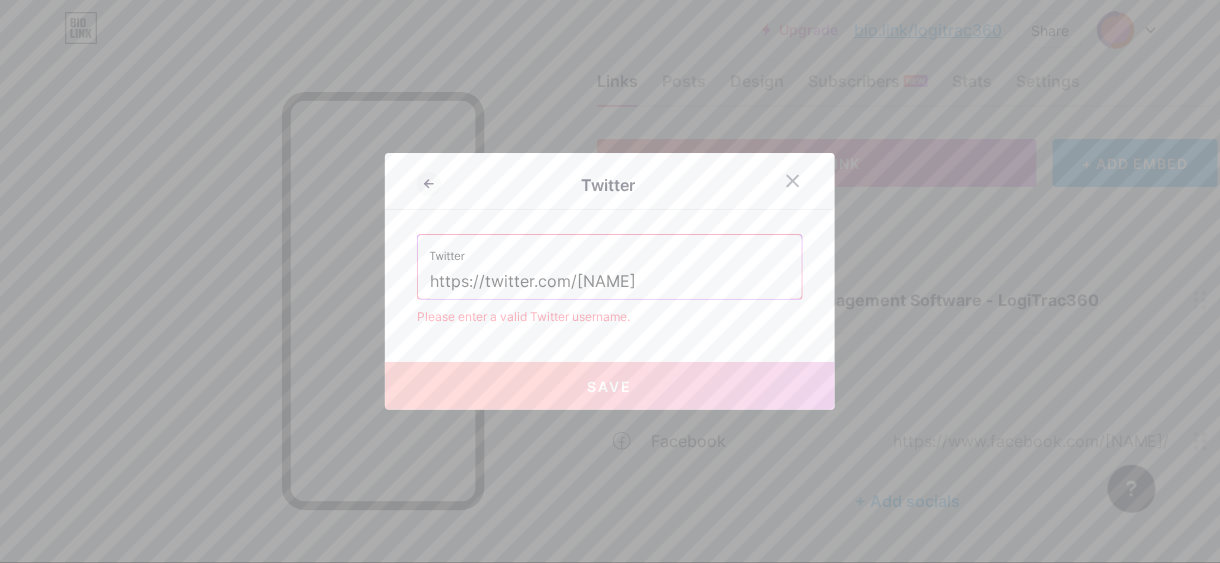 click on "Twitter       Twitter   https://twitter.com/[NAME]   Please enter a valid Twitter username.       Save" at bounding box center [610, 281] 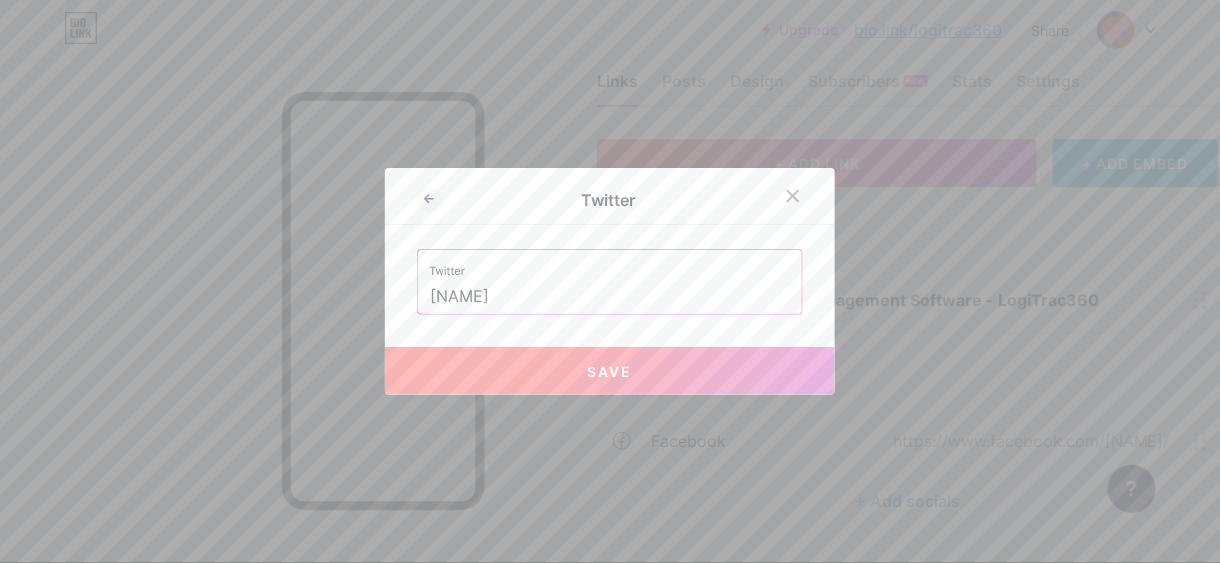 click on "Twitter       Twitter   [NAME]         Save" at bounding box center [610, 281] 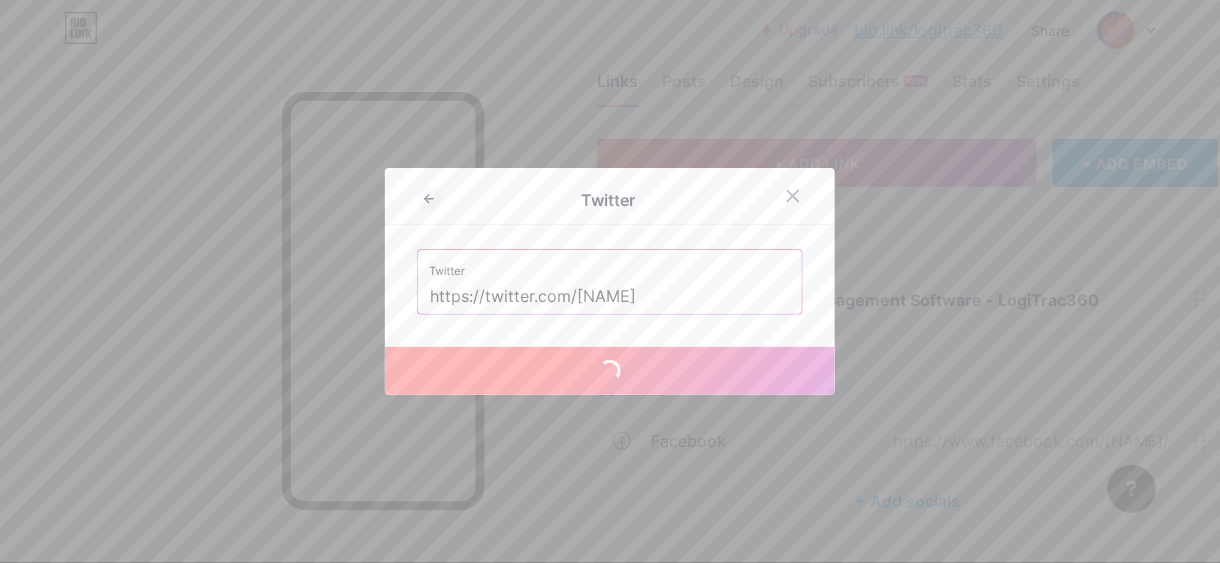 type 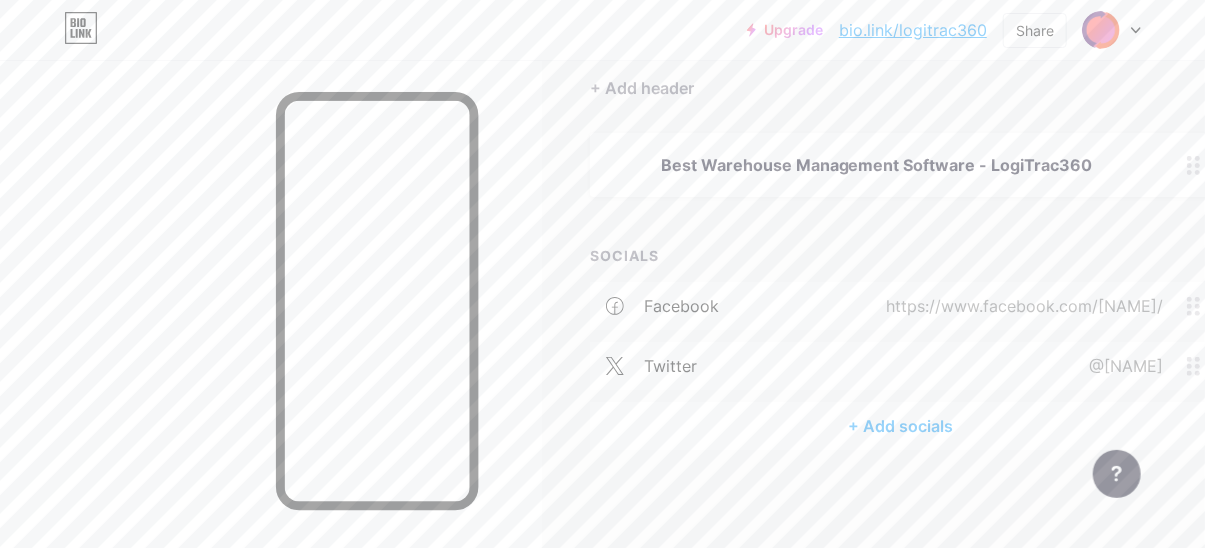 click on "+ Add socials" at bounding box center [900, 426] 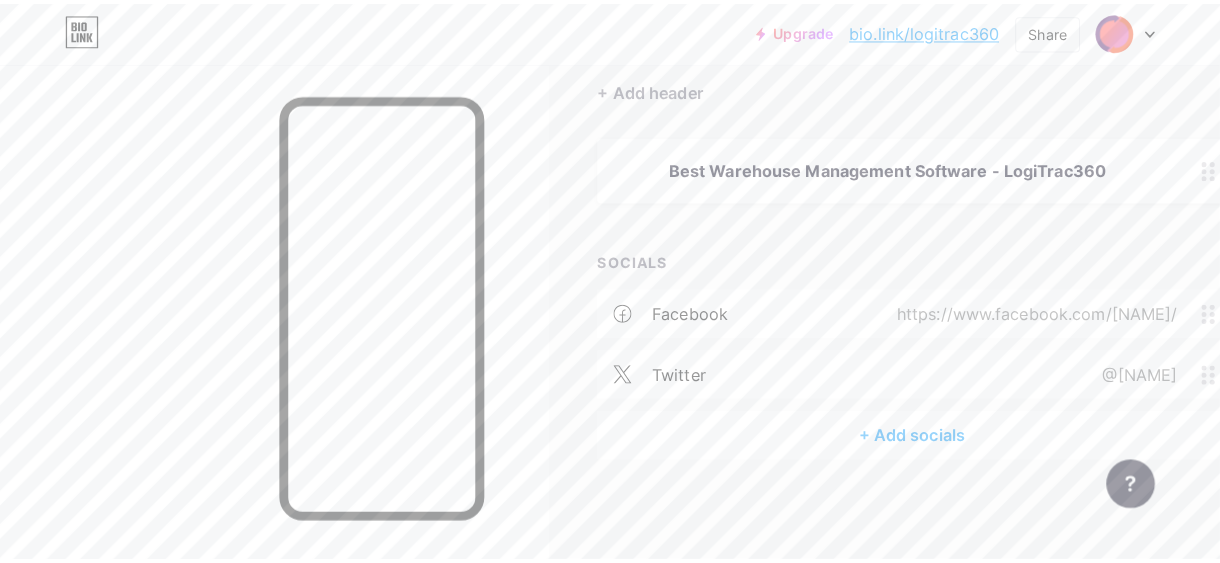 scroll, scrollTop: 166, scrollLeft: 0, axis: vertical 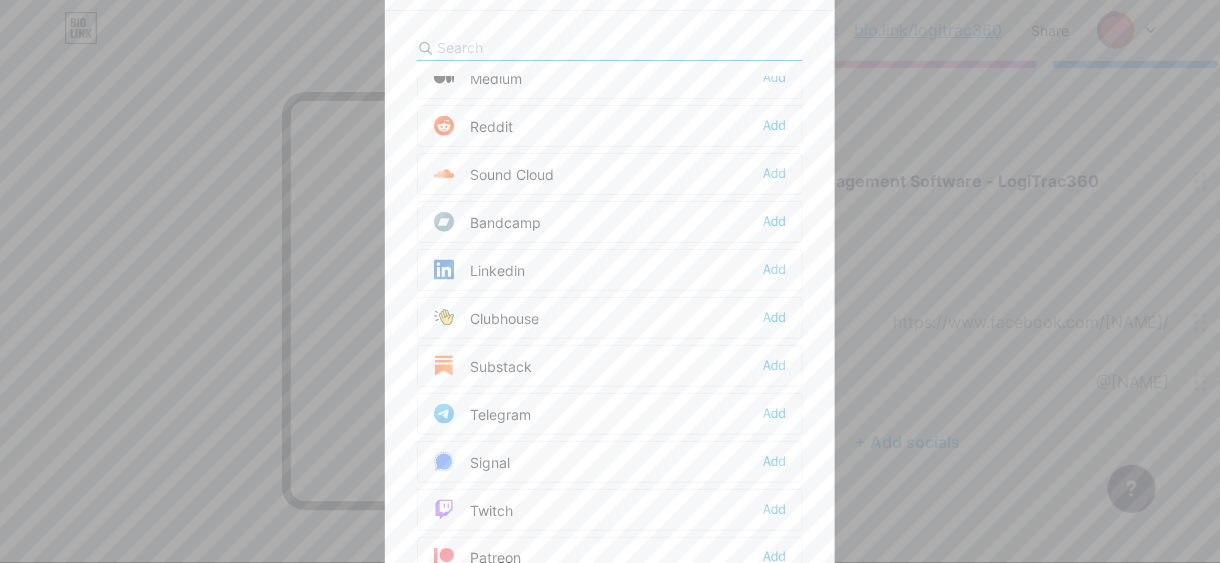 click on "Linkedin
Add" at bounding box center (610, 270) 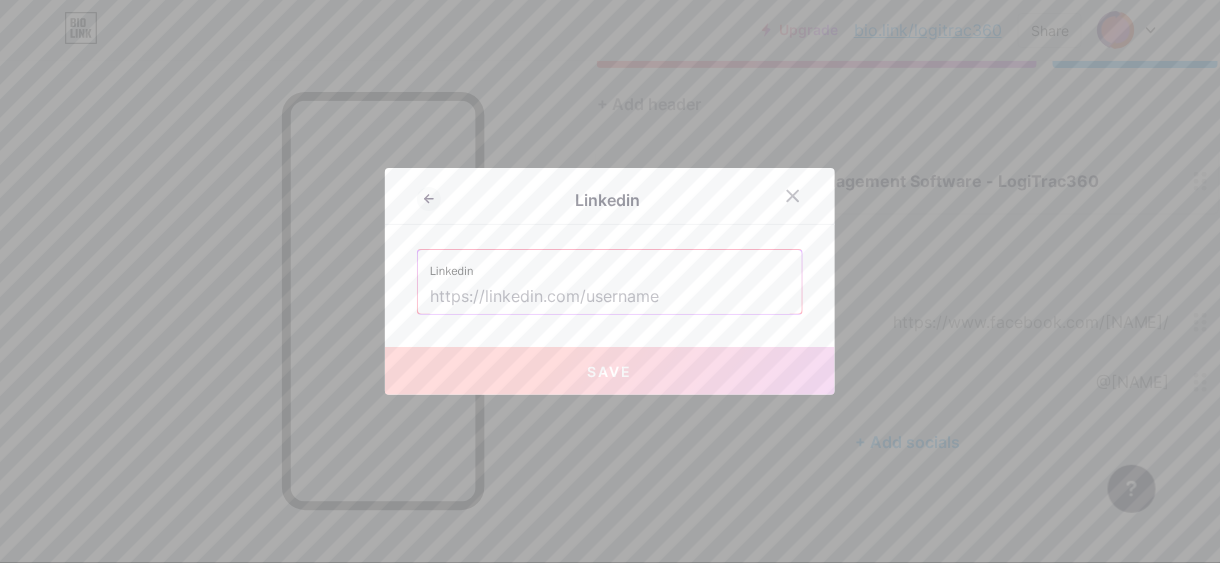 click at bounding box center (610, 297) 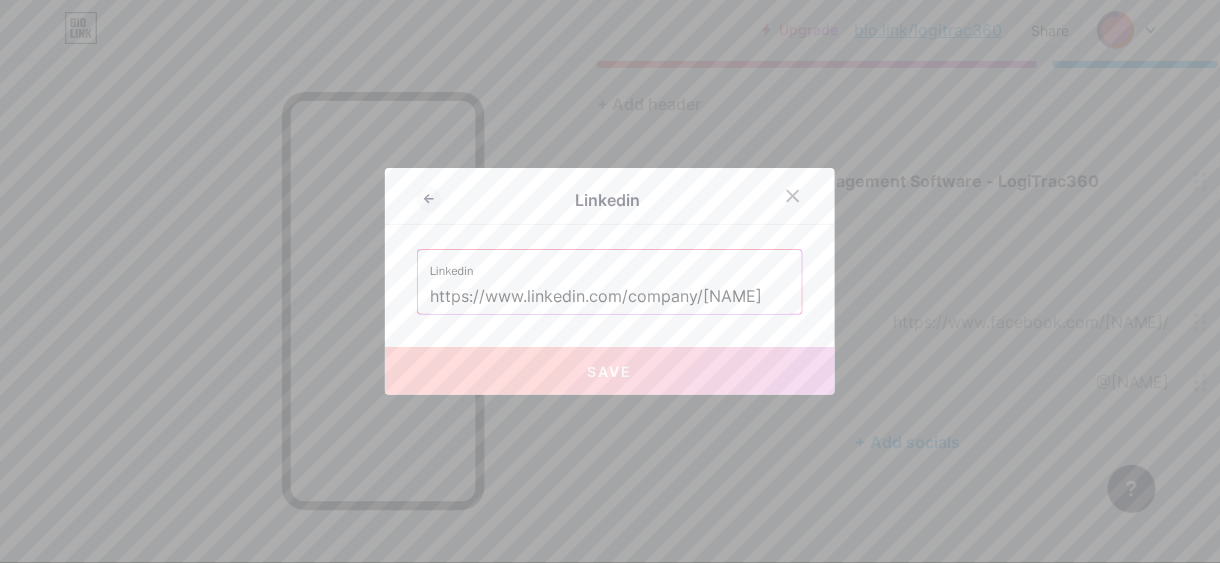 scroll, scrollTop: 0, scrollLeft: 79, axis: horizontal 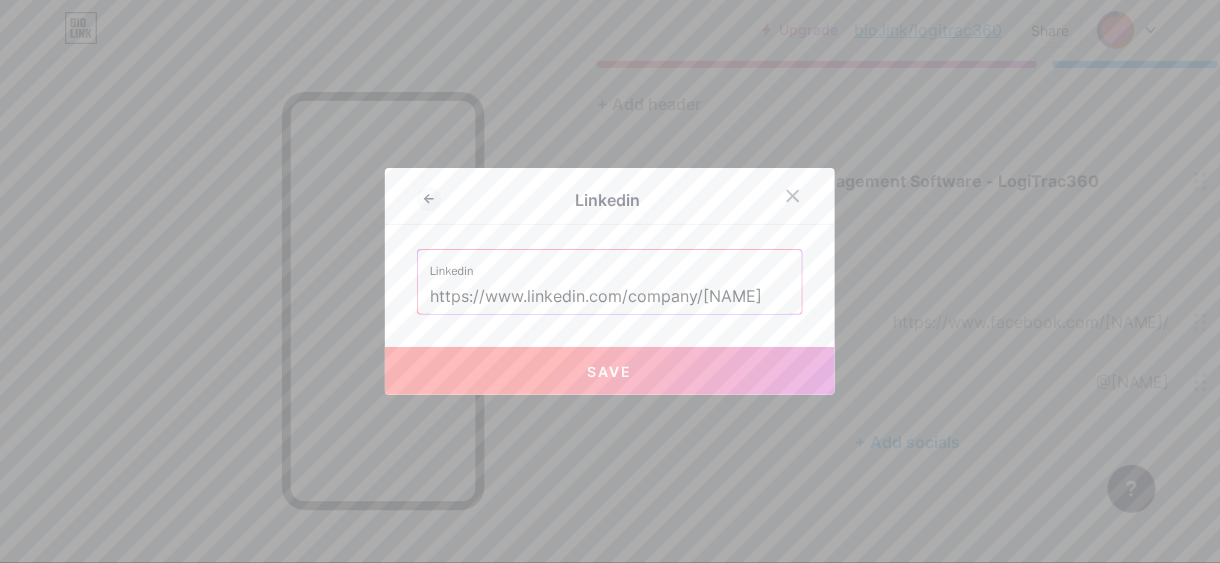 type on "https://www.linkedin.com/company/[NAME]" 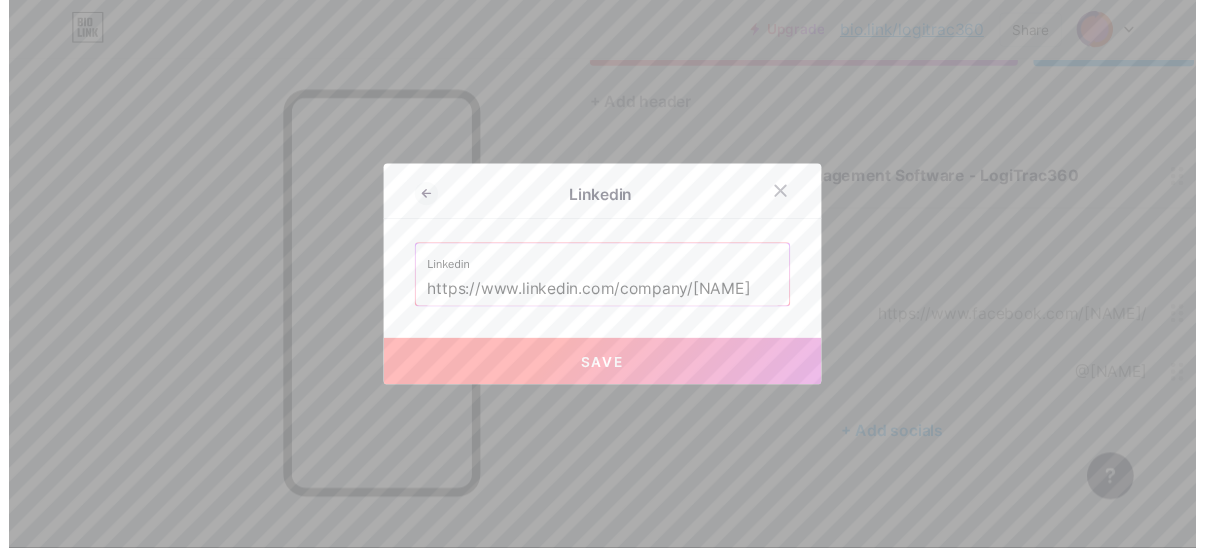 scroll, scrollTop: 0, scrollLeft: 0, axis: both 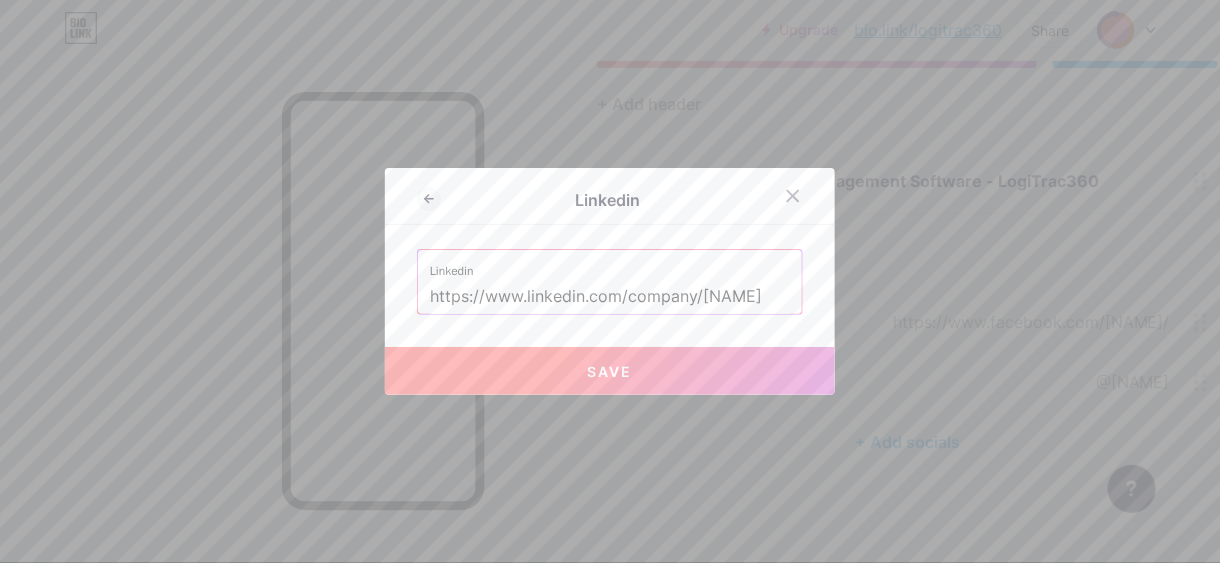 click on "Save" at bounding box center (610, 371) 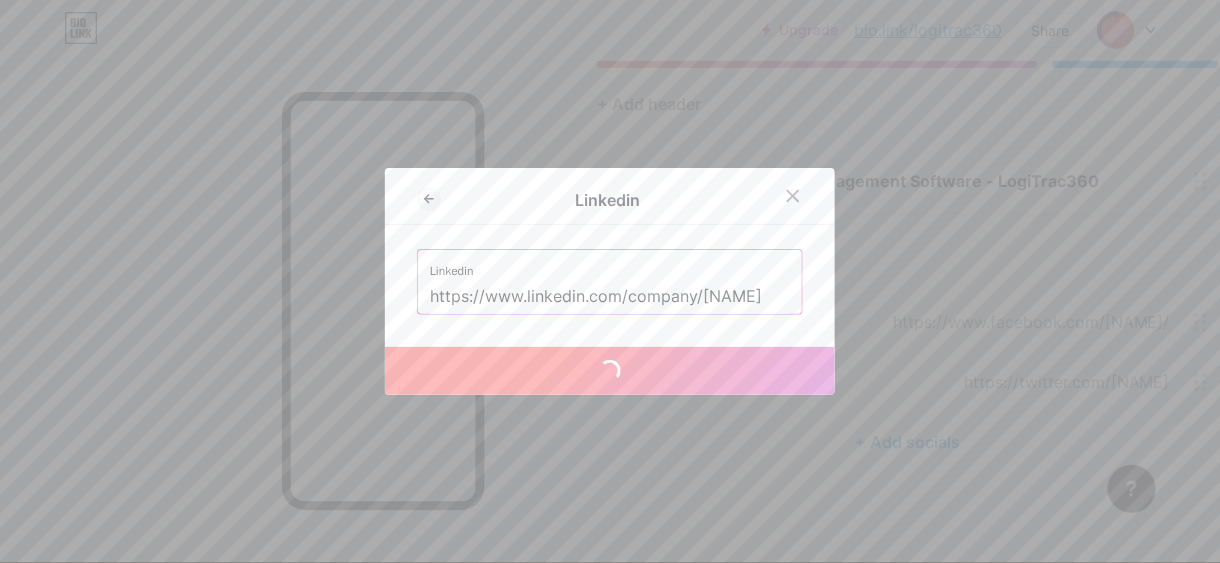 type 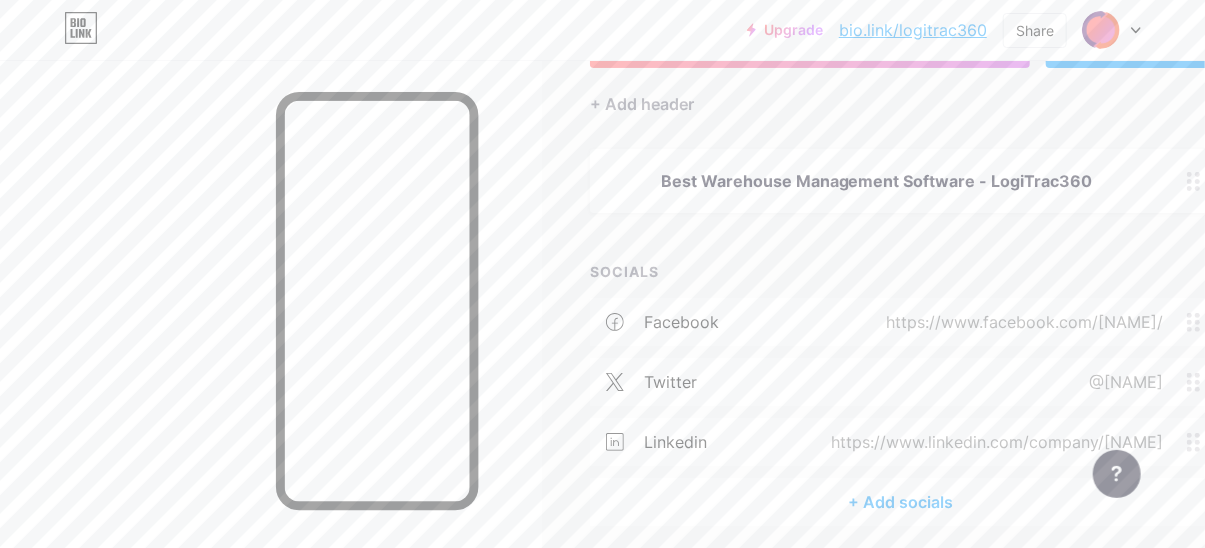 click on "+ Add socials" at bounding box center (900, 502) 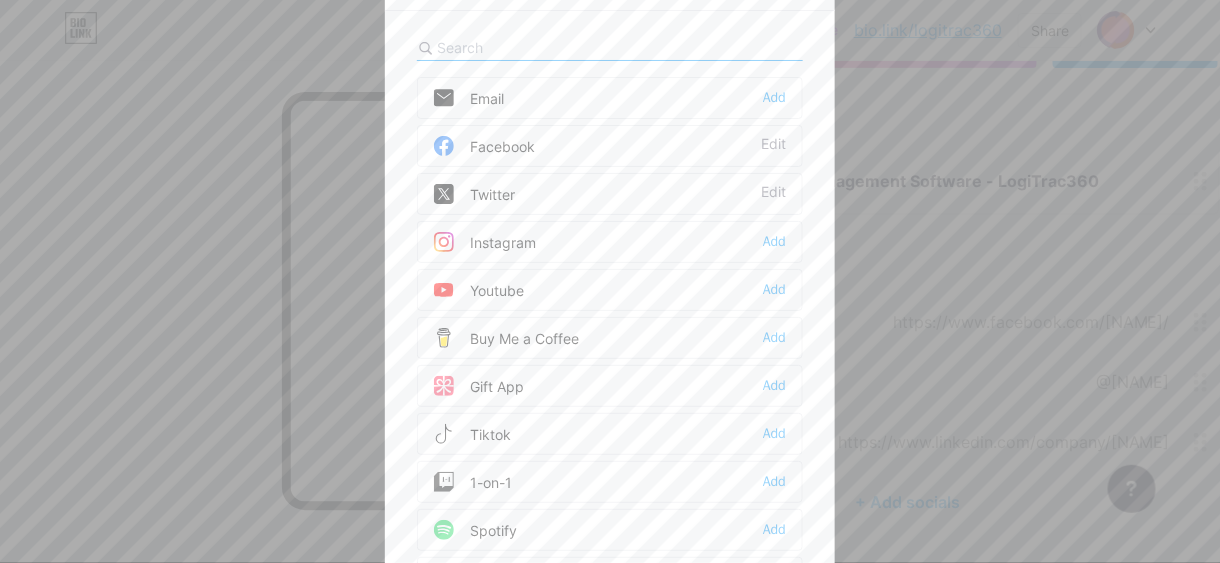 click on "Instagram" at bounding box center [485, 242] 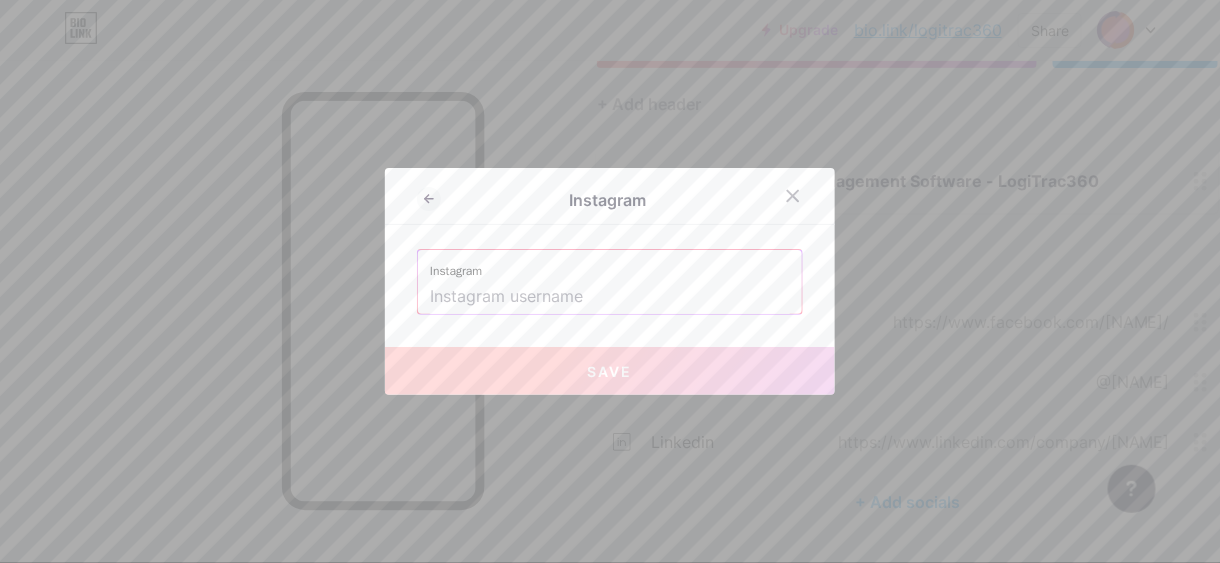 click at bounding box center [610, 297] 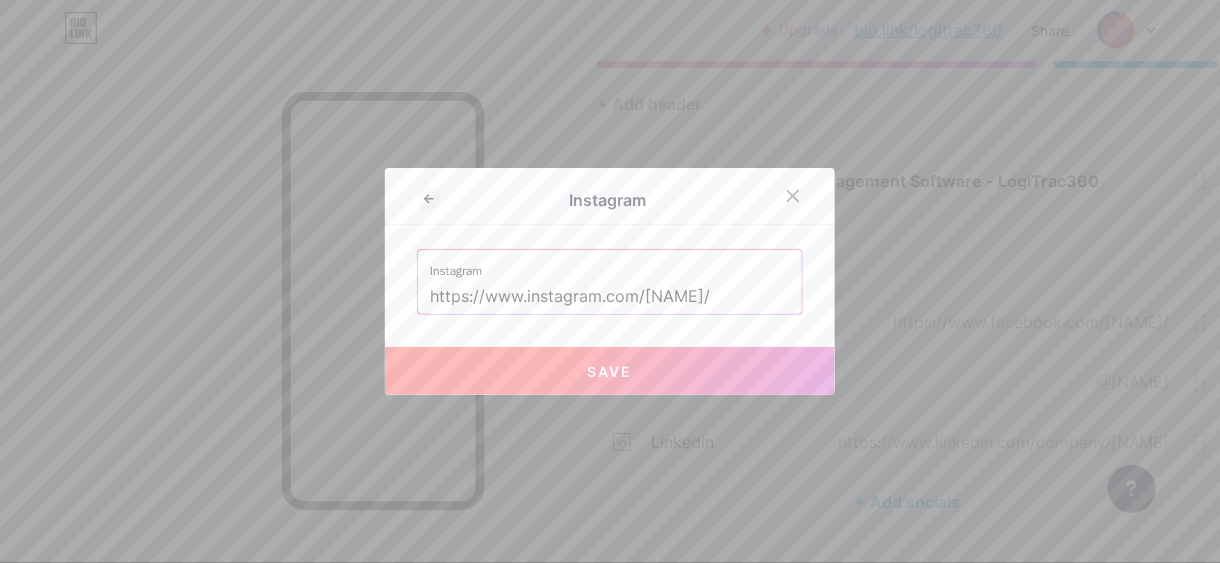 click on "Save" at bounding box center [610, 371] 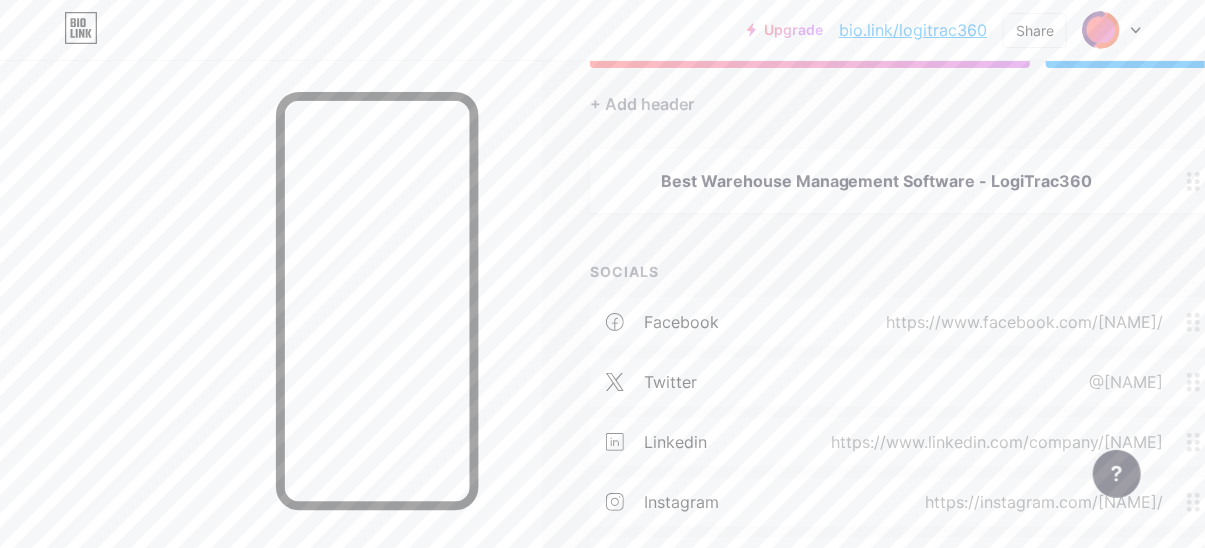 scroll, scrollTop: 266, scrollLeft: 0, axis: vertical 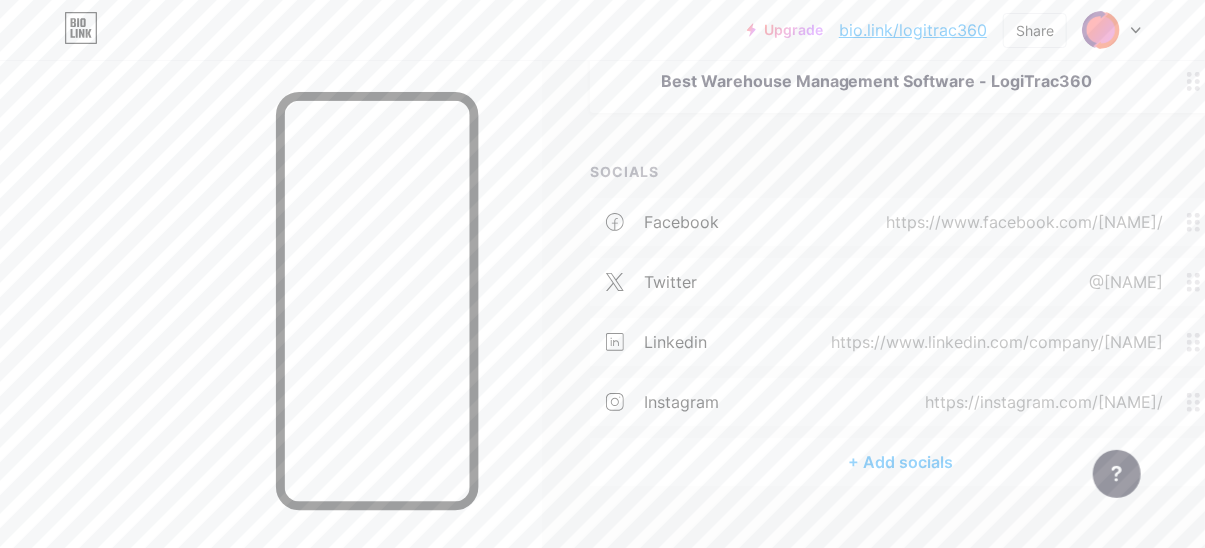 click on "https://instagram.com/[NAME]/" at bounding box center (1040, 402) 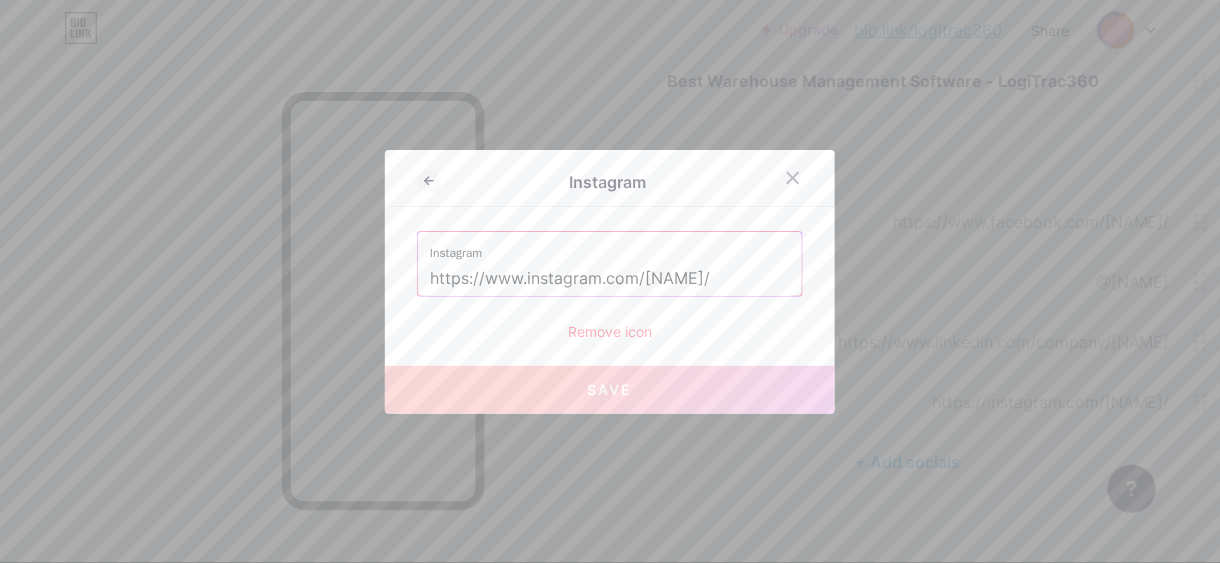 click on "https://www.instagram.com/[NAME]/" at bounding box center [610, 279] 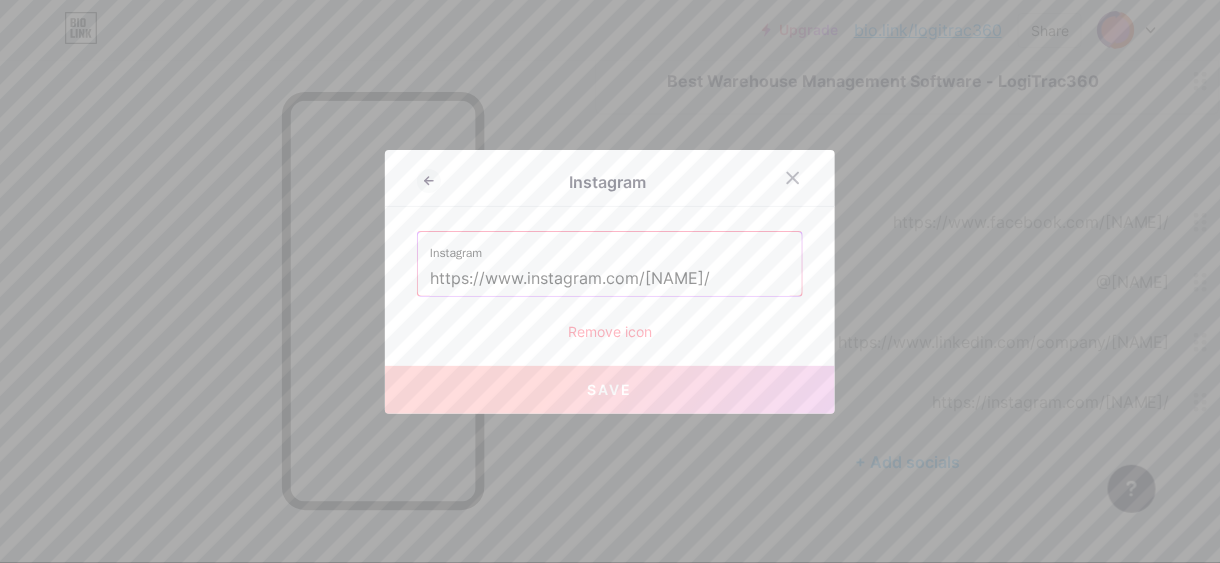 paste 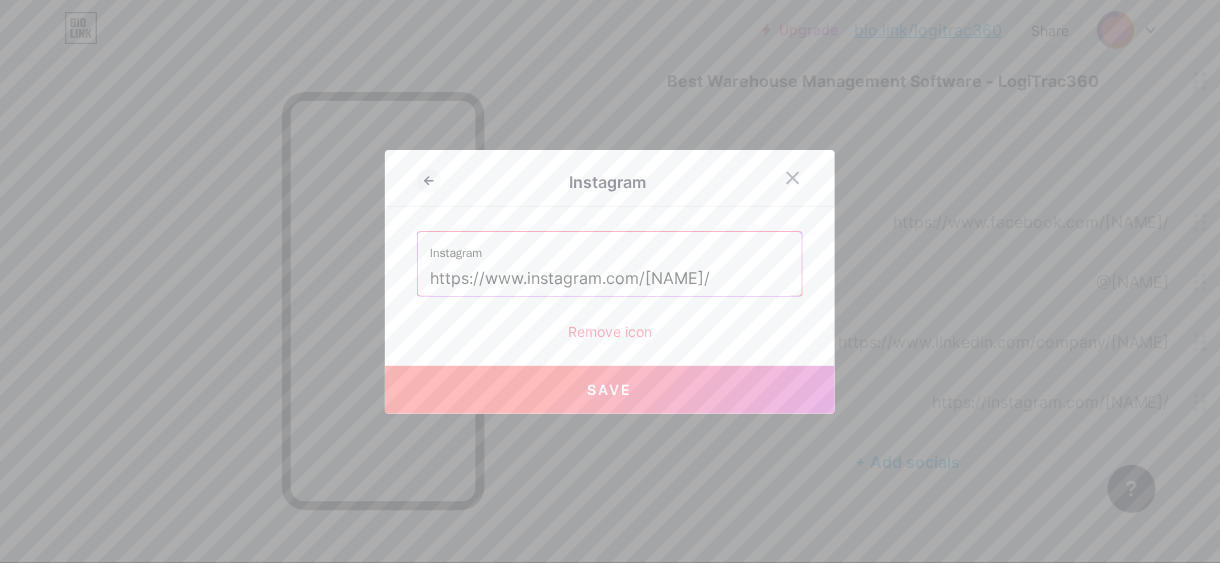 drag, startPoint x: 641, startPoint y: 279, endPoint x: 441, endPoint y: 285, distance: 200.08998 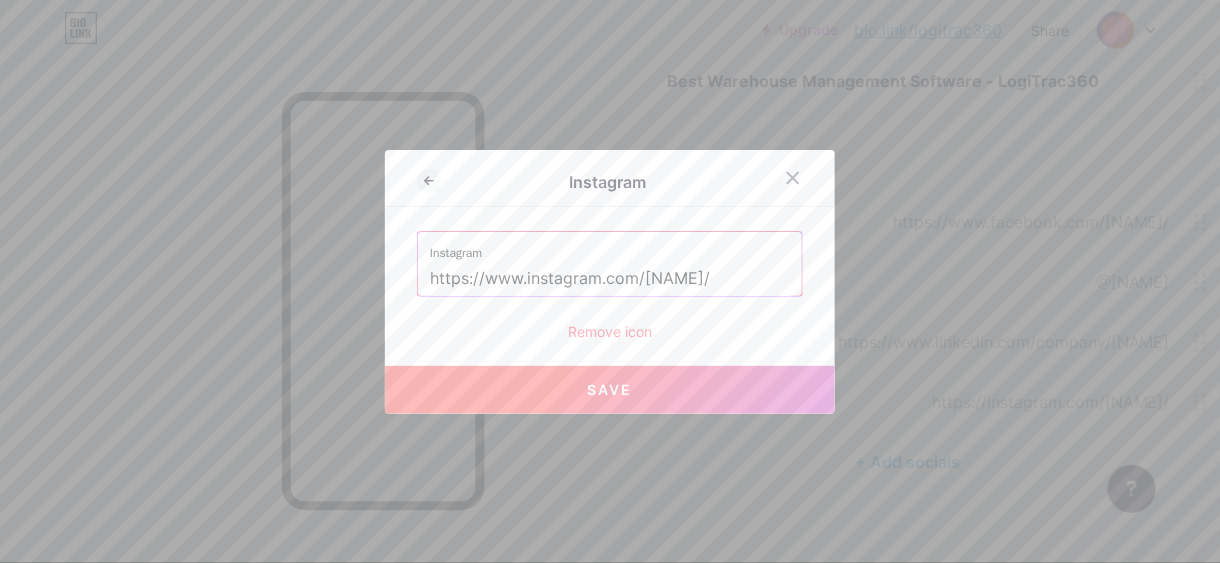 click on "https://www.instagram.com/[NAME]/" at bounding box center [610, 279] 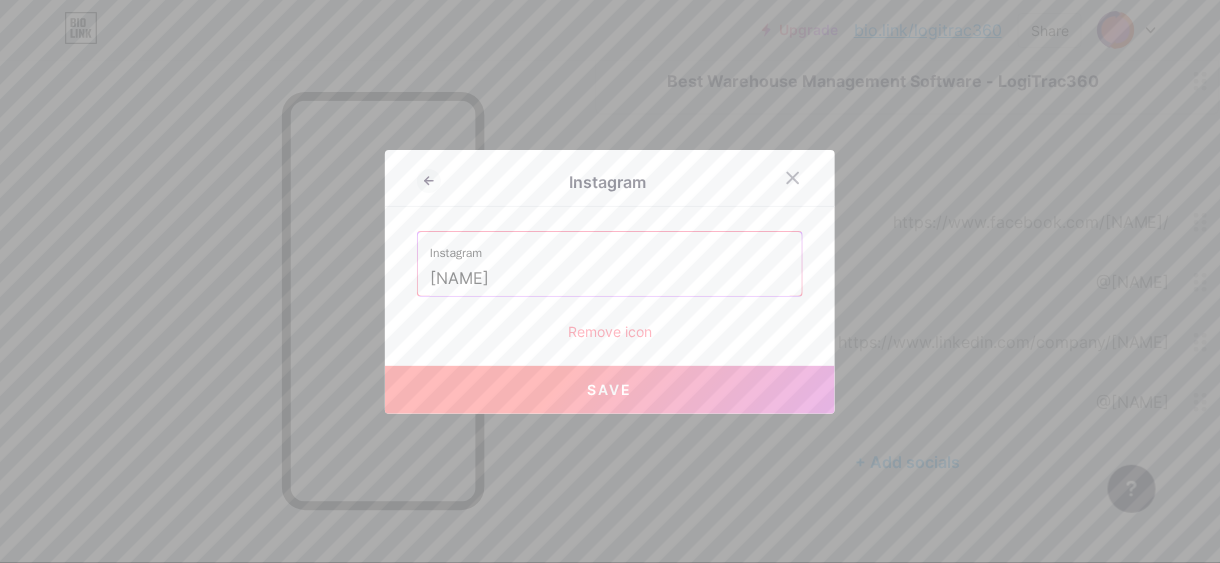click on "Save" at bounding box center [610, 389] 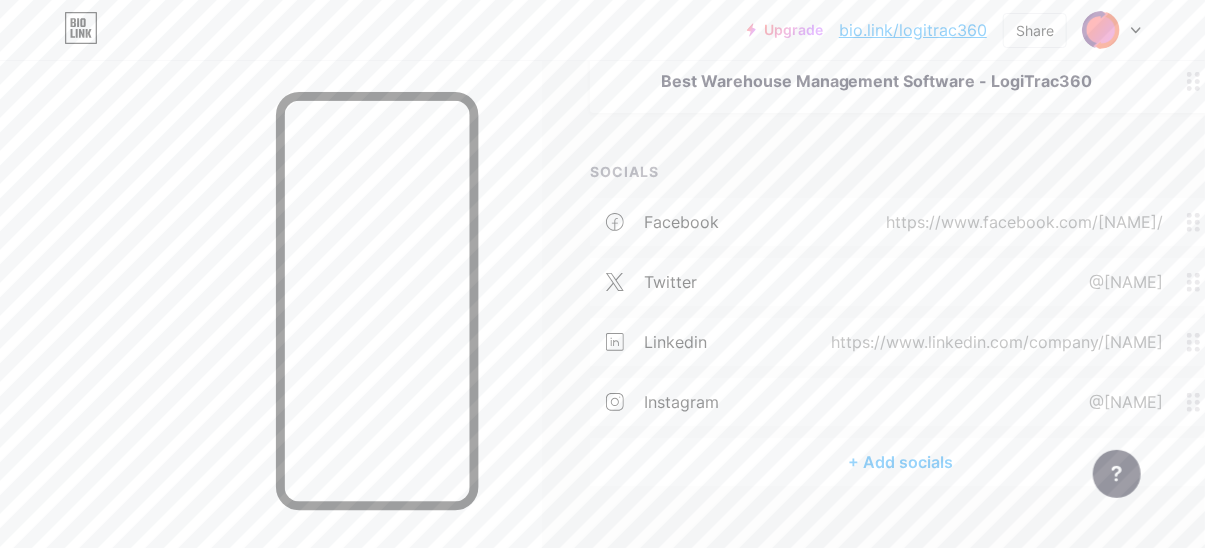 click on "https://www.facebook.com/[NAME]/" at bounding box center [1020, 222] 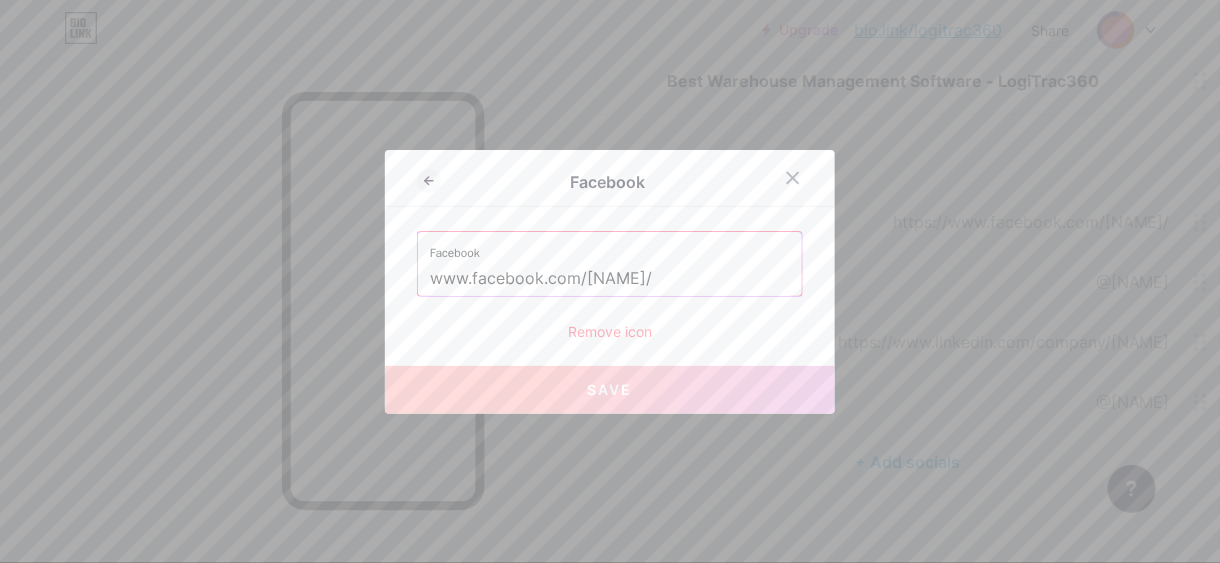 click on "www.facebook.com/[NAME]/" at bounding box center (610, 279) 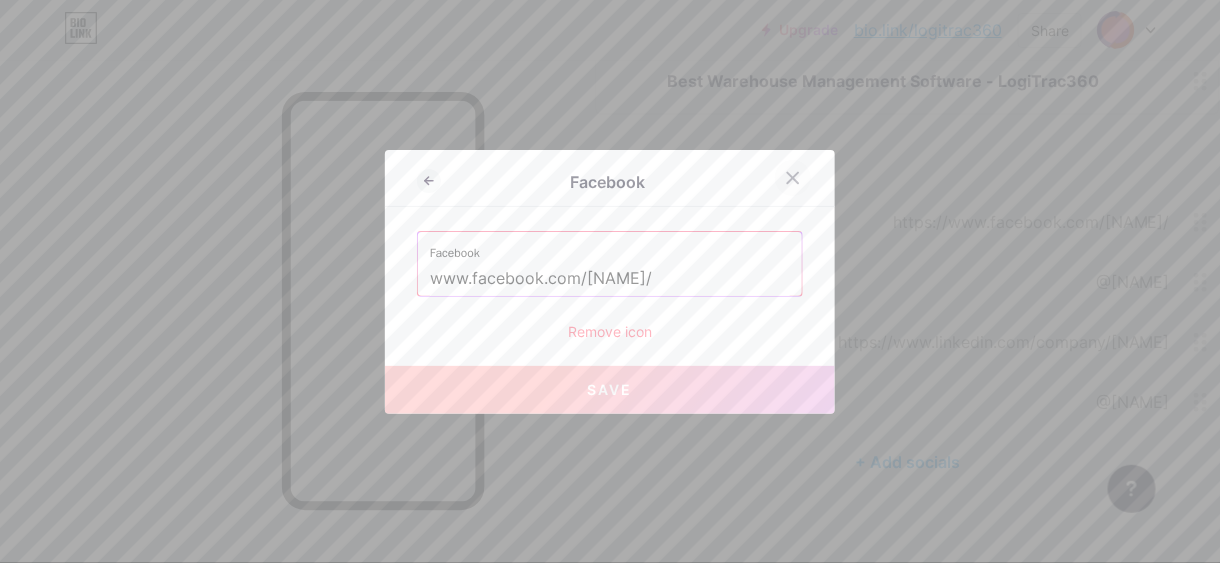 click 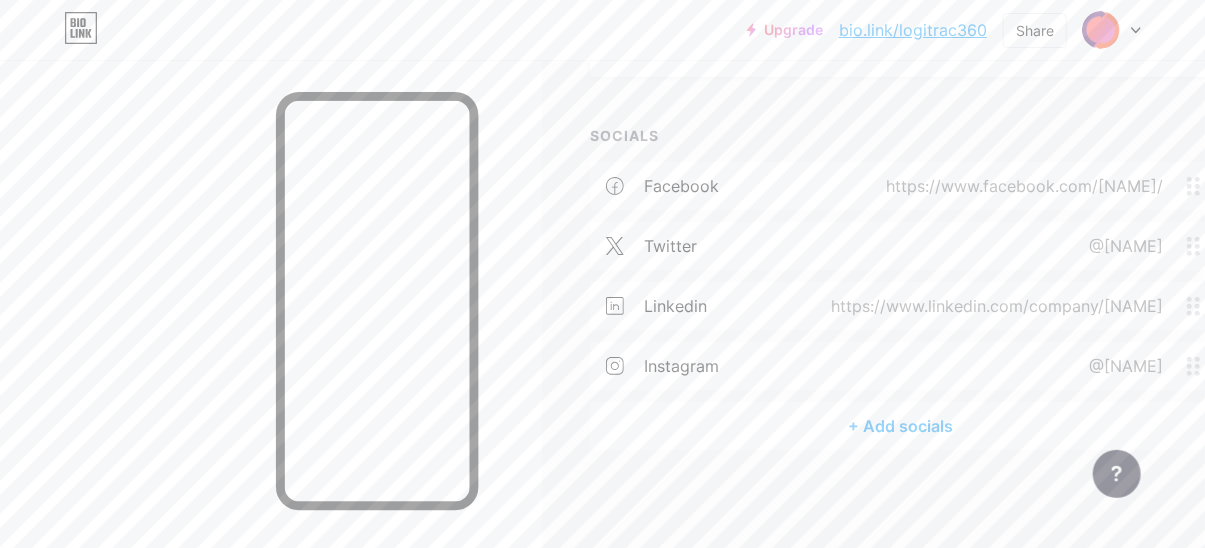 click on "+ Add socials" at bounding box center (900, 426) 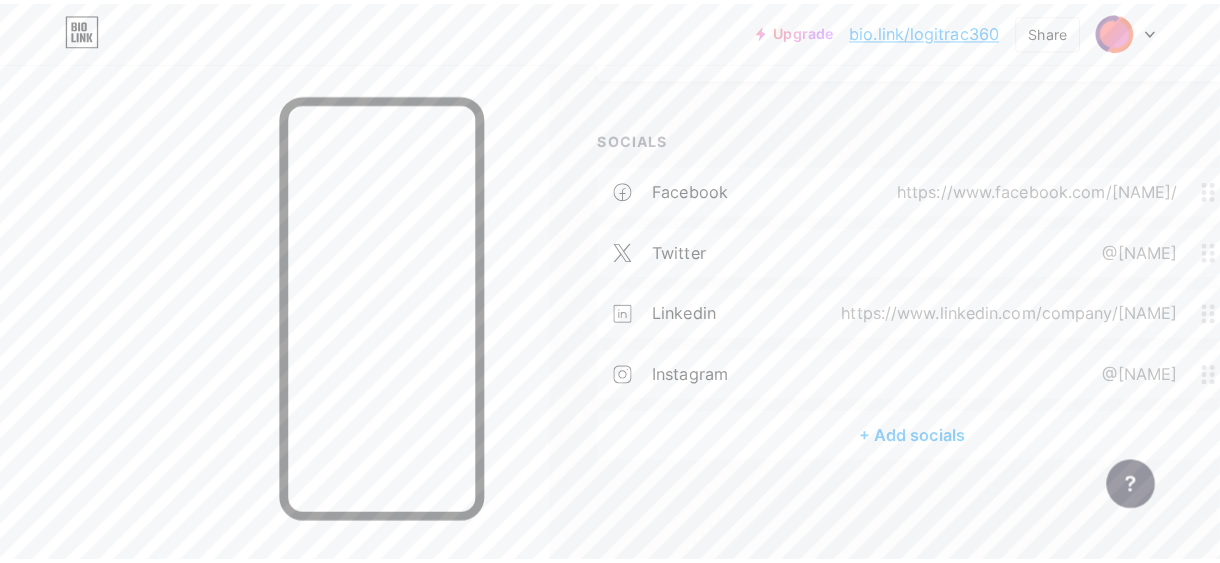 scroll, scrollTop: 287, scrollLeft: 0, axis: vertical 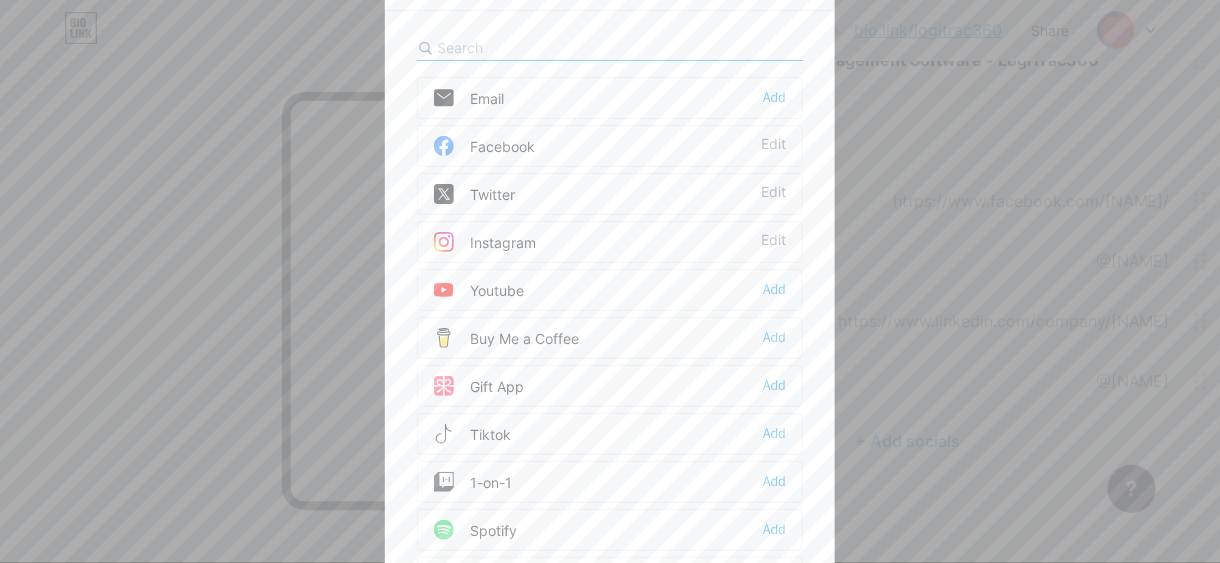 click on "Email
Add" at bounding box center (610, 98) 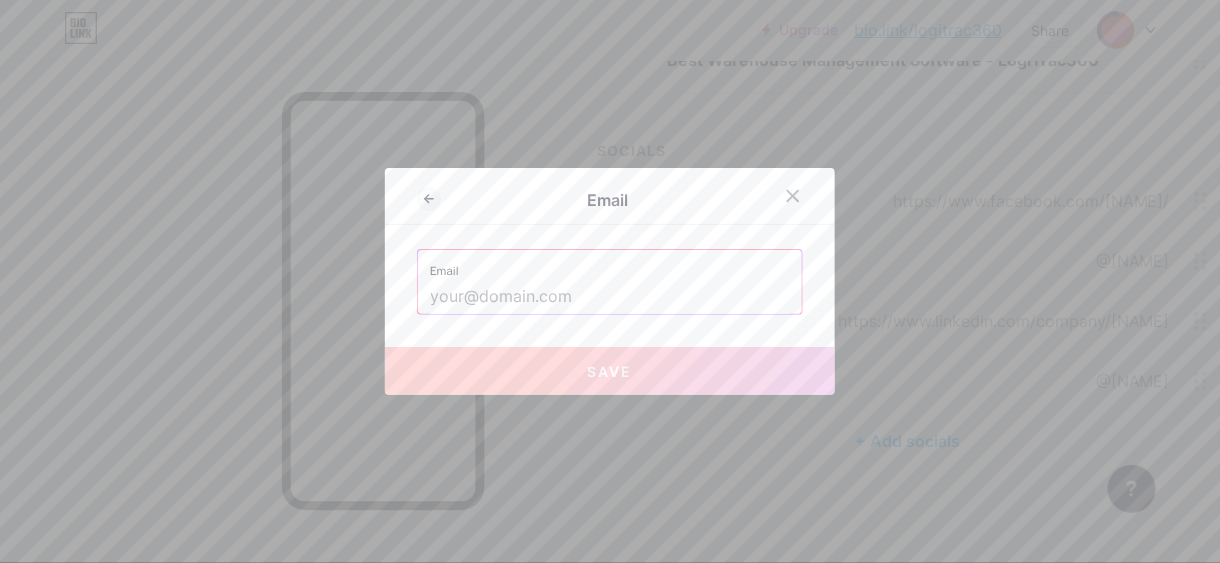 click at bounding box center [610, 297] 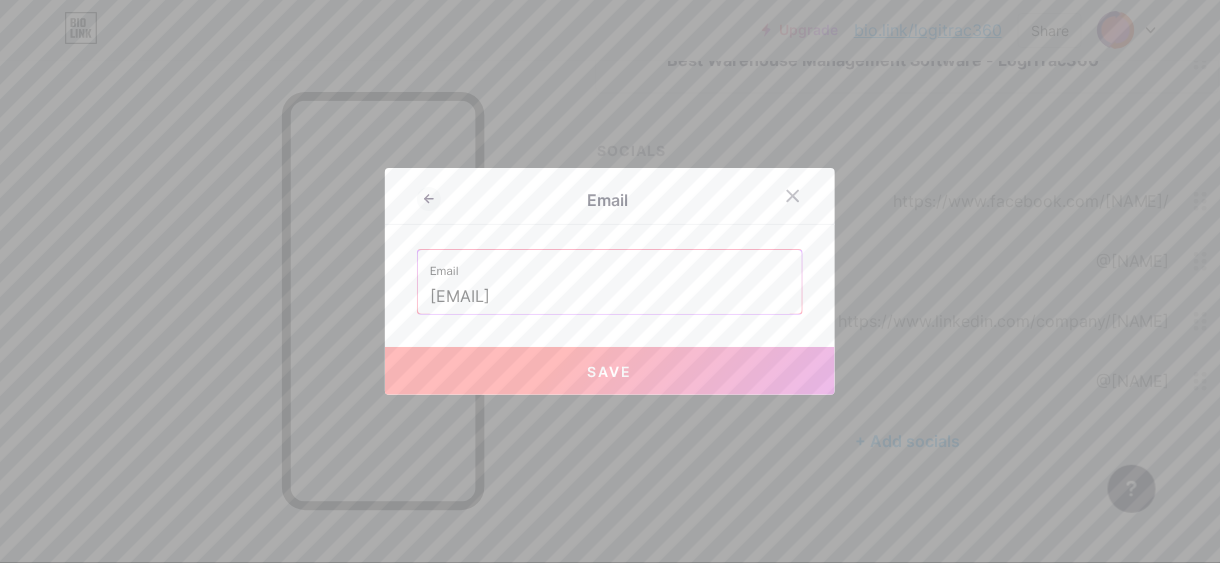 click on "Save" at bounding box center (610, 371) 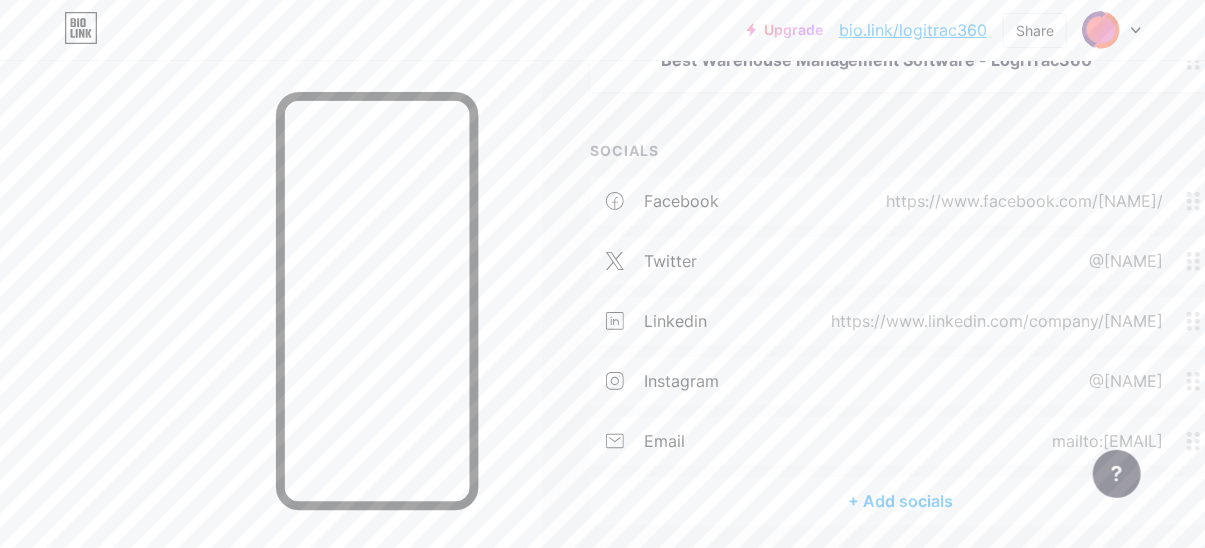 click on "+ Add socials" at bounding box center (900, 501) 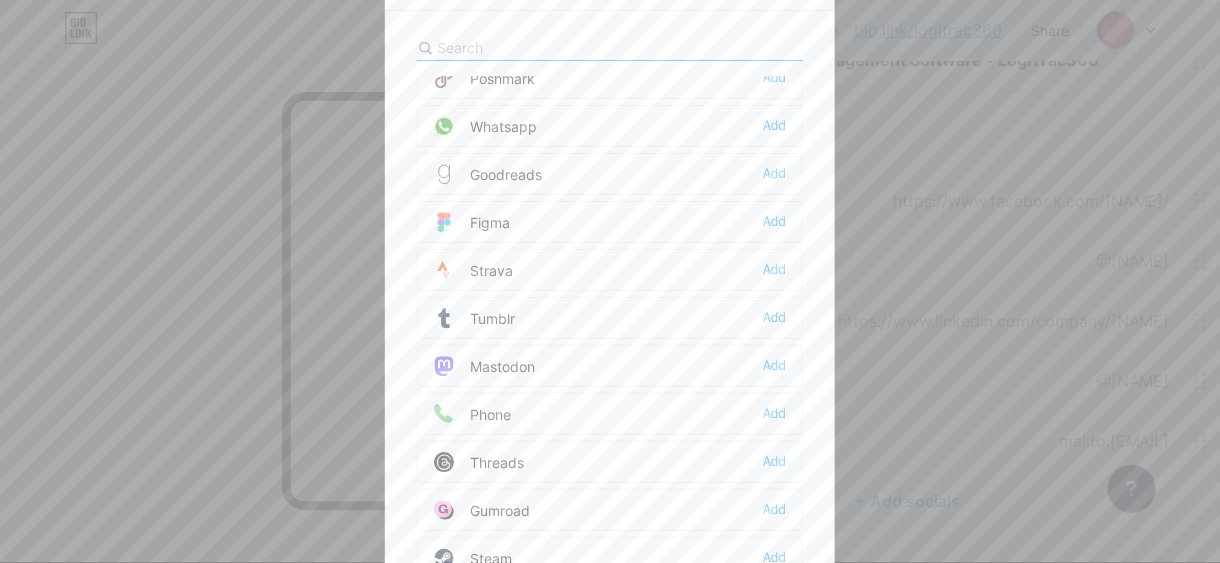 scroll, scrollTop: 1791, scrollLeft: 0, axis: vertical 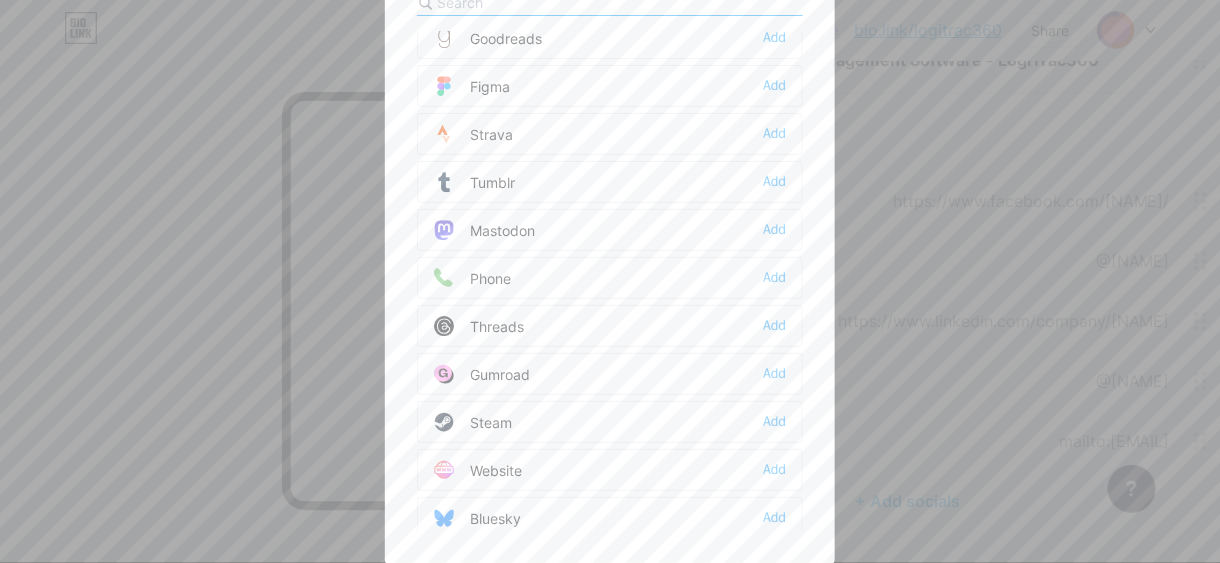 click on "Website
Add" at bounding box center (610, 470) 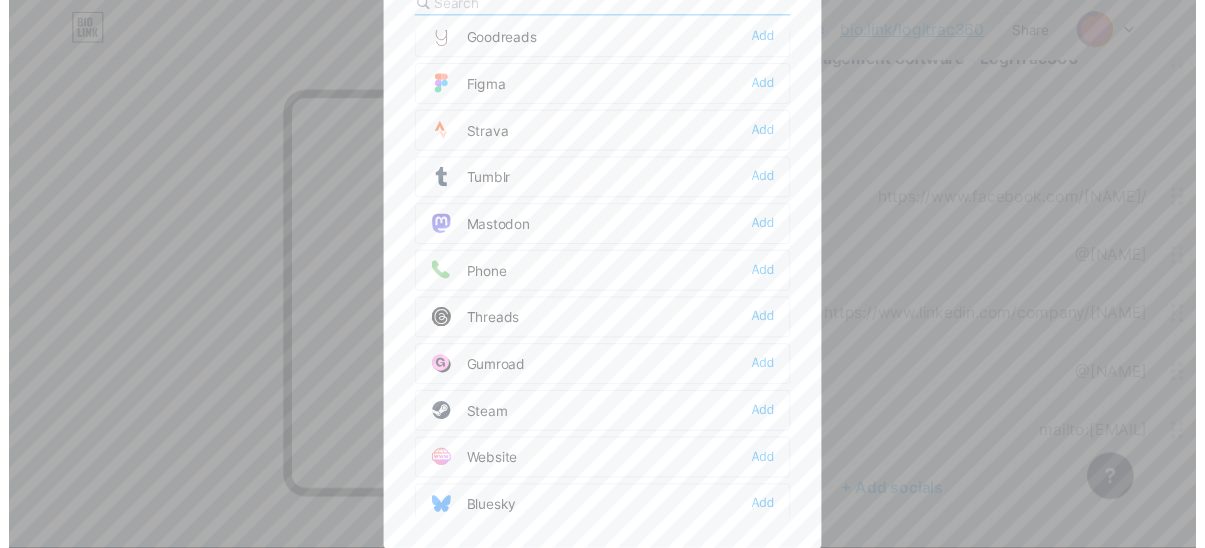 scroll, scrollTop: 0, scrollLeft: 0, axis: both 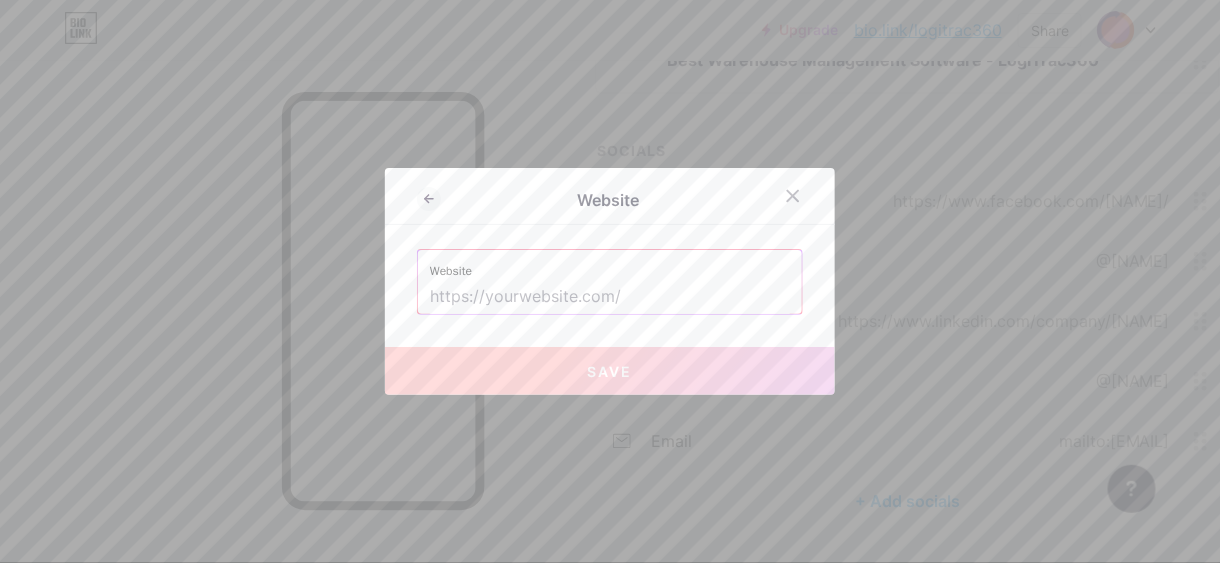 click at bounding box center (610, 297) 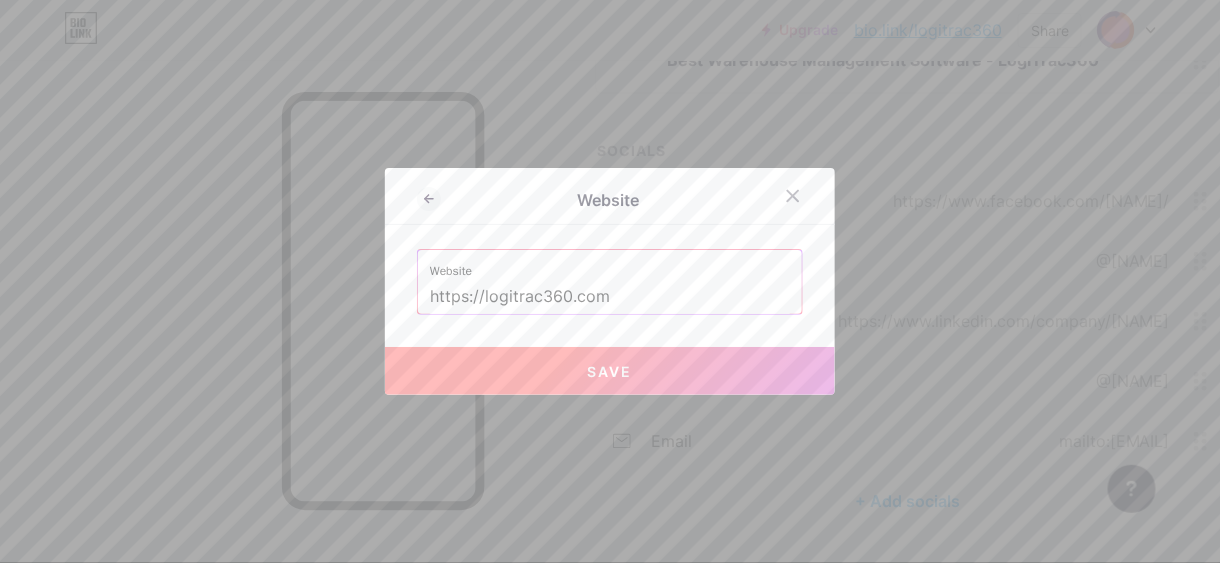 type on "https://logitrac360.com" 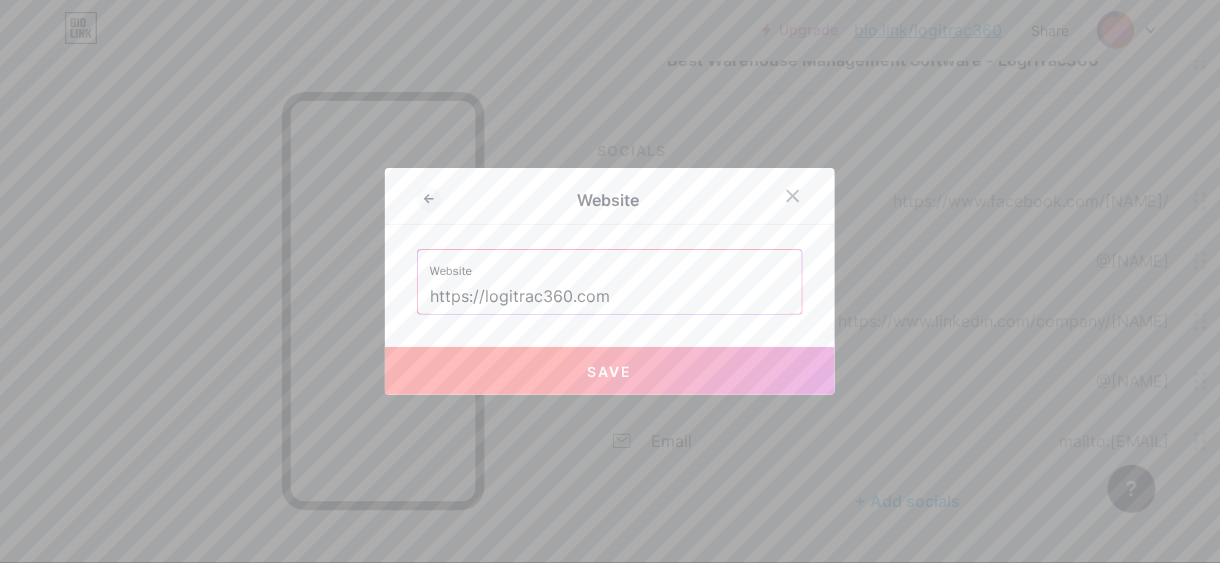 click on "Save" at bounding box center [610, 371] 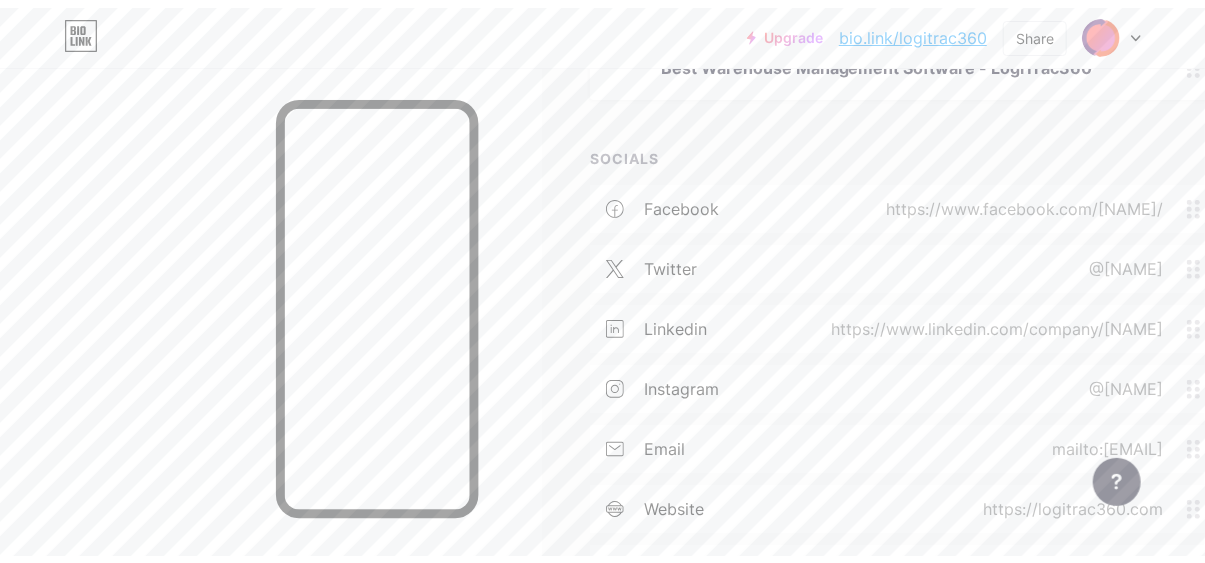 scroll, scrollTop: 0, scrollLeft: 0, axis: both 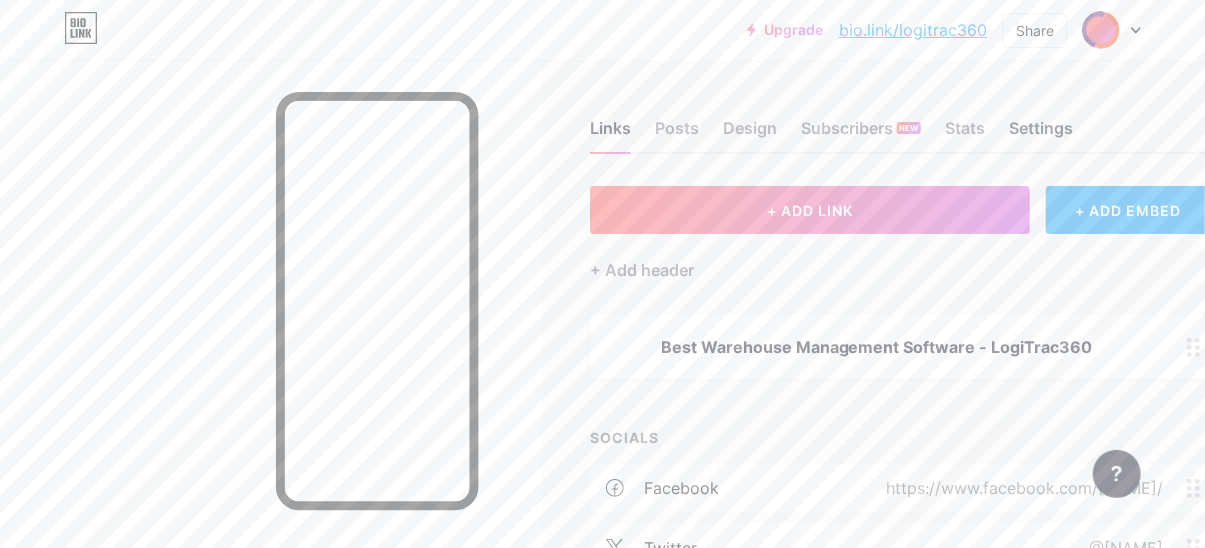 click on "Settings" at bounding box center (1041, 134) 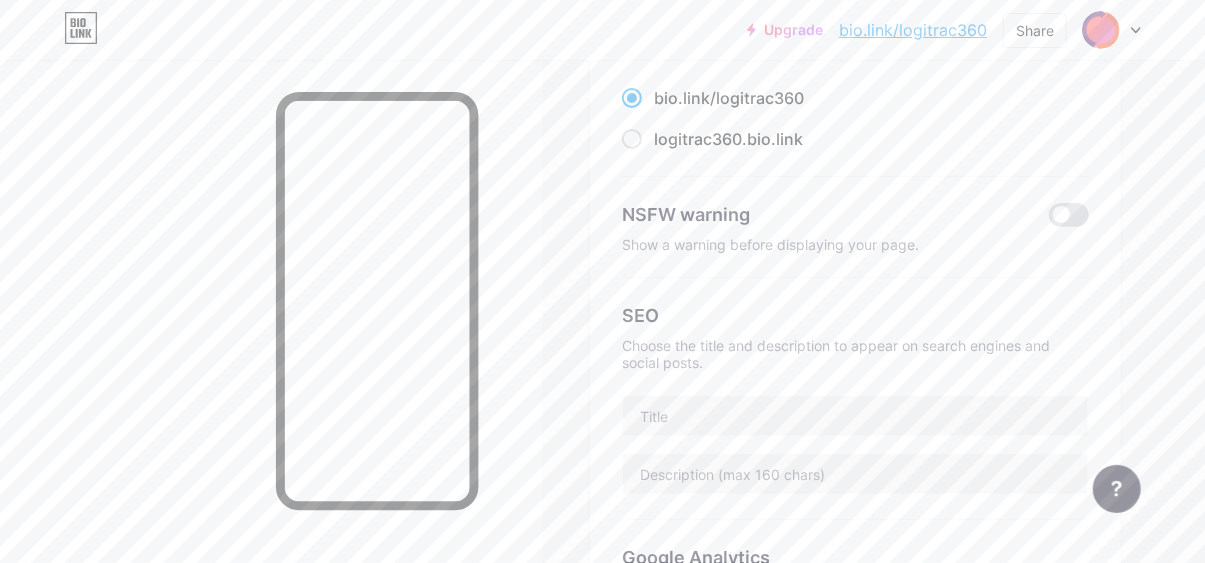 scroll, scrollTop: 300, scrollLeft: 0, axis: vertical 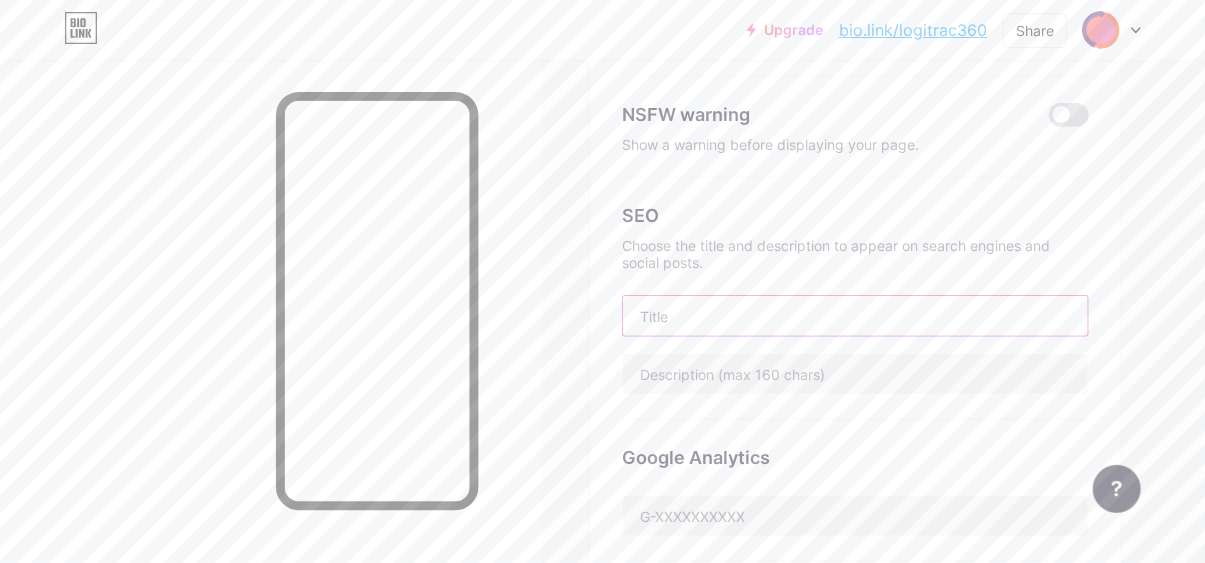 click at bounding box center [855, 316] 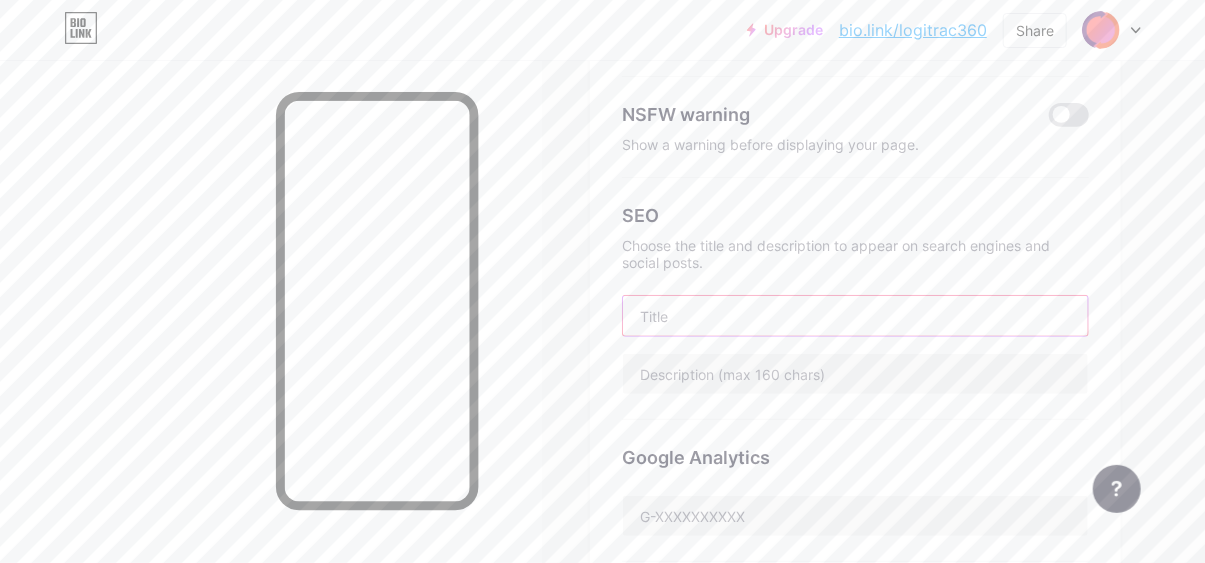 paste on "Best Warehouse Management Software - LogiTrac360" 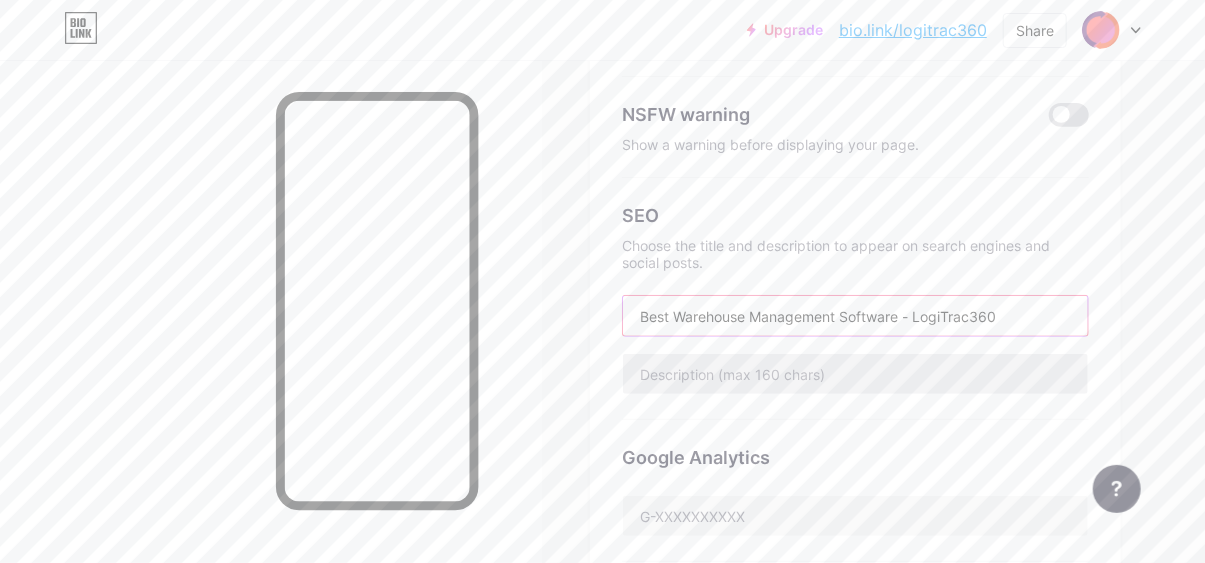 type on "Best Warehouse Management Software - LogiTrac360" 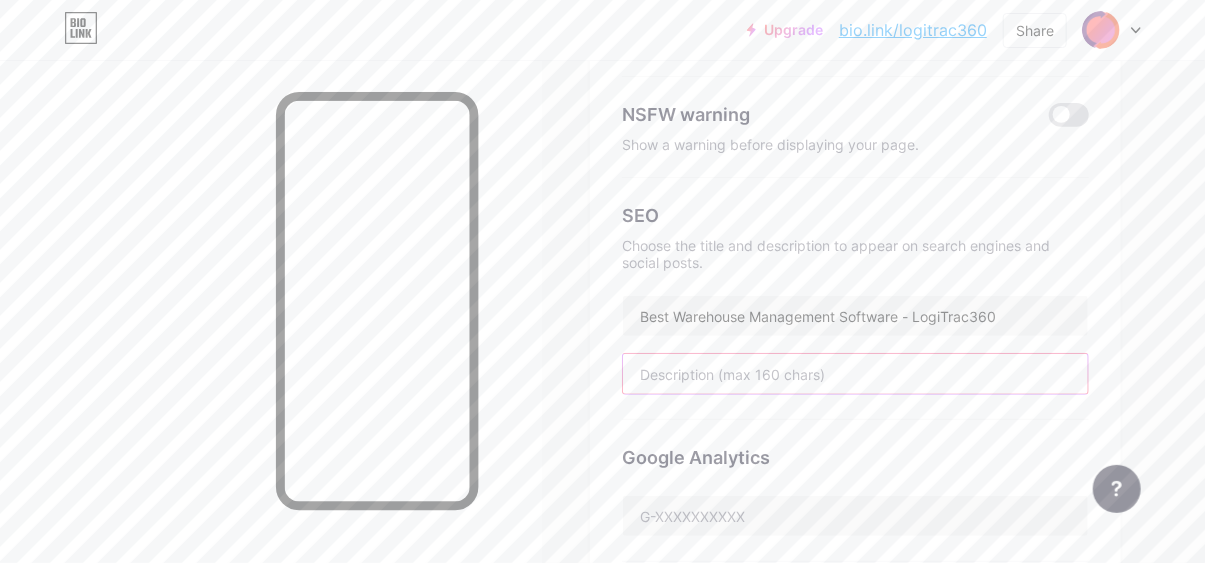 click at bounding box center [855, 374] 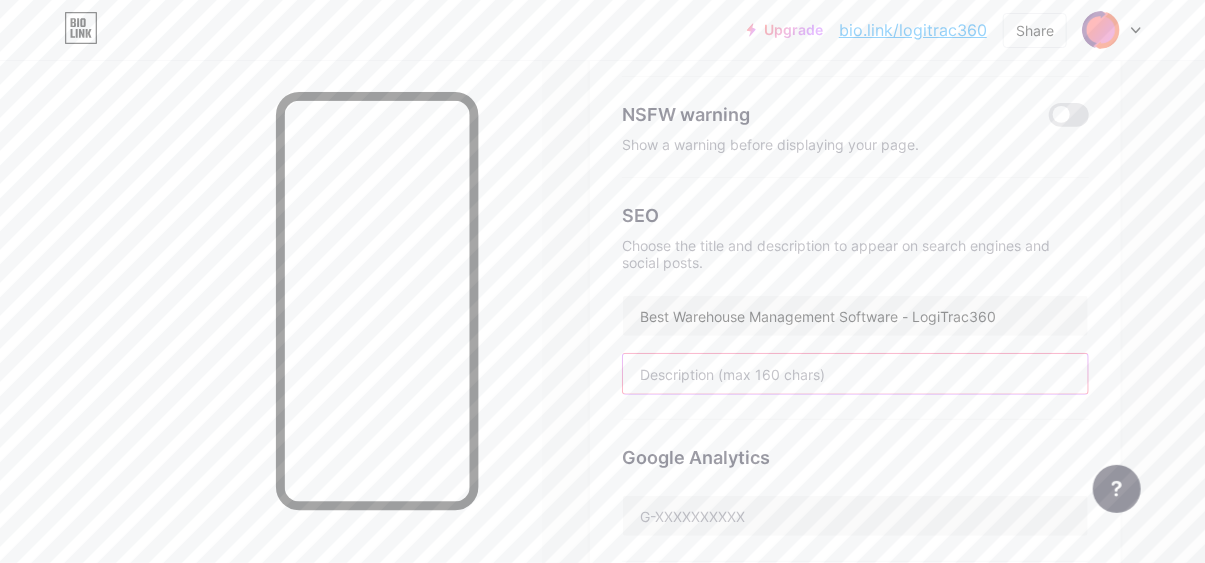paste on "LogiTrac360 is a warehouse management solution that is ready to elevate your warehouse operations. Optimize inventory, streamline logistics, and boost efficienc" 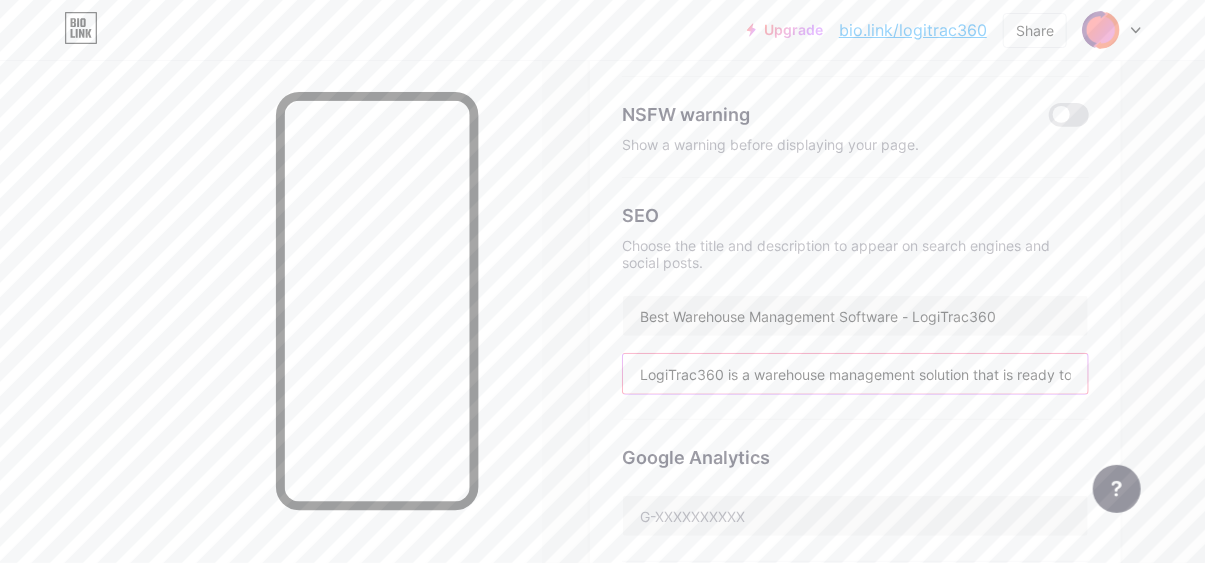 scroll, scrollTop: 0, scrollLeft: 649, axis: horizontal 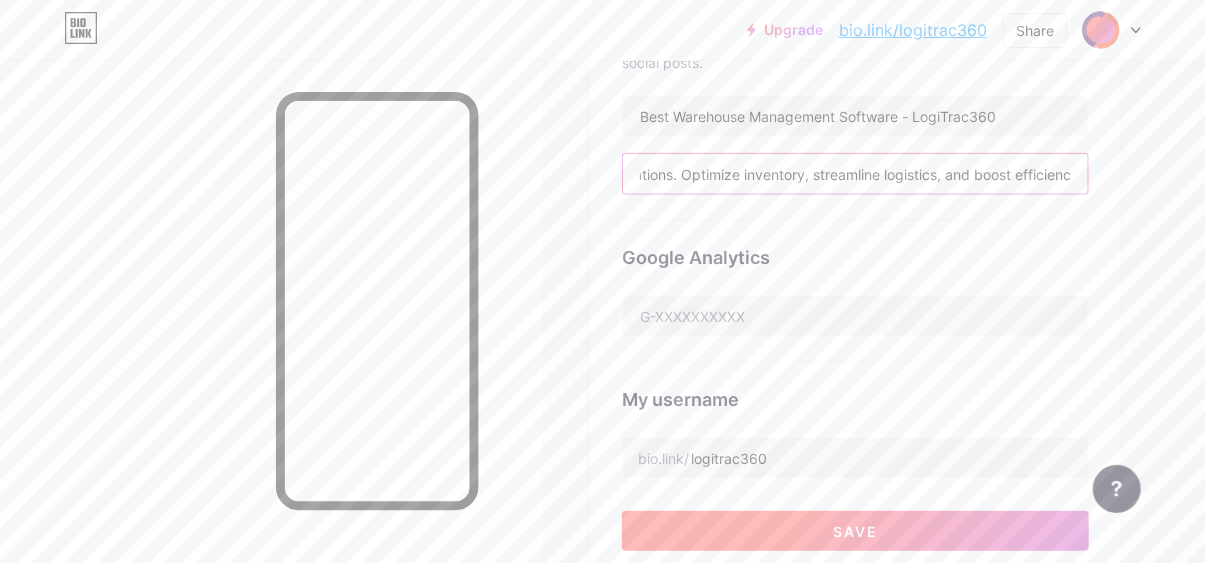 type on "LogiTrac360 is a warehouse management solution that is ready to elevate your warehouse operations. Optimize inventory, streamline logistics, and boost efficienc" 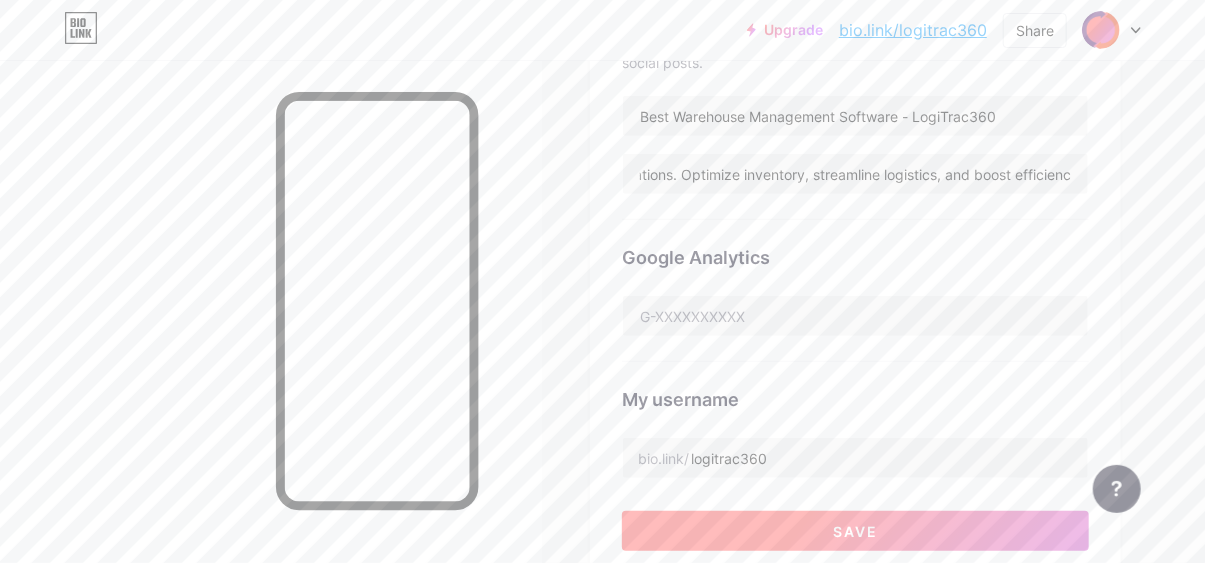 scroll, scrollTop: 0, scrollLeft: 0, axis: both 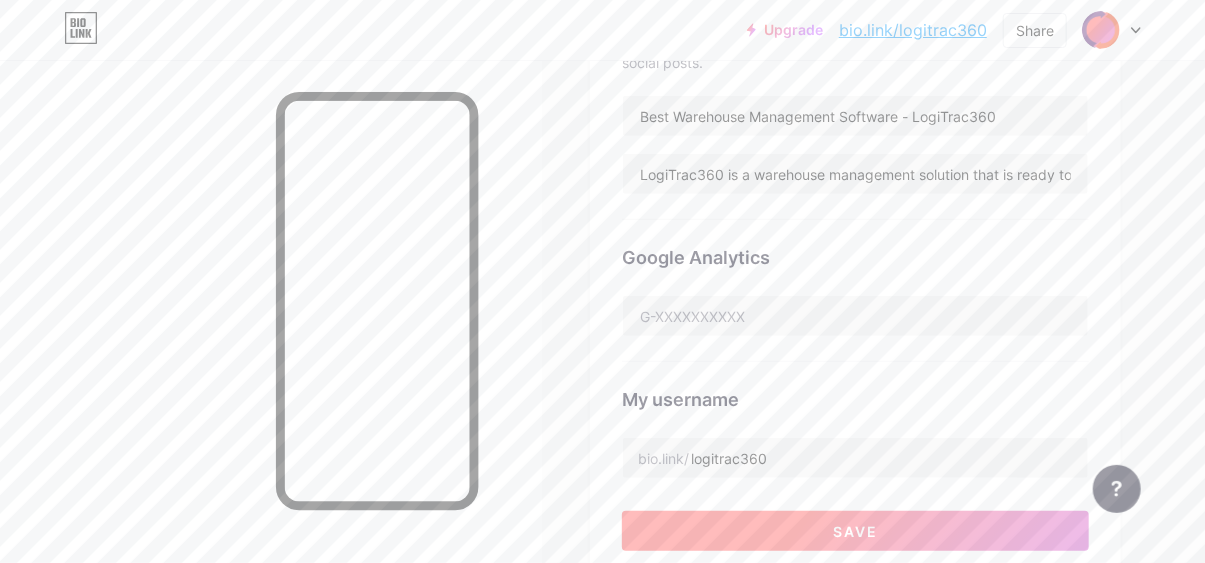 click on "Save" at bounding box center [855, 531] 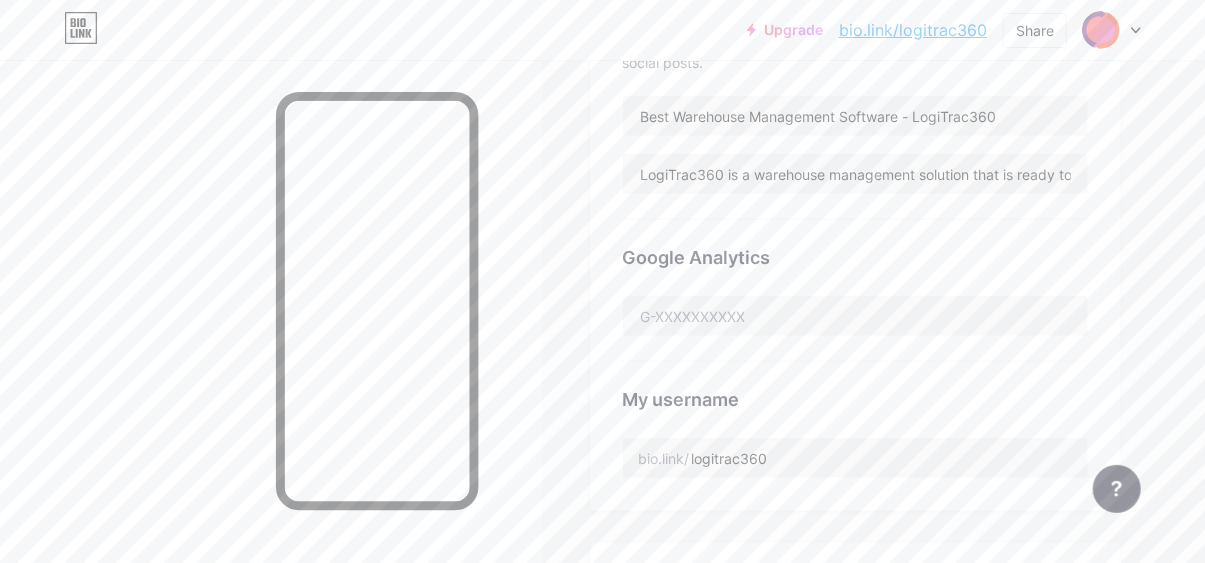 scroll, scrollTop: 0, scrollLeft: 0, axis: both 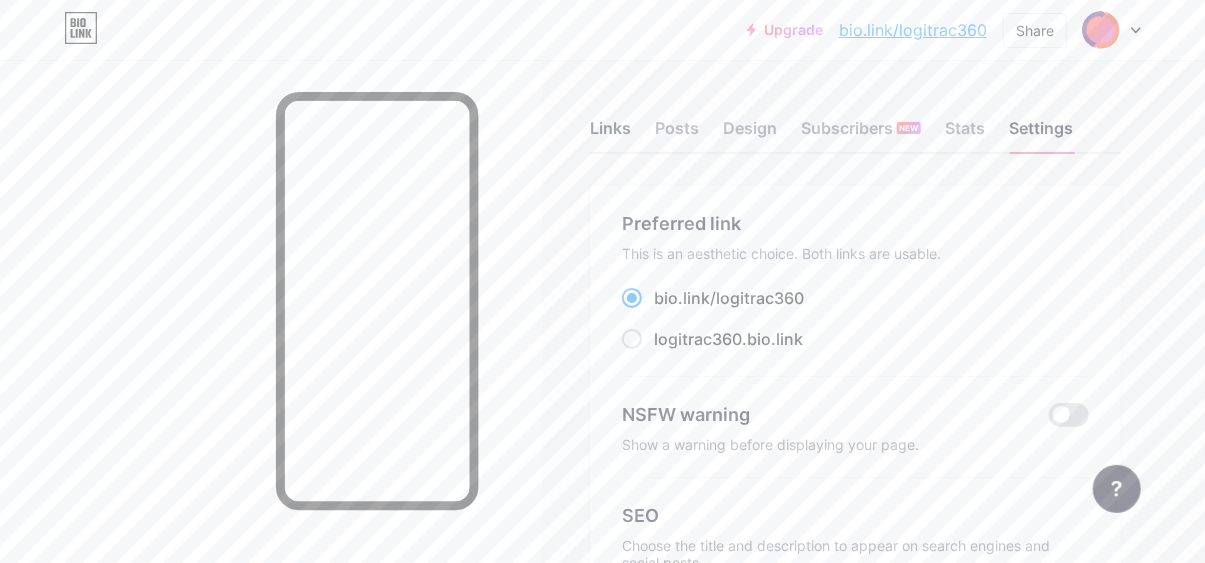 click on "Links" at bounding box center (610, 134) 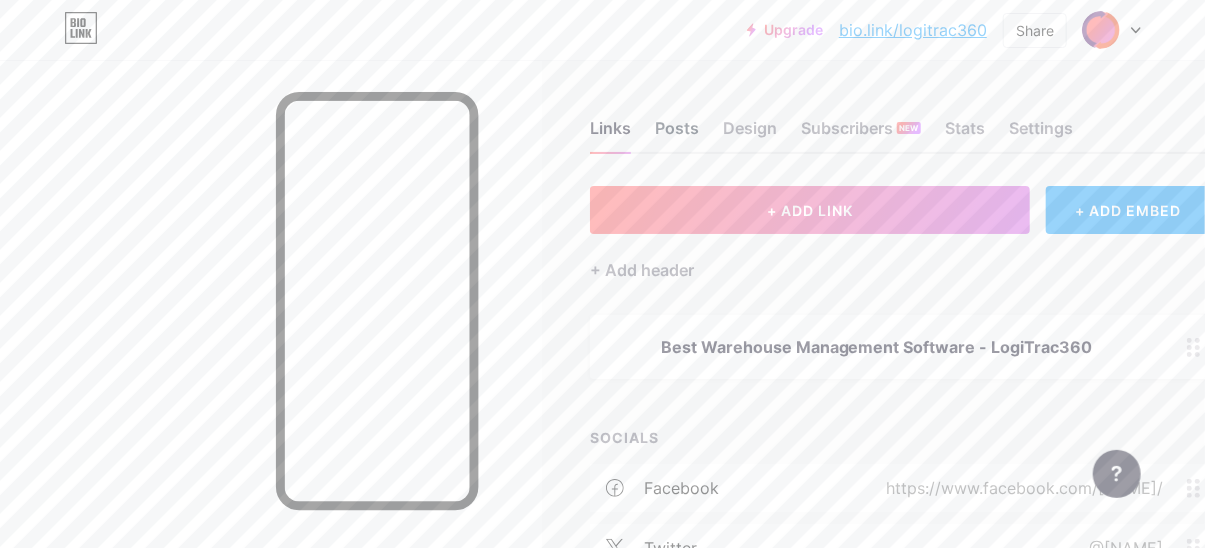 click on "Posts" at bounding box center (677, 134) 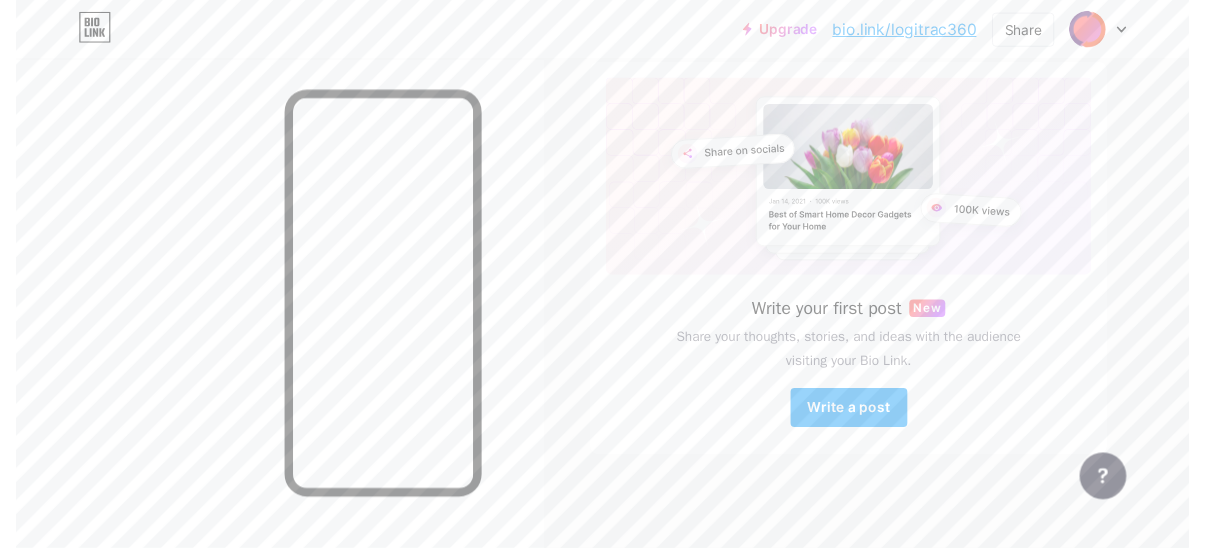 scroll, scrollTop: 0, scrollLeft: 0, axis: both 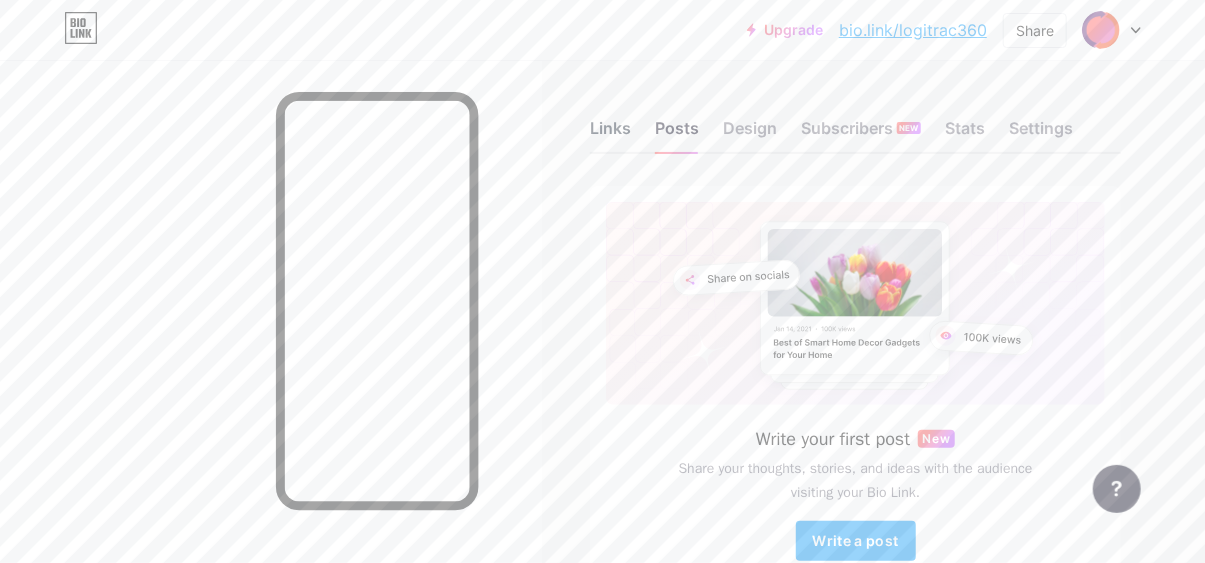 drag, startPoint x: 632, startPoint y: 108, endPoint x: 621, endPoint y: 121, distance: 17.029387 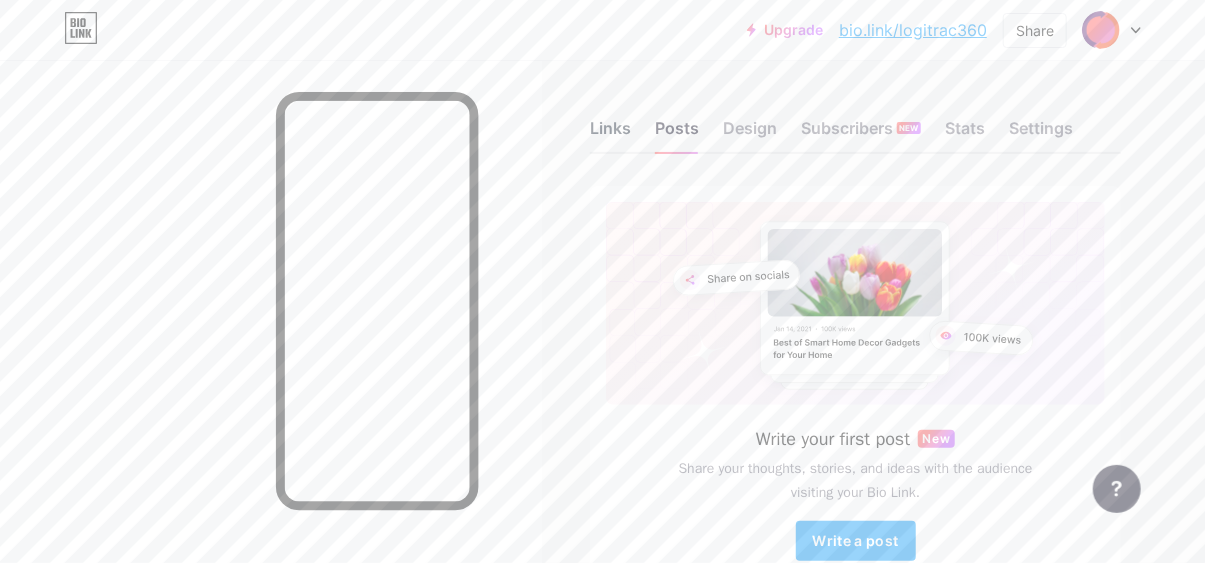 click on "Links
Posts
Design
Subscribers
NEW
Stats
Settings" at bounding box center (855, 119) 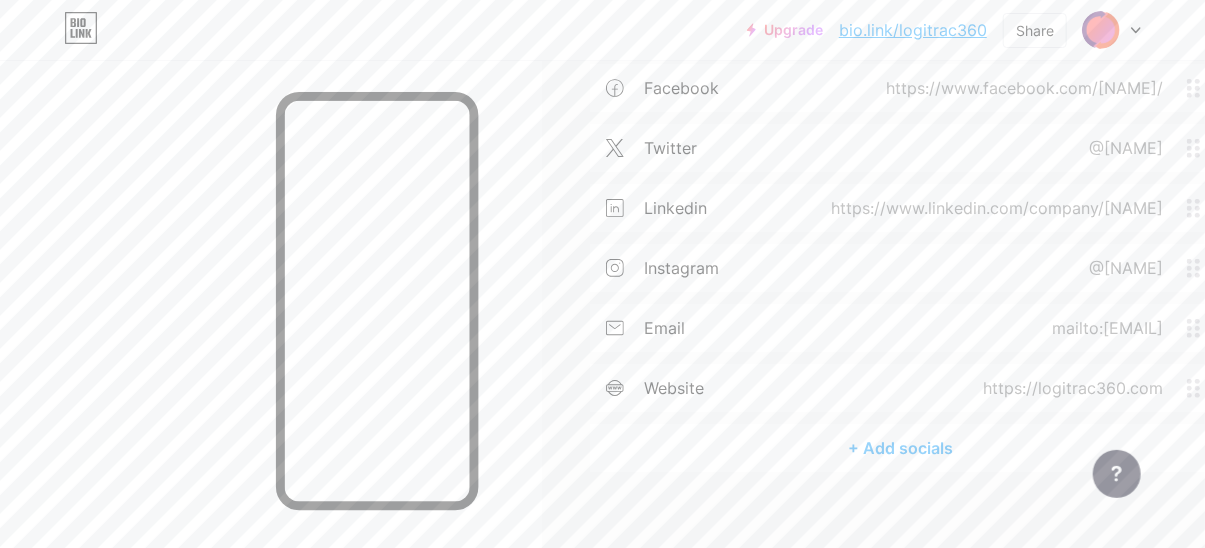 scroll, scrollTop: 422, scrollLeft: 0, axis: vertical 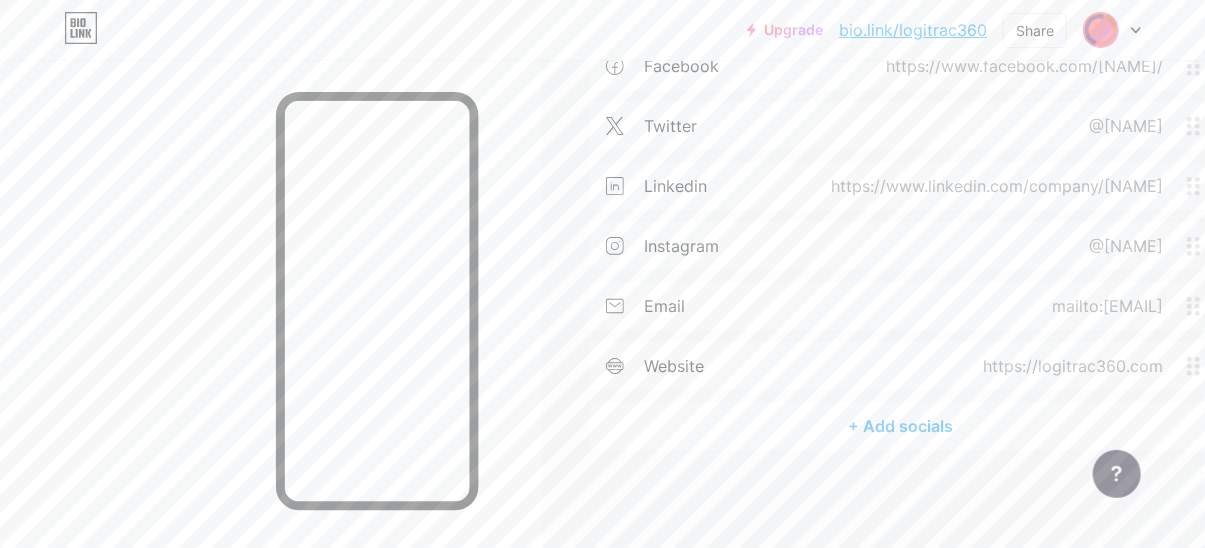 click at bounding box center (1101, 30) 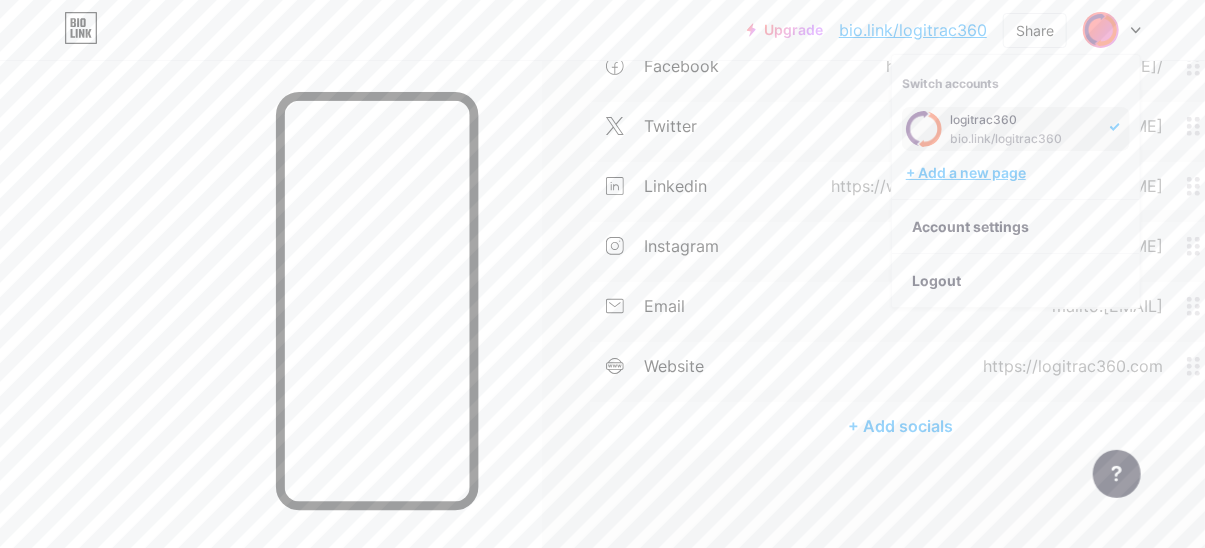 click on "+ Add a new page" at bounding box center (1018, 173) 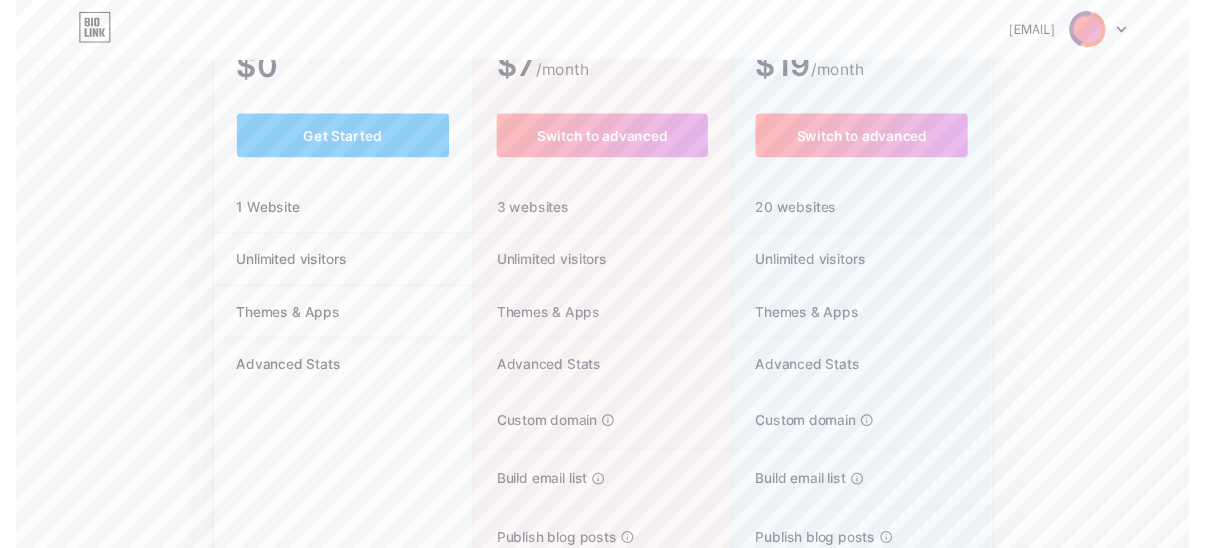 scroll, scrollTop: 0, scrollLeft: 0, axis: both 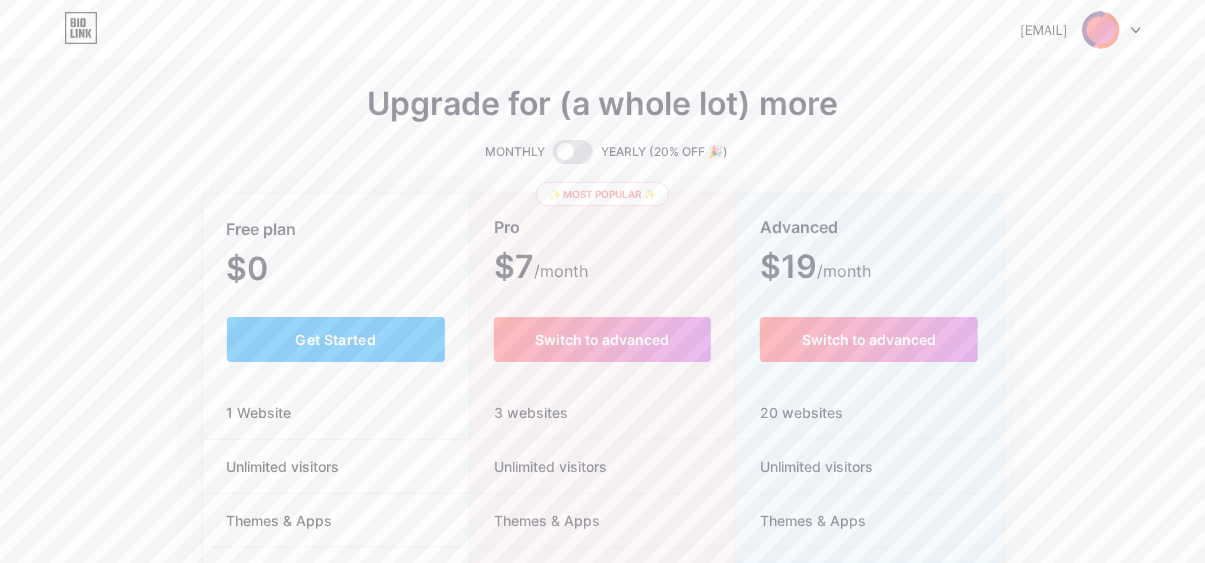 click 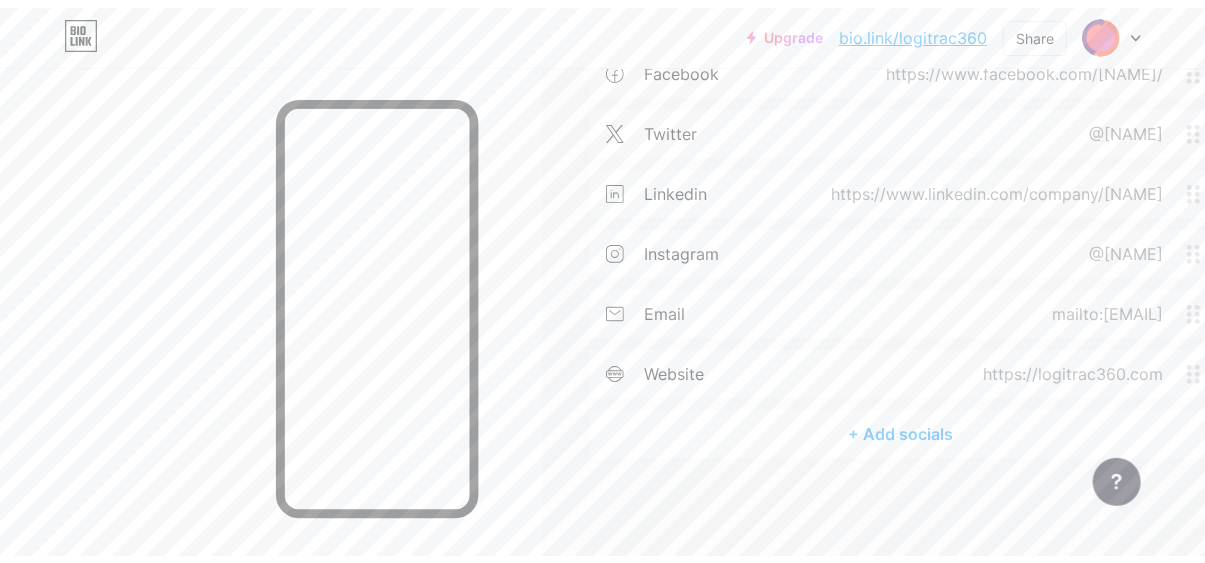 scroll, scrollTop: 0, scrollLeft: 0, axis: both 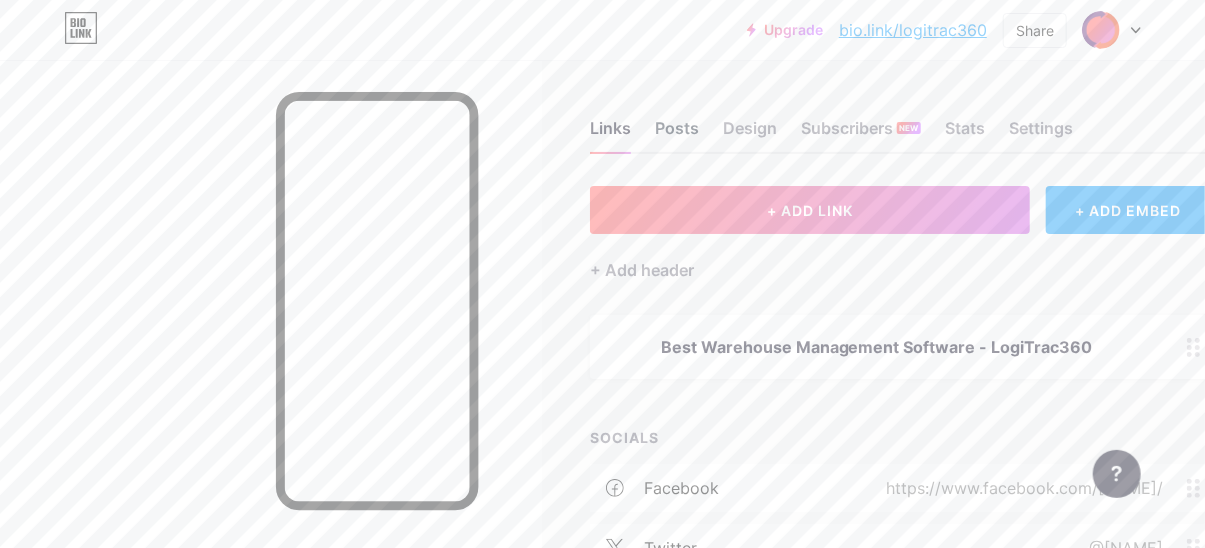 click on "Posts" at bounding box center [677, 134] 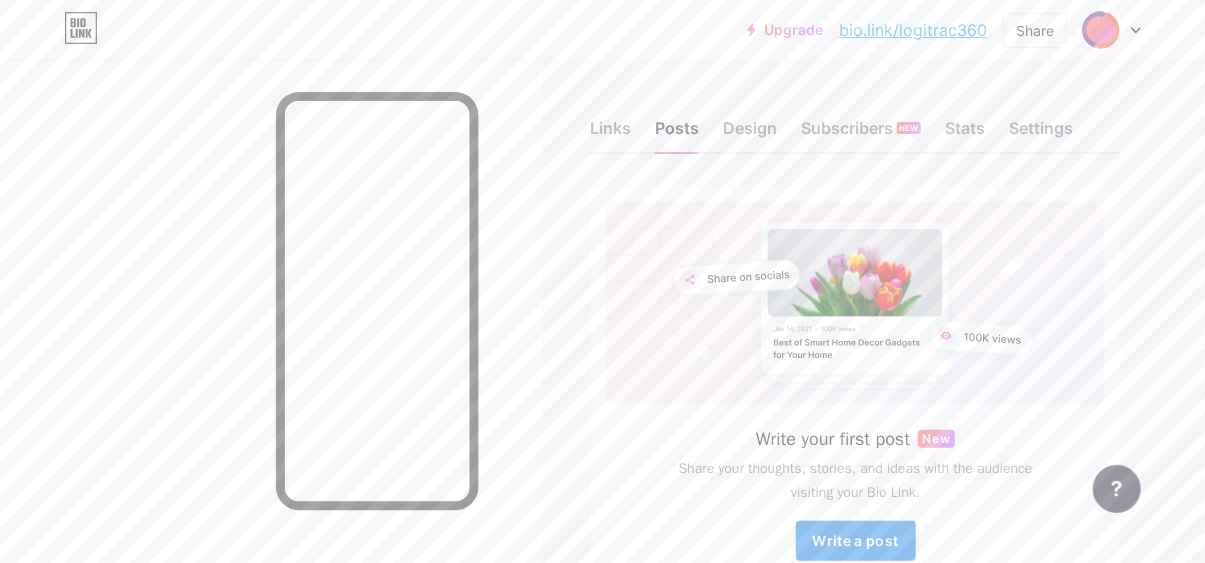 click on "Write a post" at bounding box center (856, 540) 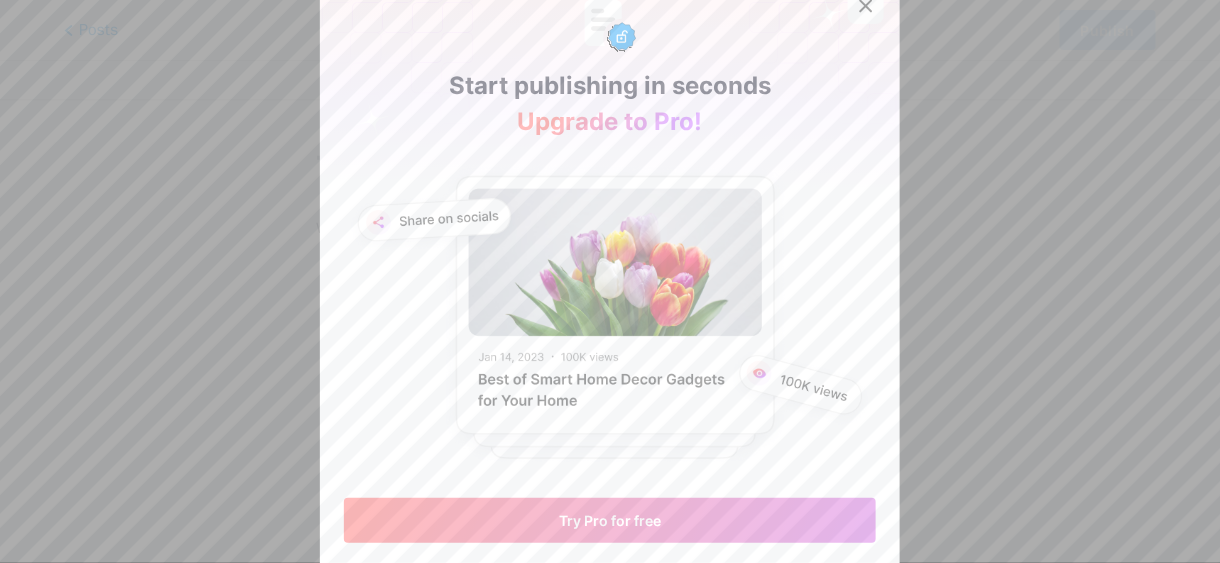 click 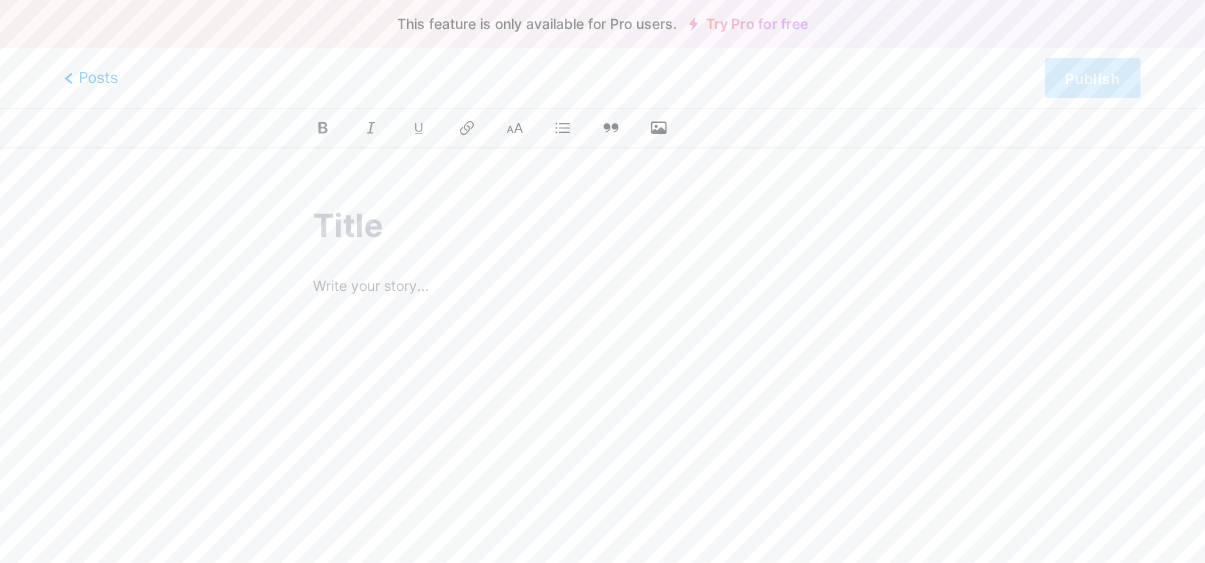 click at bounding box center [602, 226] 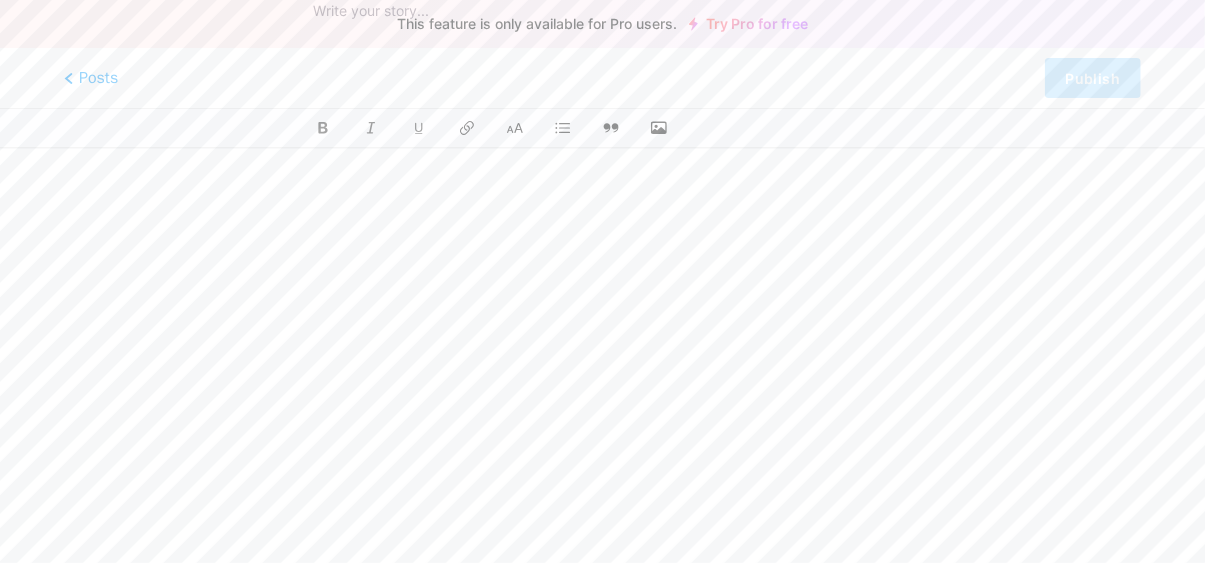 scroll, scrollTop: 0, scrollLeft: 0, axis: both 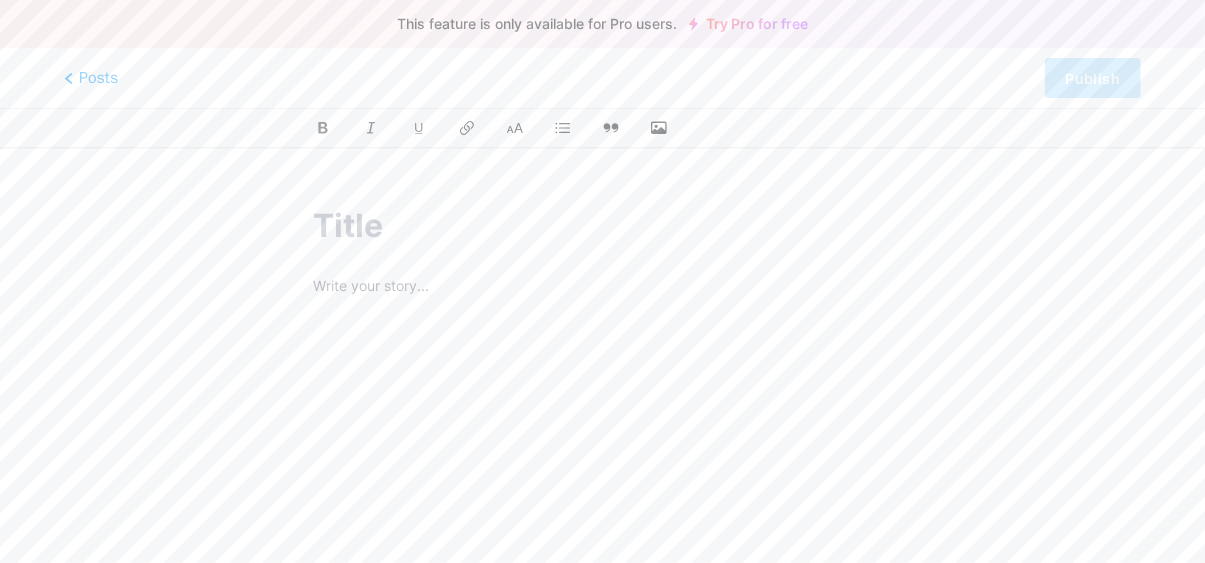 paste on "LogiTrac360: Real-Time Purchasing &Inventory Solution" 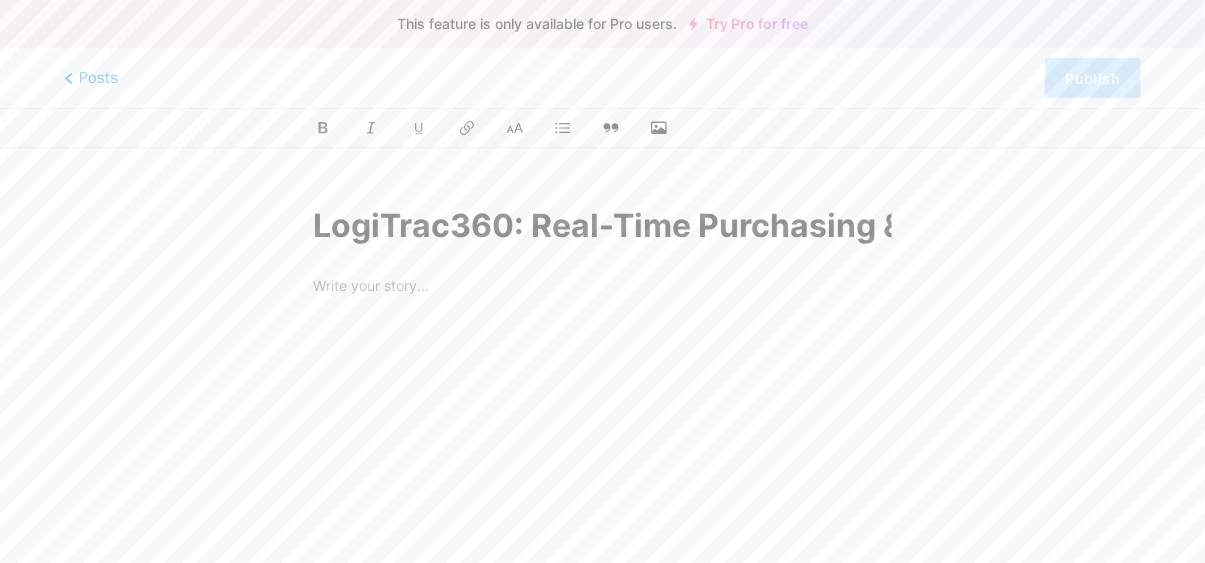 scroll, scrollTop: 0, scrollLeft: 305, axis: horizontal 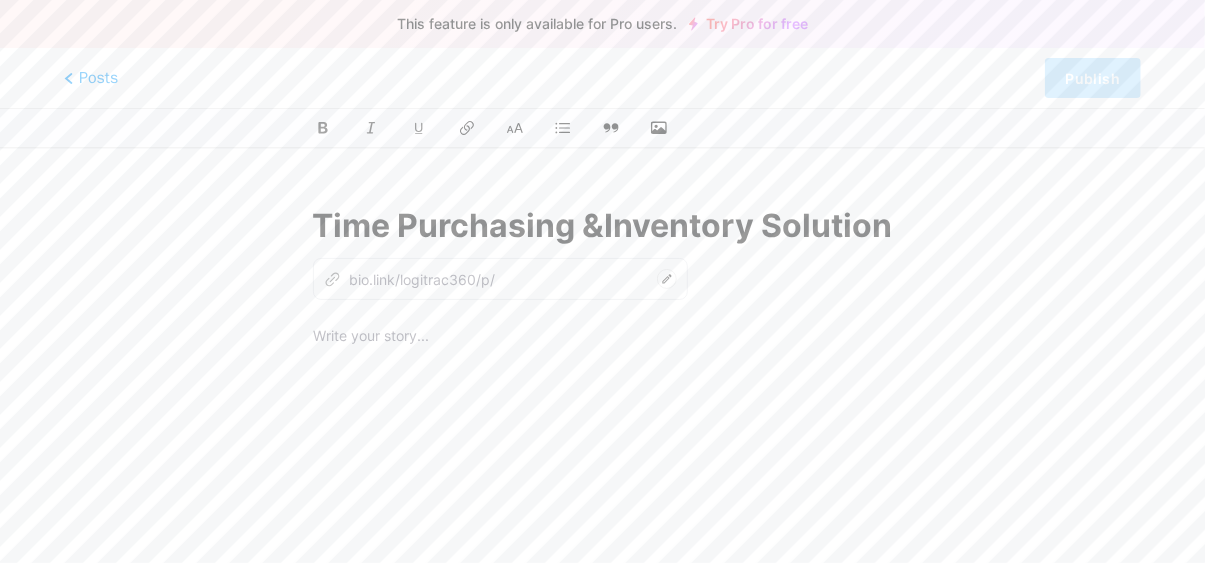 type on "LogiTrac360: Real-Time Purchasing &Inventory Solution" 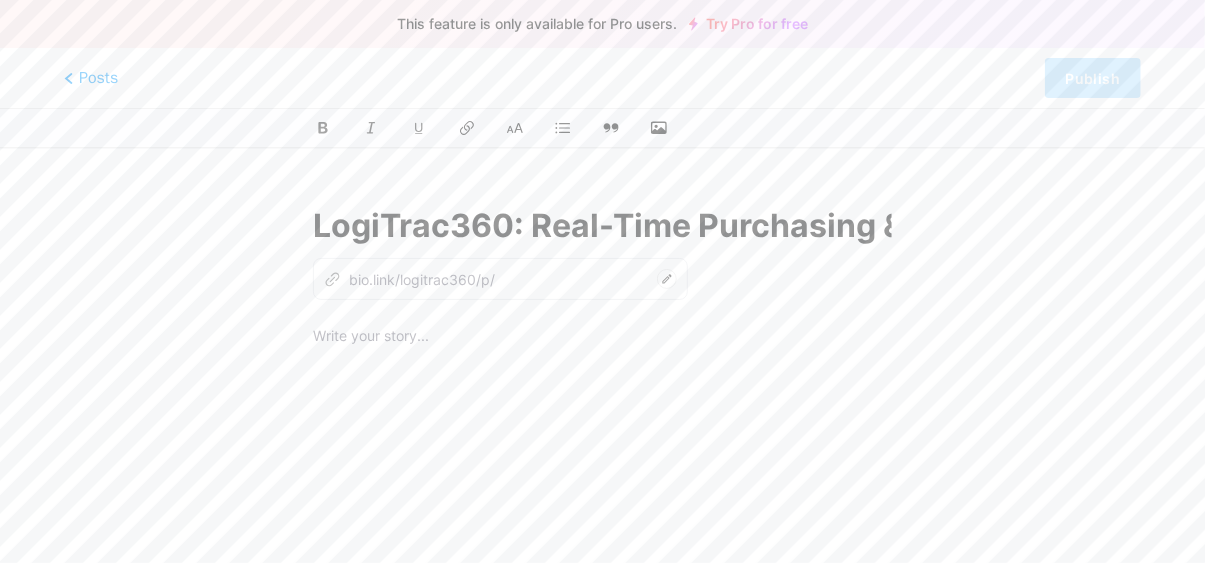 type on "logitrac360-real-time-purchasing-inventory-solution" 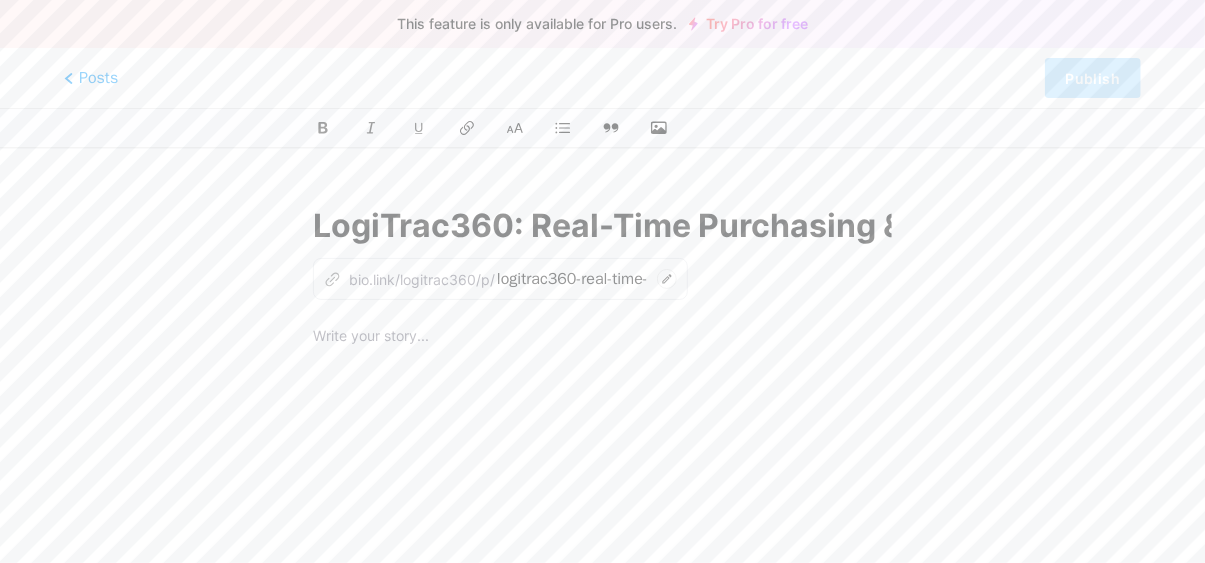 click on "LogiTrac360: Real-Time Purchasing &Inventory Solution         z
bio.link/logitrac360/p/
logitrac360-real-time-purchasing-inventory-solution" at bounding box center (602, 517) 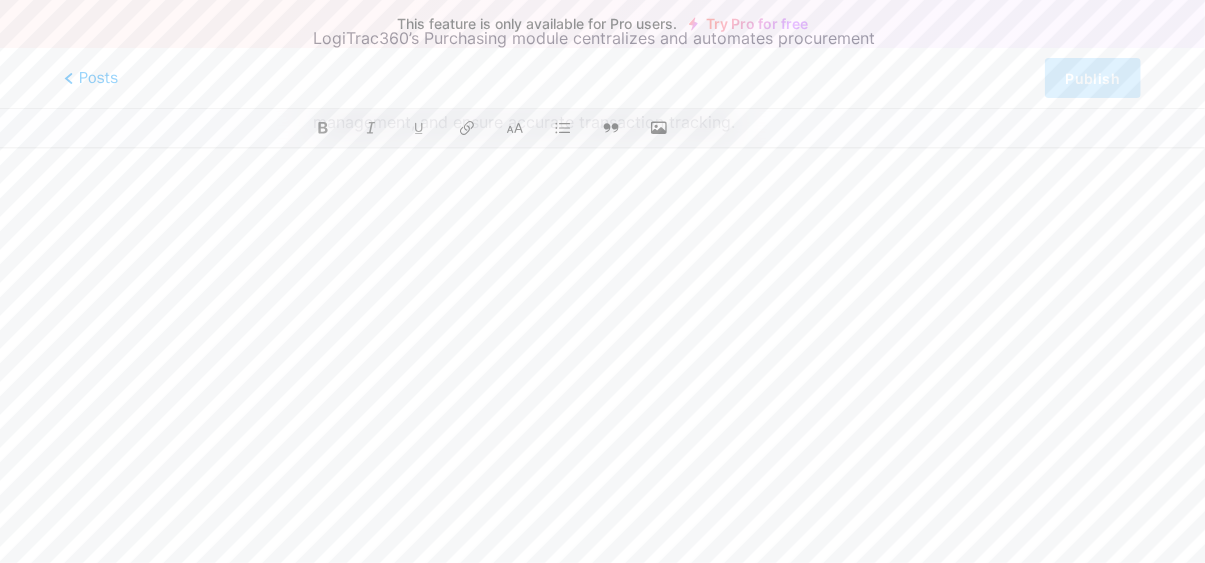 scroll, scrollTop: 0, scrollLeft: 0, axis: both 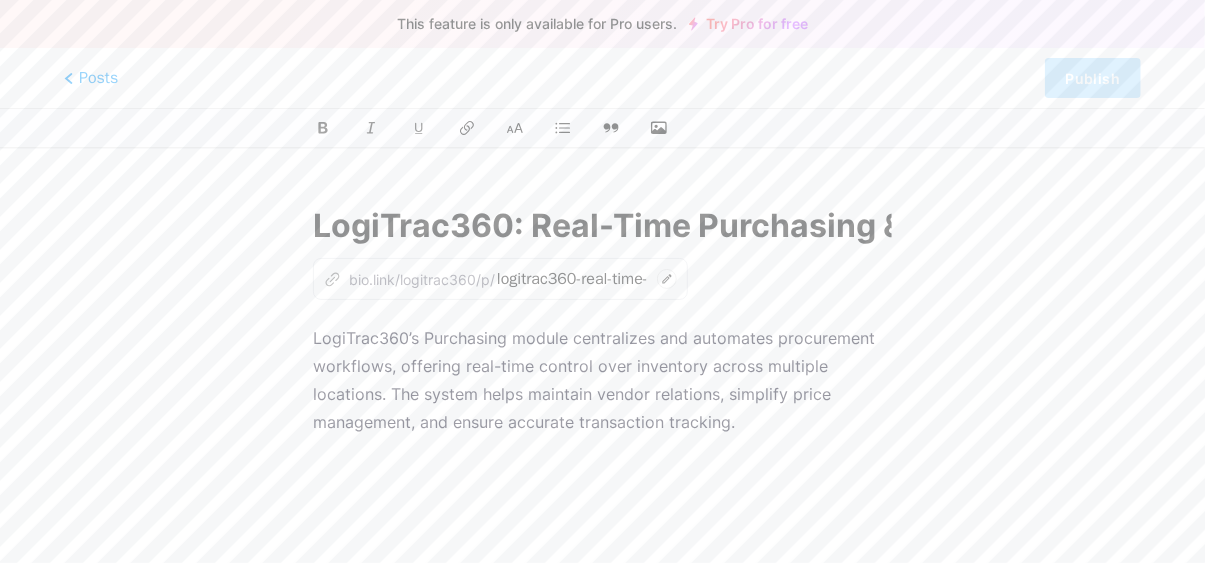 click at bounding box center [602, 128] 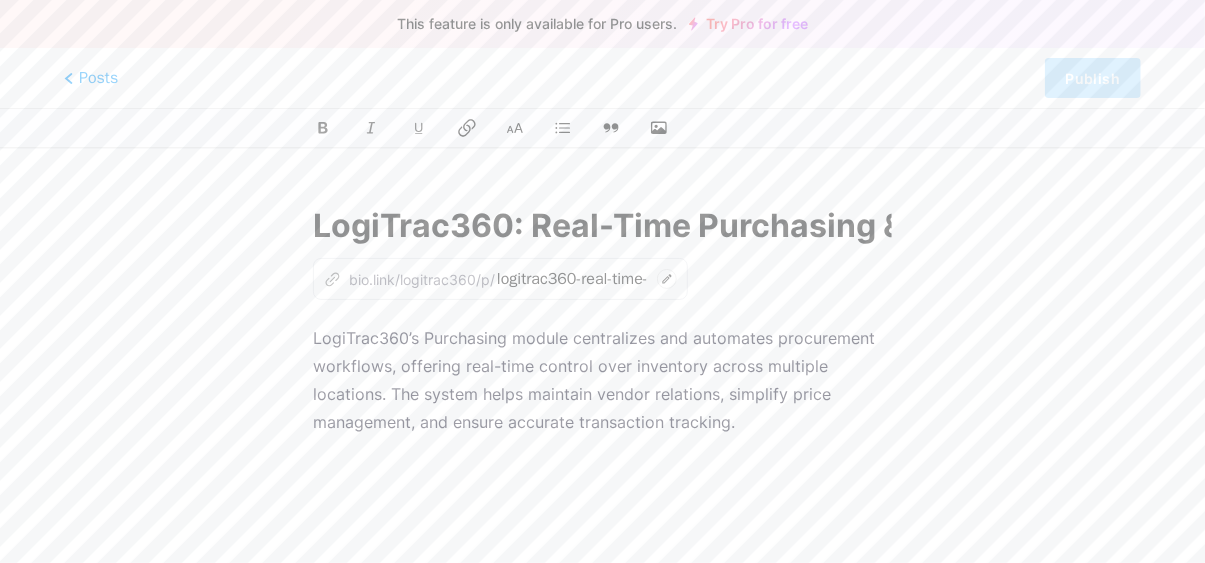 click 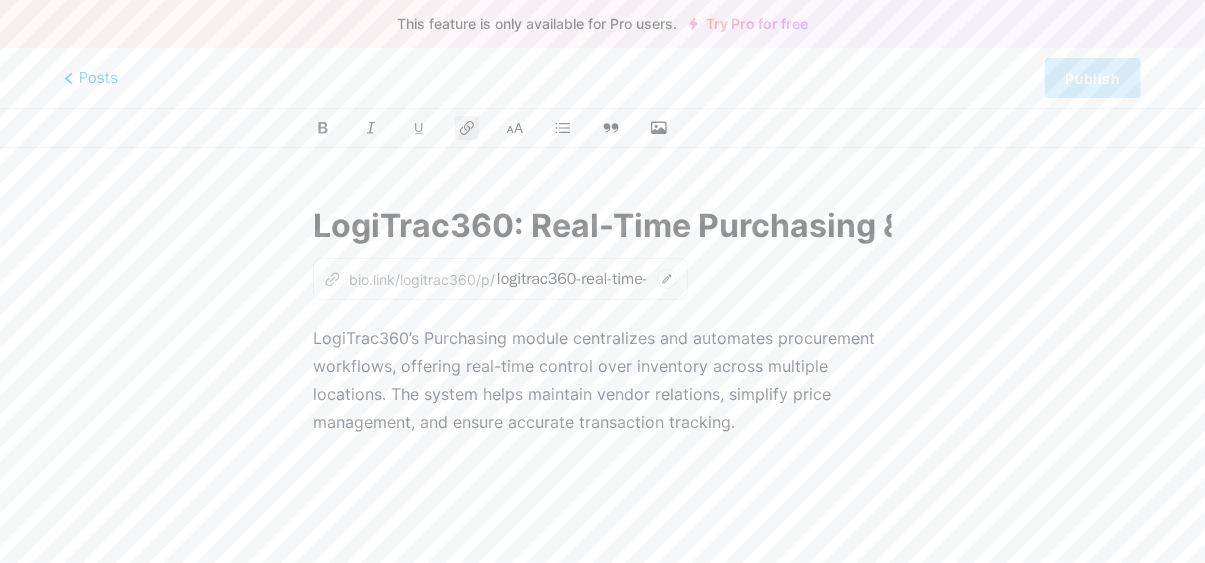 click on "LogiTrac360’s Purchasing module centralizes and automates procurement workflows, offering real-time control over inventory across multiple locations. The system helps maintain vendor relations, simplify price management, and ensure accurate transaction tracking." at bounding box center (602, 380) 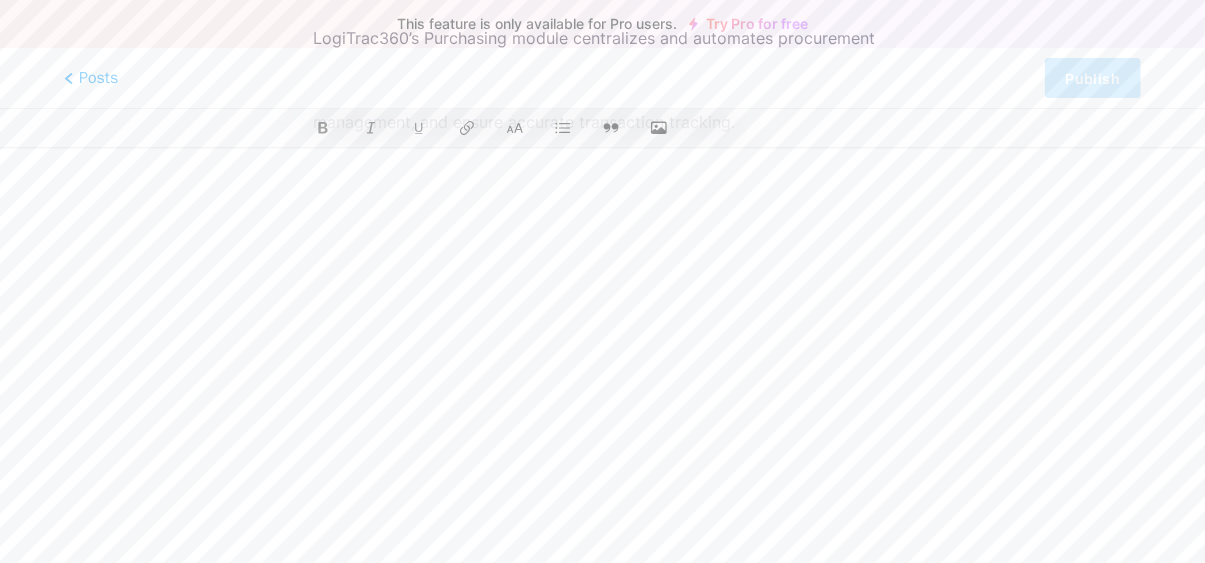 scroll, scrollTop: 0, scrollLeft: 0, axis: both 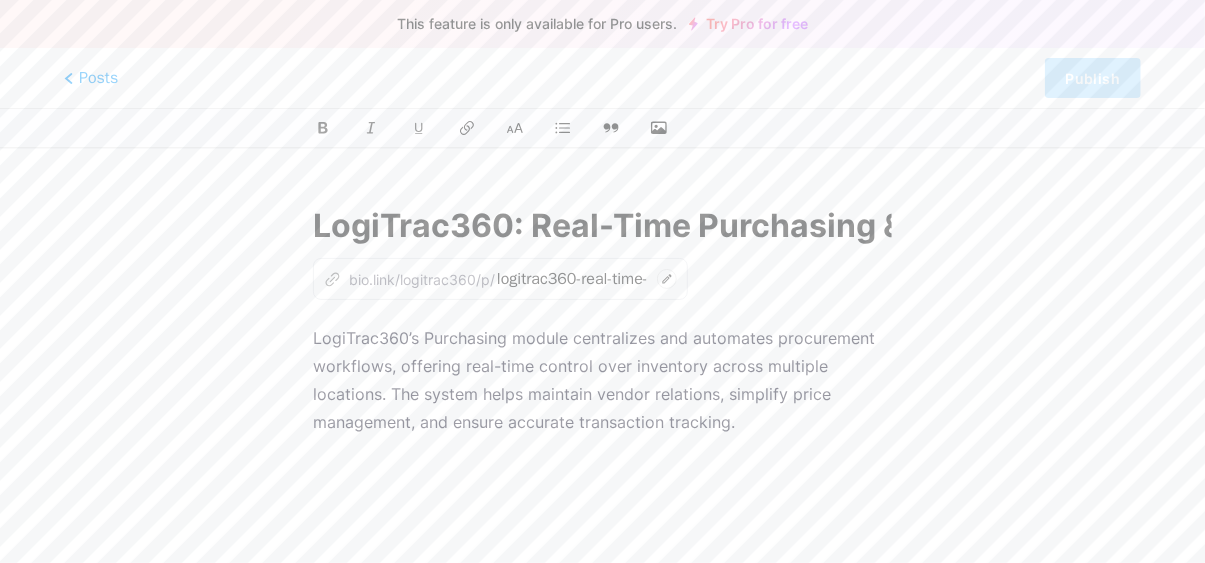 click on "LogiTrac360’s Purchasing module centralizes and automates procurement workflows, offering real-time control over inventory across multiple locations. The system helps maintain vendor relations, simplify price management, and ensure accurate transaction tracking." at bounding box center [602, 380] 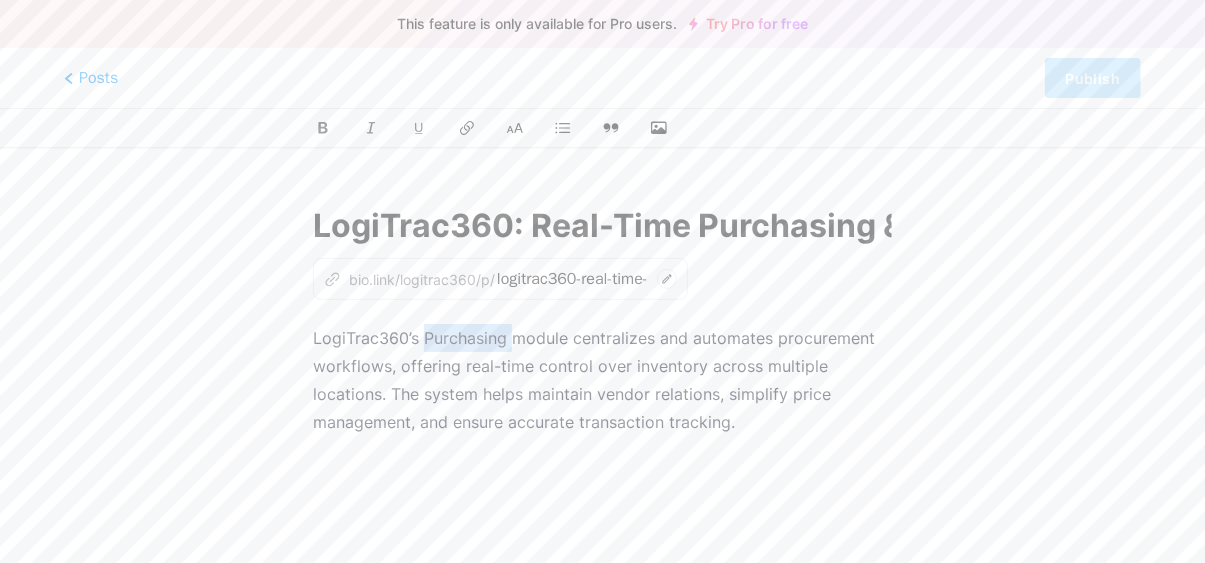 click on "LogiTrac360’s Purchasing module centralizes and automates procurement workflows, offering real-time control over inventory across multiple locations. The system helps maintain vendor relations, simplify price management, and ensure accurate transaction tracking." at bounding box center (602, 380) 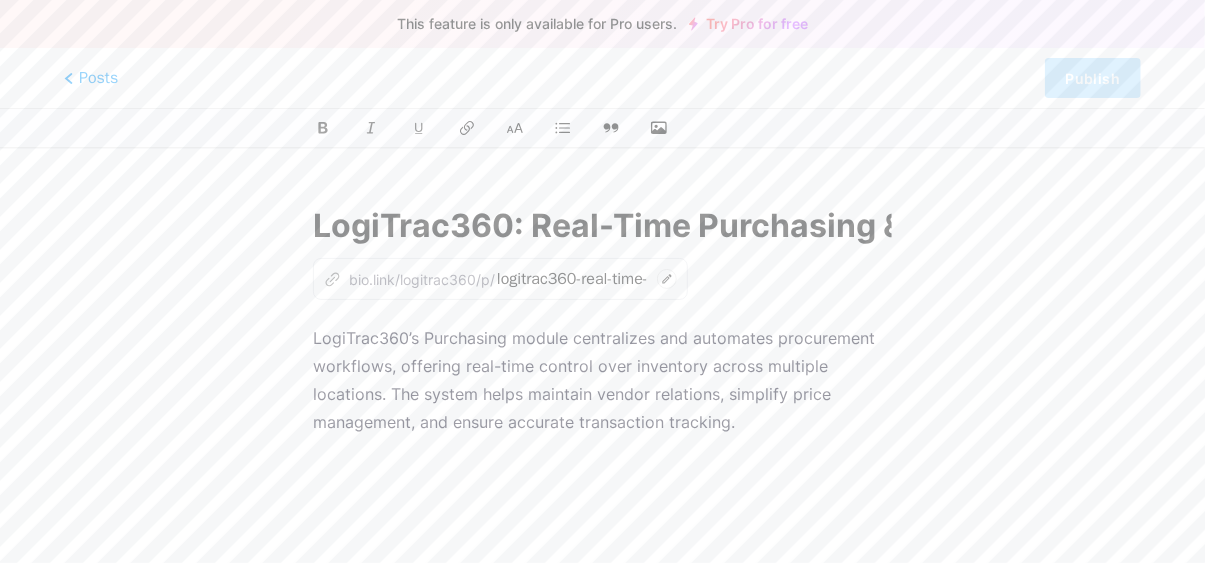 click at bounding box center [602, 128] 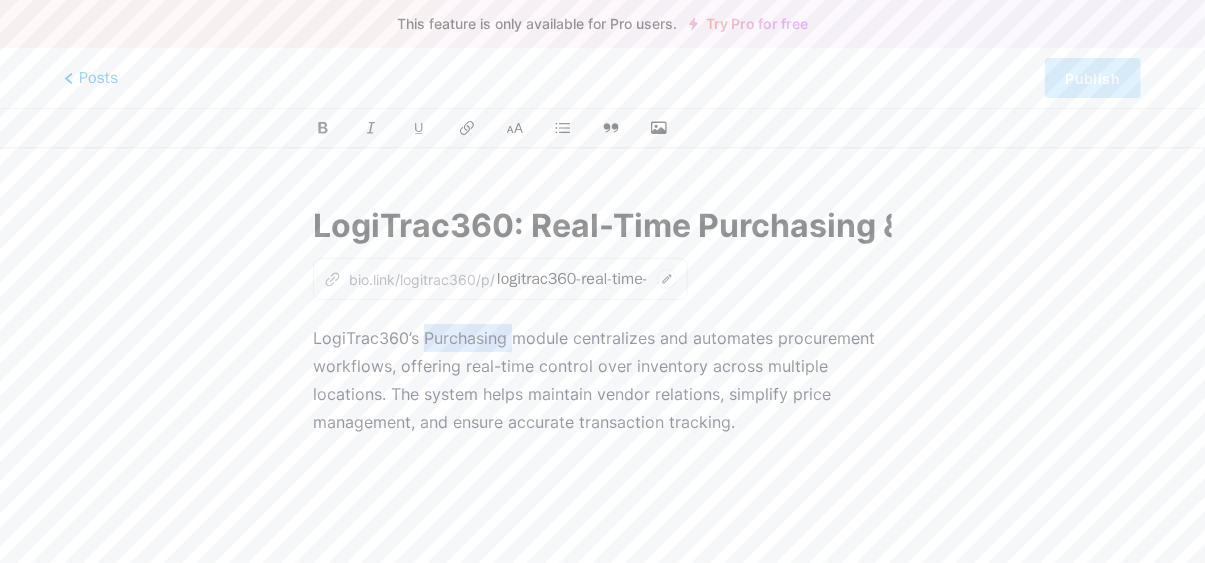 click on "LogiTrac360’s Purchasing module centralizes and automates procurement workflows, offering real-time control over inventory across multiple locations. The system helps maintain vendor relations, simplify price management, and ensure accurate transaction tracking." at bounding box center (602, 380) 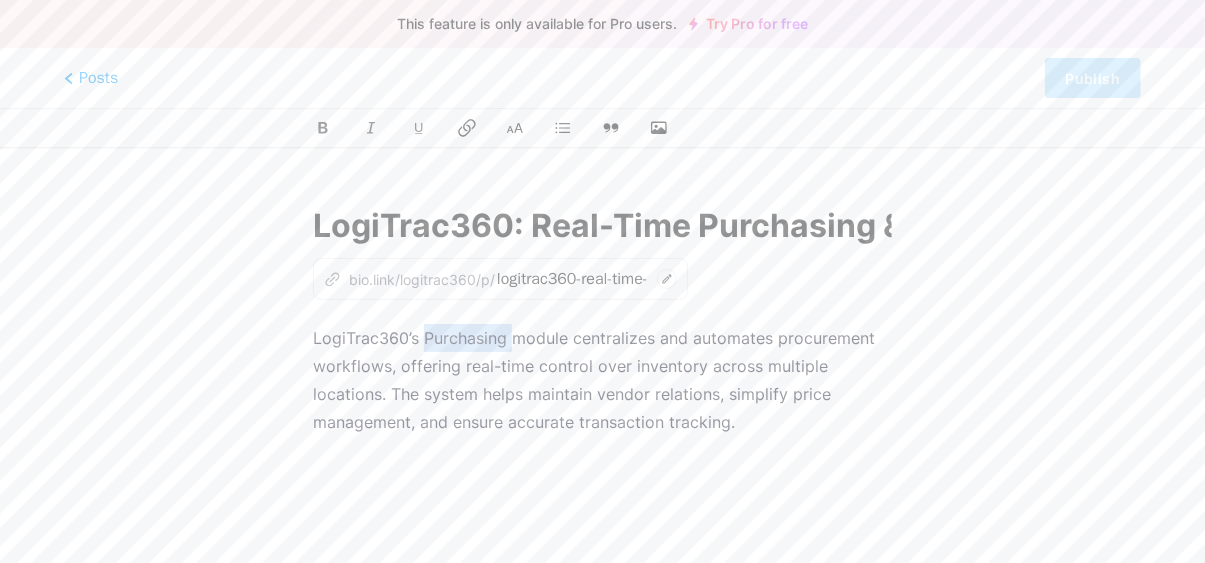click 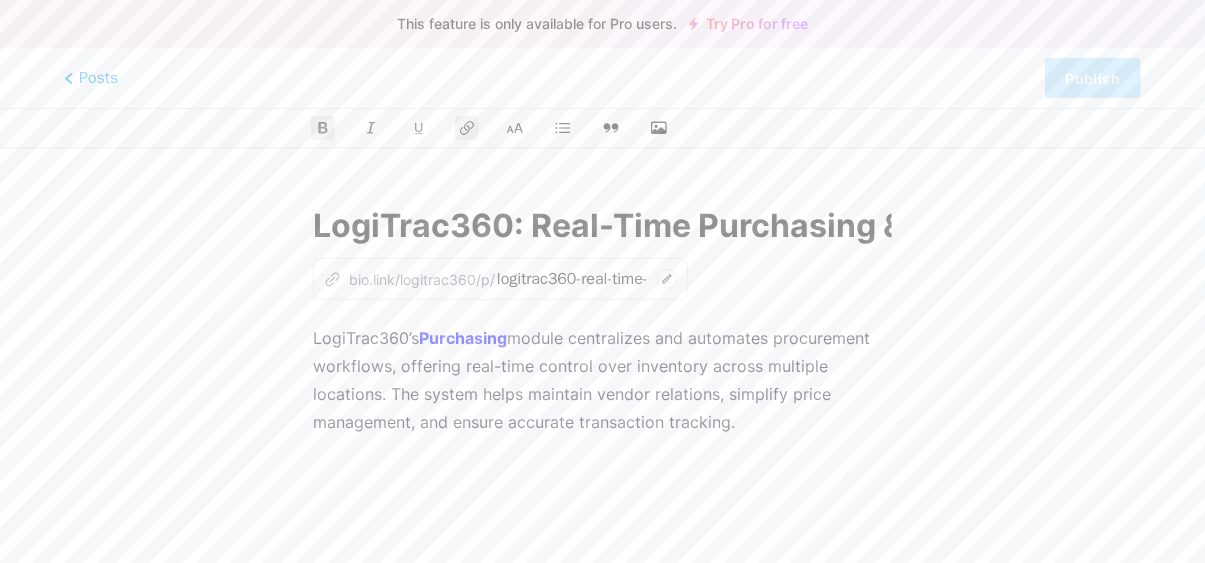 click on "LogiTrac360’s  Purchasing  module centralizes and automates procurement workflows, offering real-time control over inventory across multiple locations. The system helps maintain vendor relations, simplify price management, and ensure accurate transaction tracking." at bounding box center [602, 574] 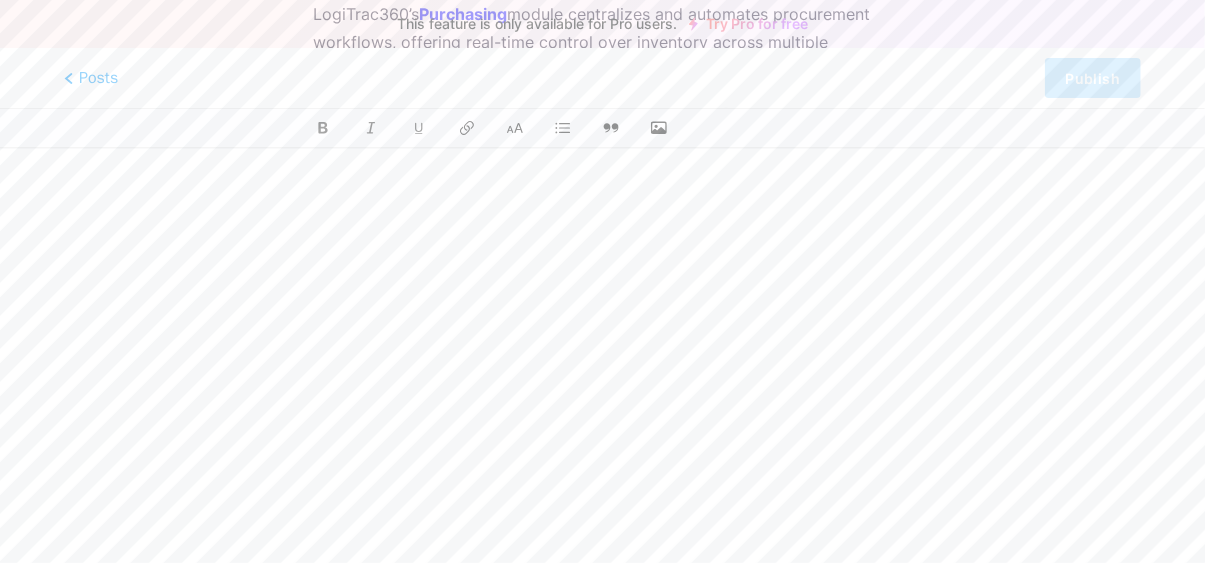 scroll, scrollTop: 0, scrollLeft: 0, axis: both 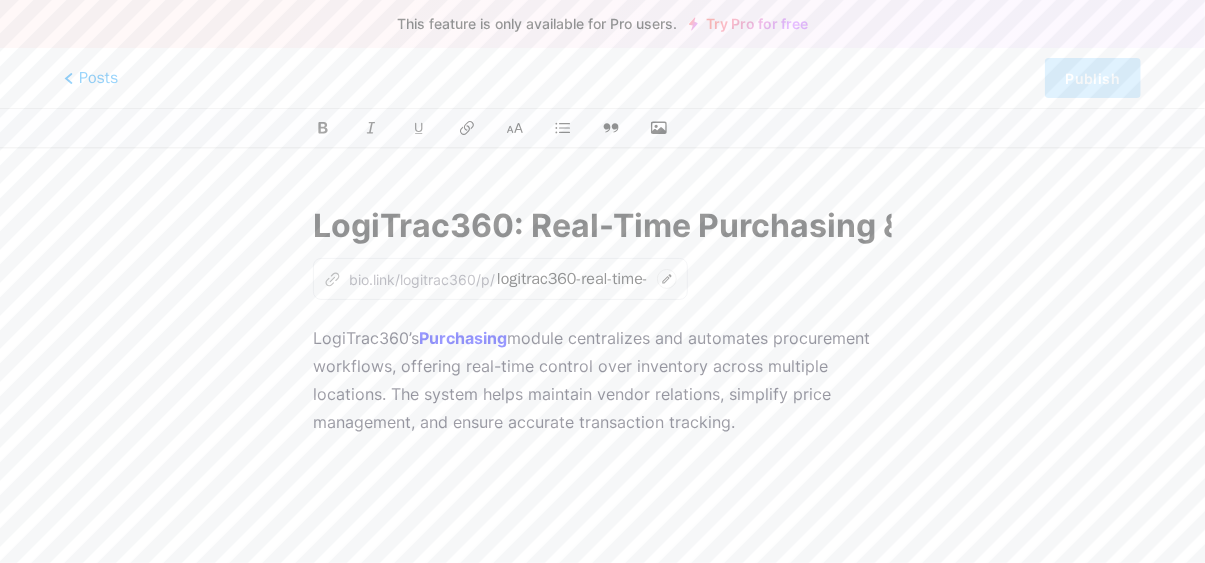 click at bounding box center (602, 128) 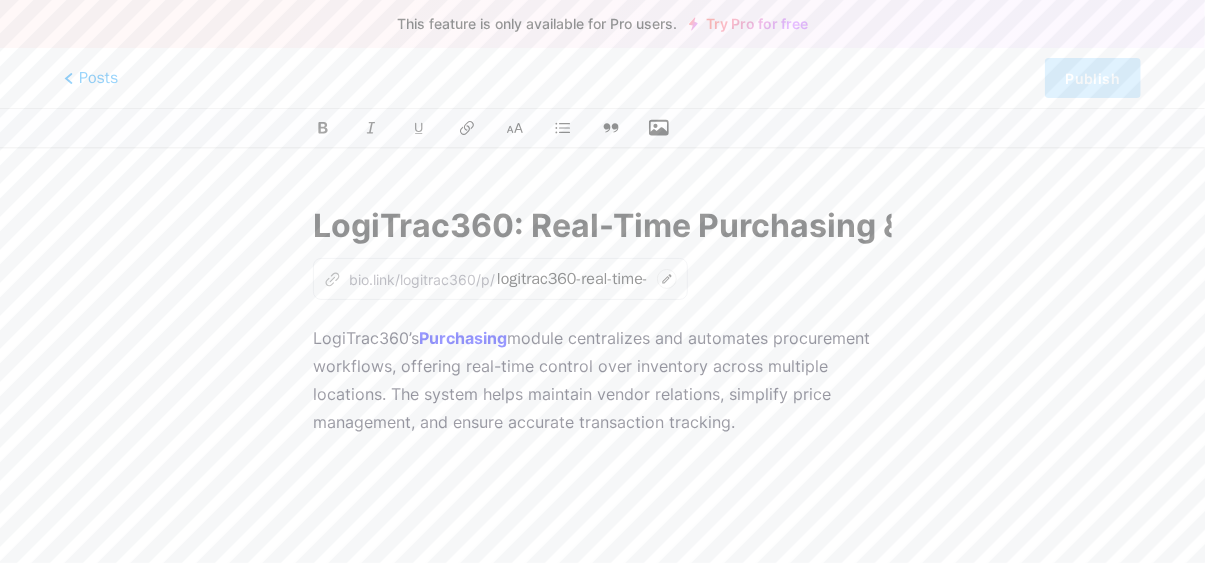 click 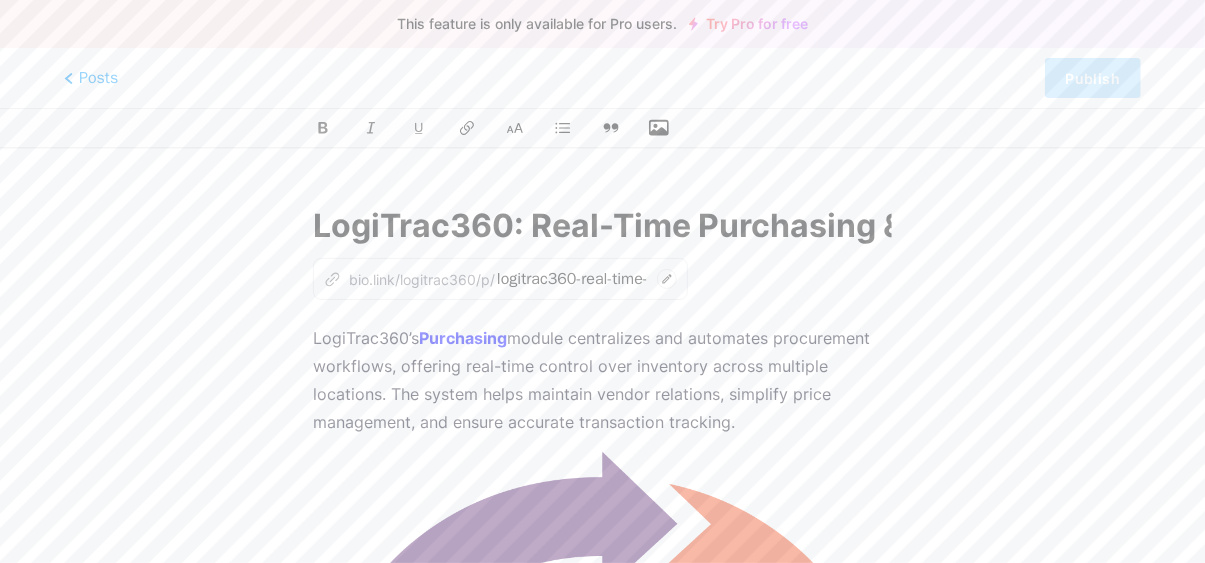 click on "Posts     Publish" at bounding box center (602, 78) 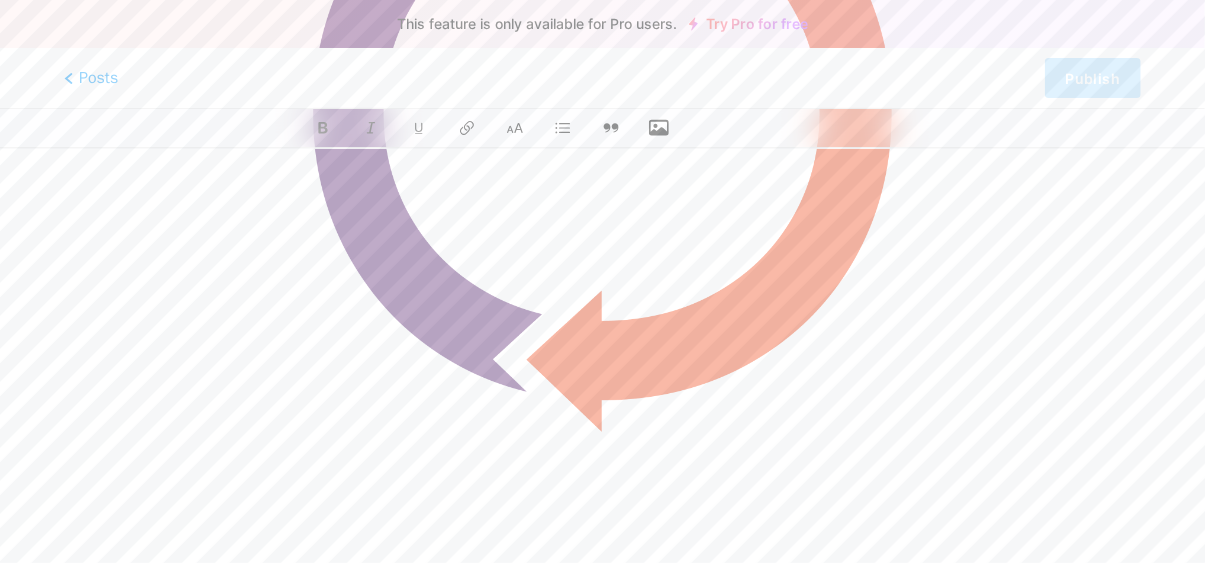 scroll, scrollTop: 152, scrollLeft: 0, axis: vertical 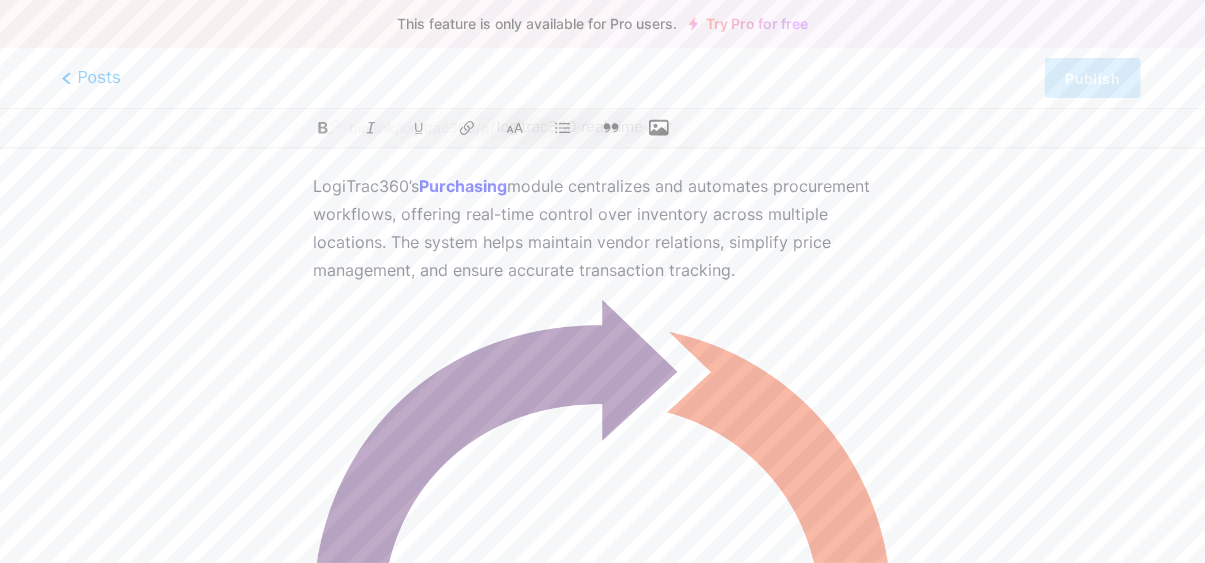 click on "Posts" at bounding box center (91, 78) 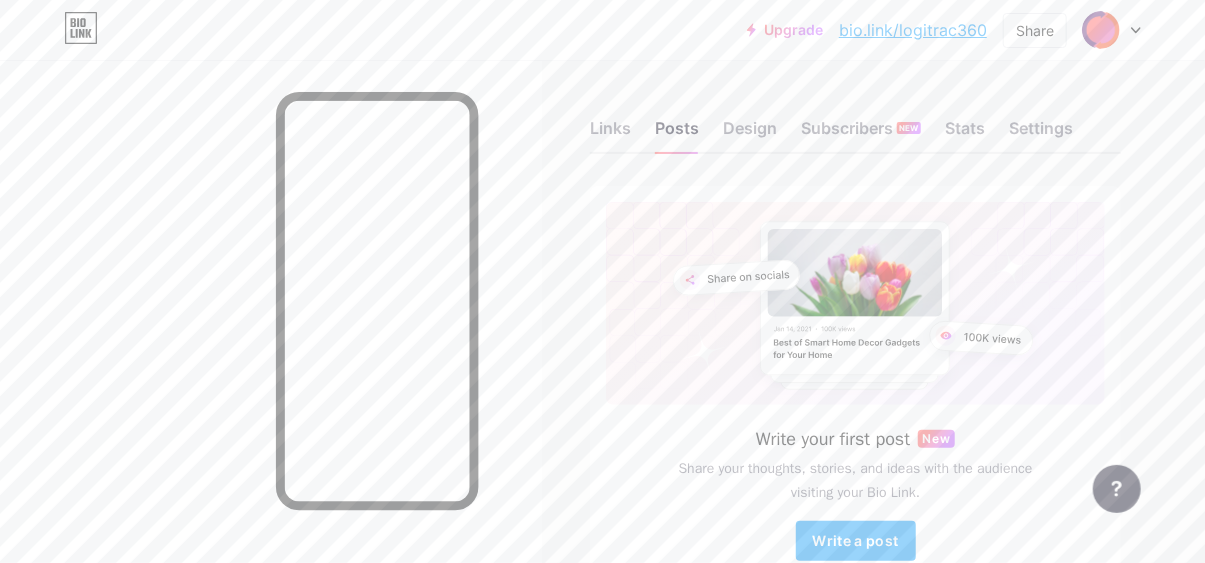scroll, scrollTop: 122, scrollLeft: 0, axis: vertical 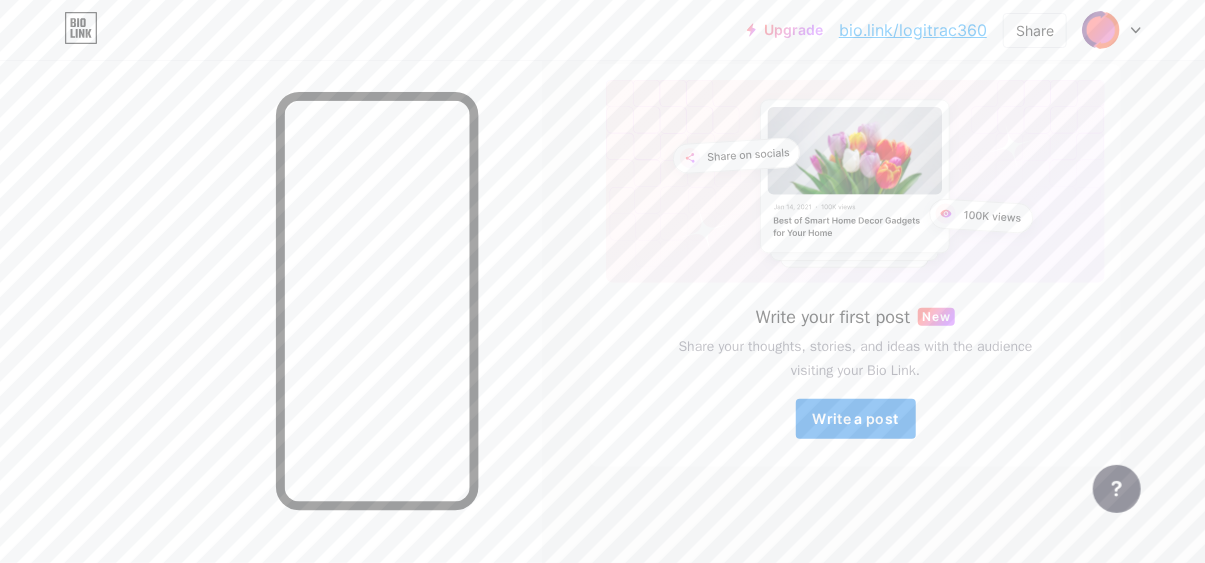 click on "Write a post" at bounding box center (856, 418) 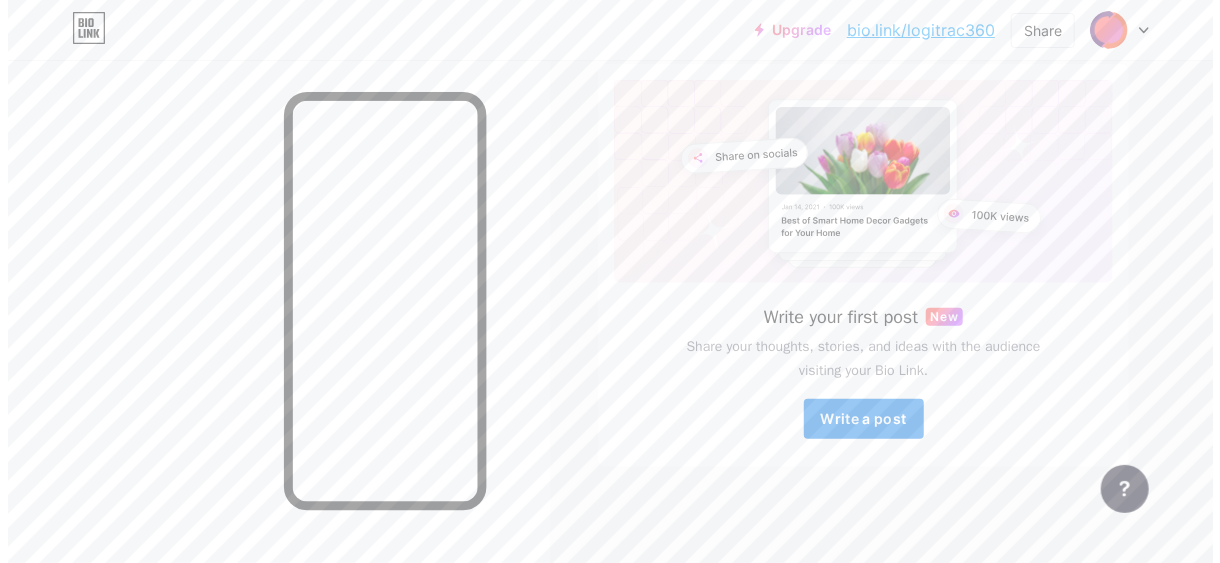 scroll, scrollTop: 0, scrollLeft: 0, axis: both 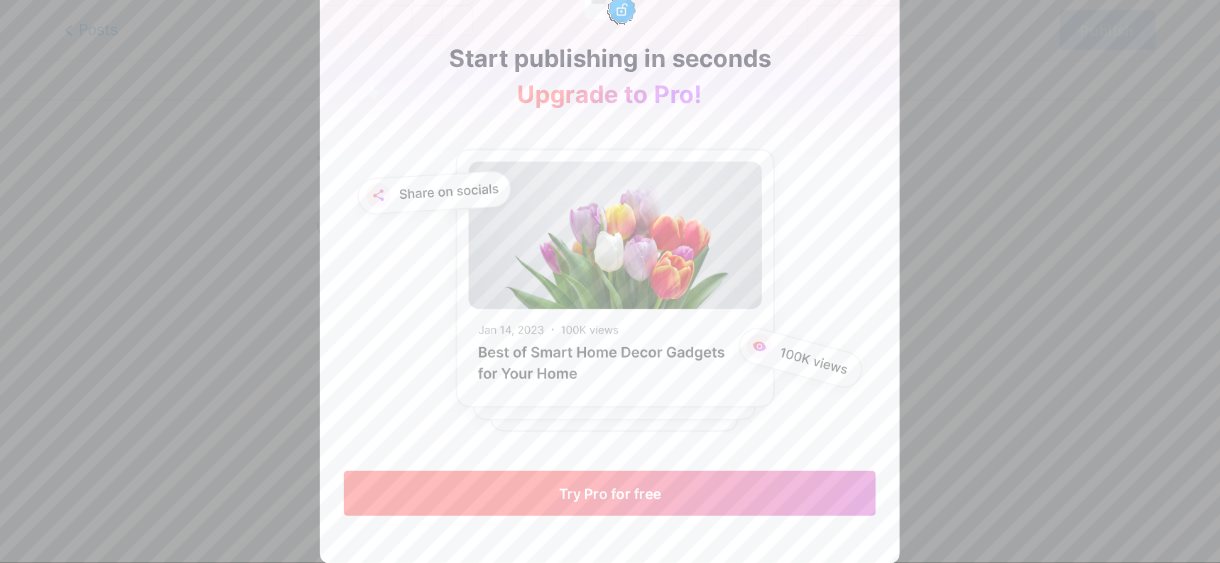 click on "Try Pro for free" at bounding box center (610, 493) 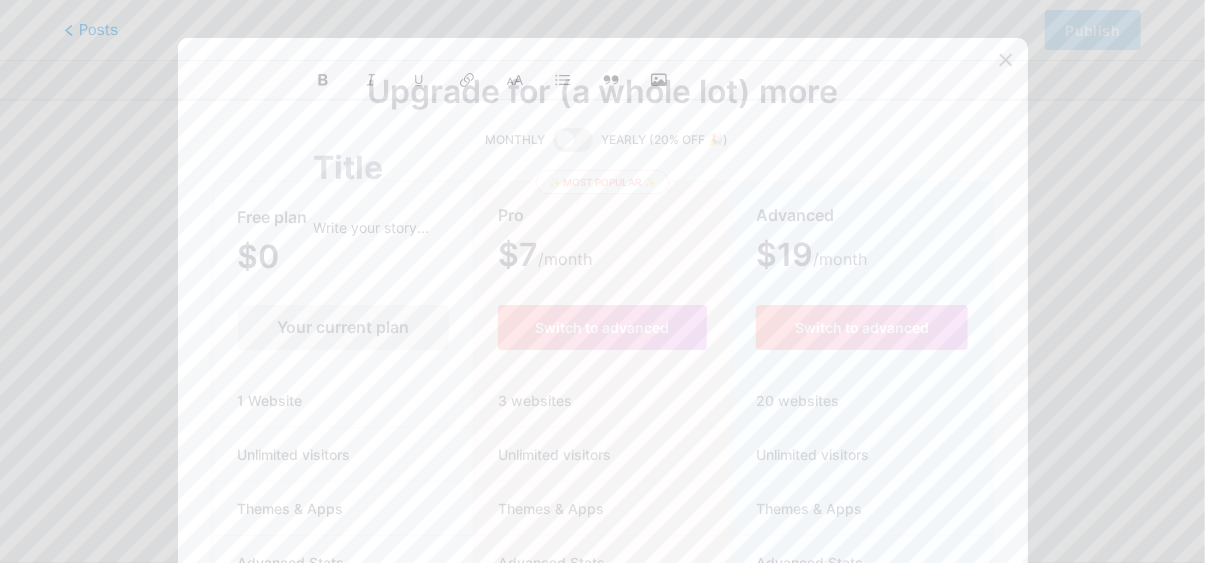 click on "Your current plan" at bounding box center [343, 327] 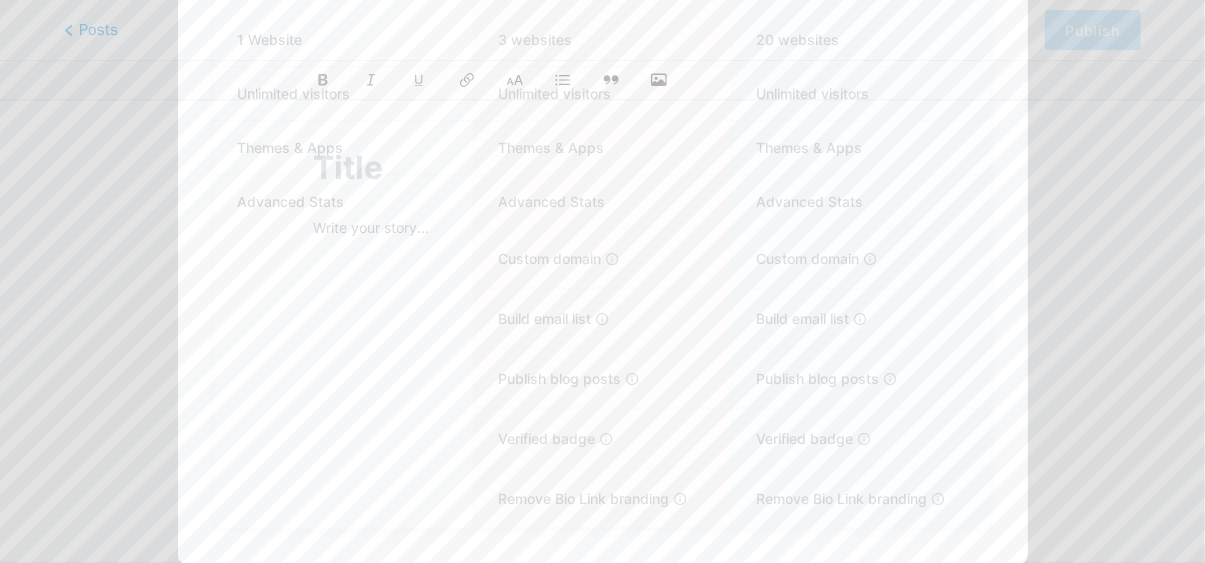 scroll, scrollTop: 216, scrollLeft: 0, axis: vertical 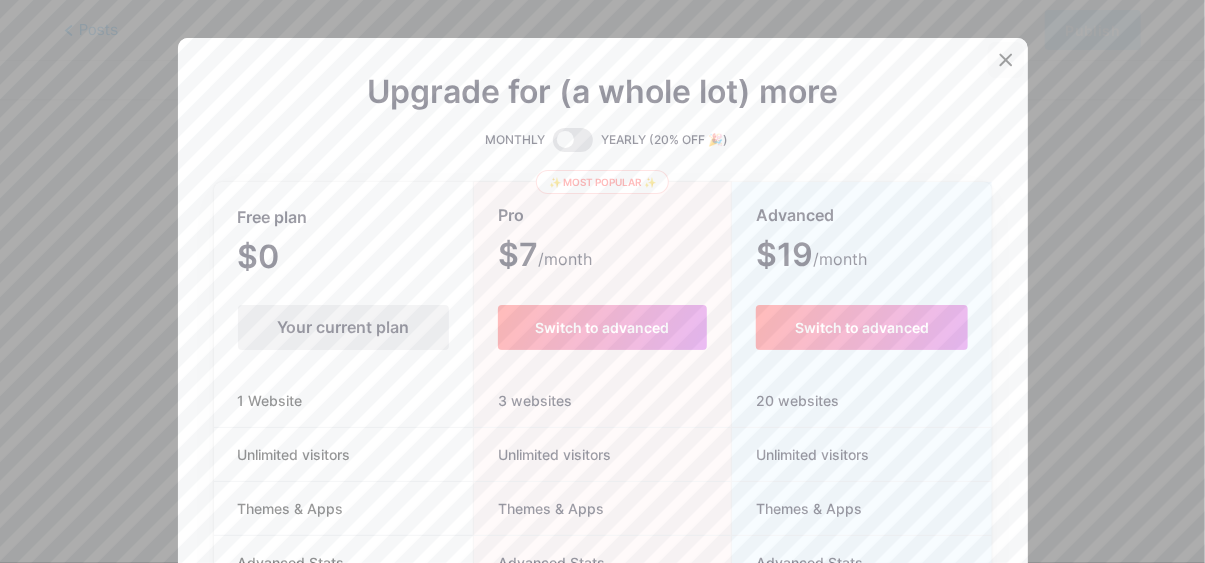 click 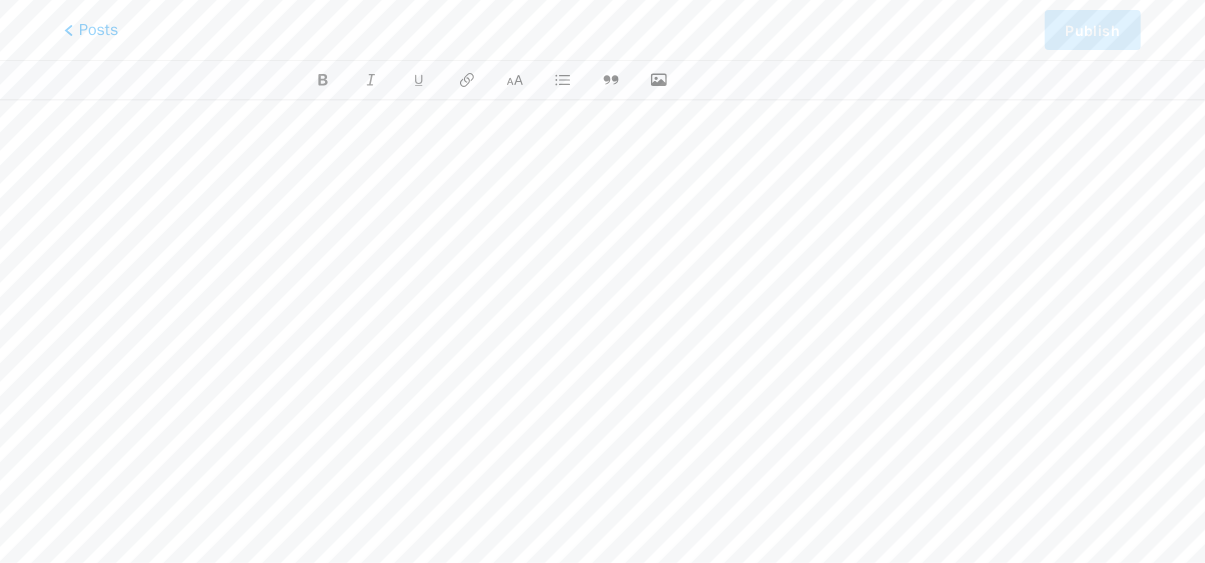 click at bounding box center [602, 250] 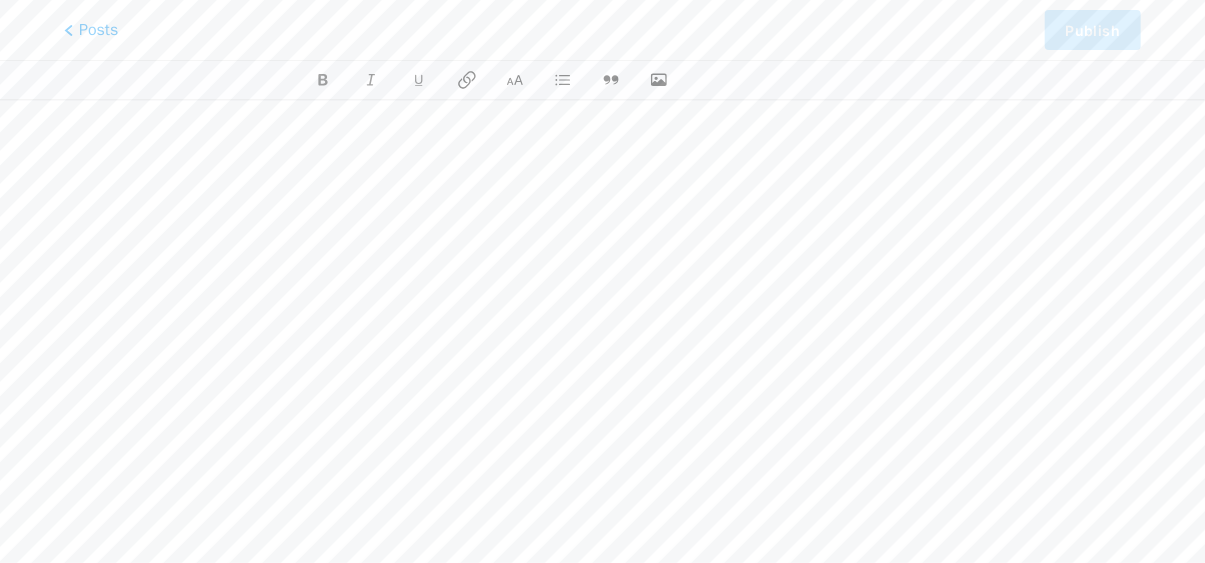 click 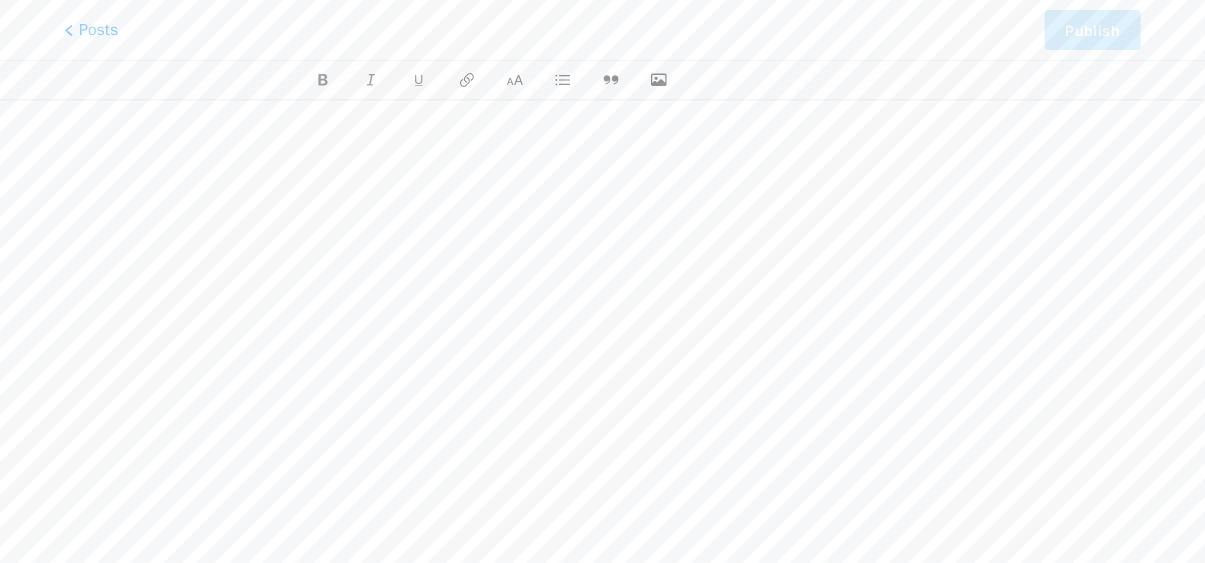 click on "https://logitrac360.com/purchasing/" at bounding box center (602, 250) 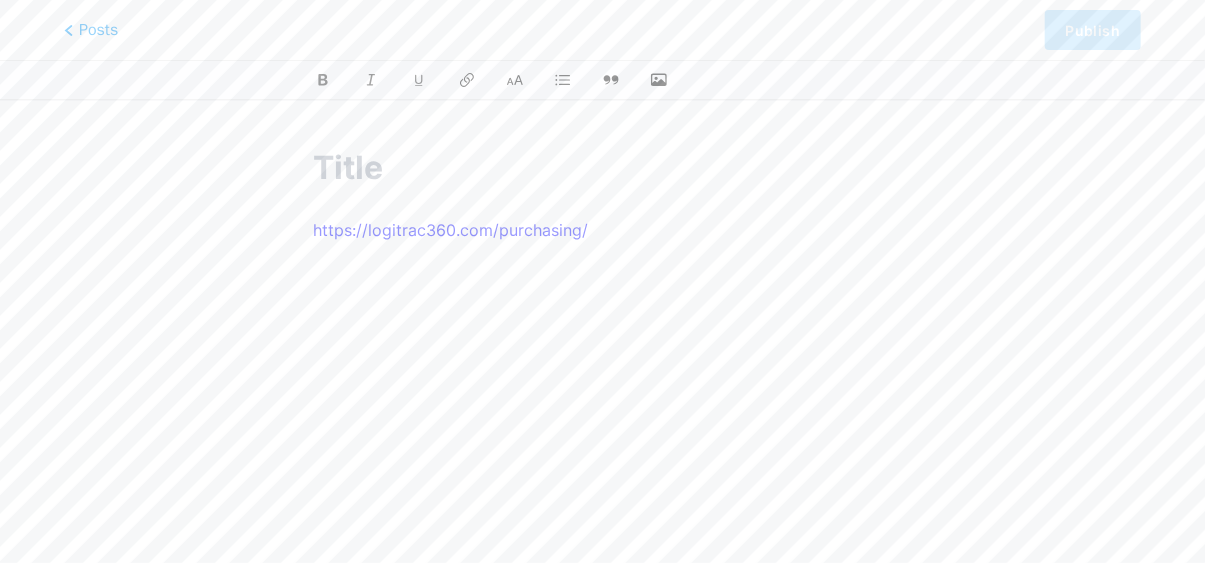 click at bounding box center [602, 168] 